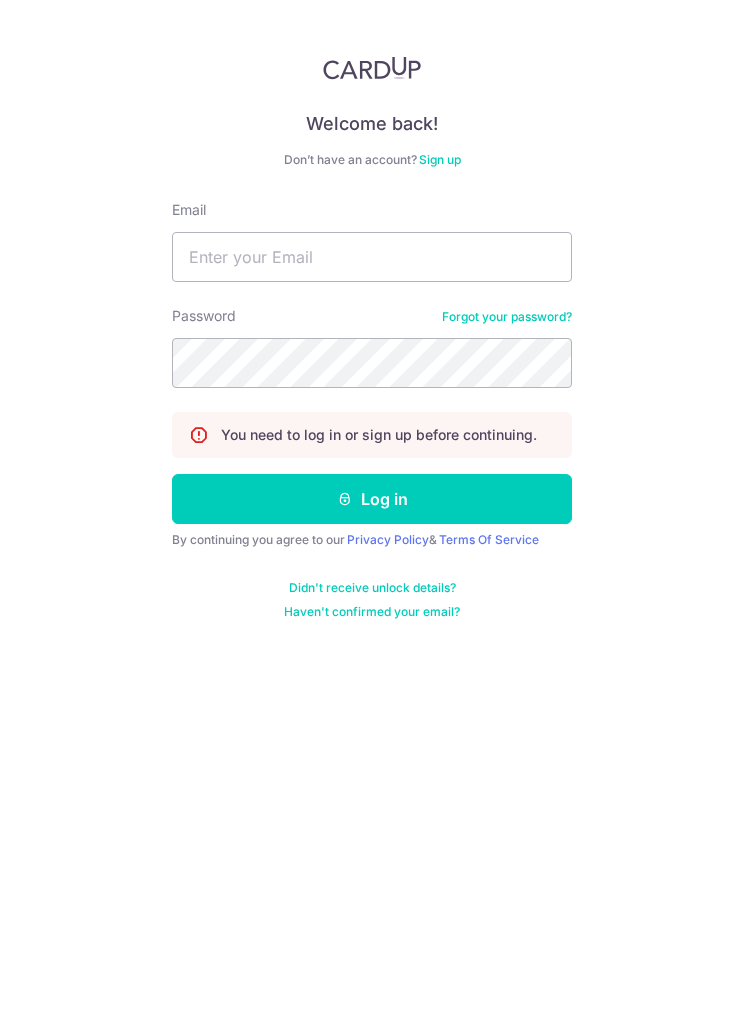 scroll, scrollTop: 0, scrollLeft: 0, axis: both 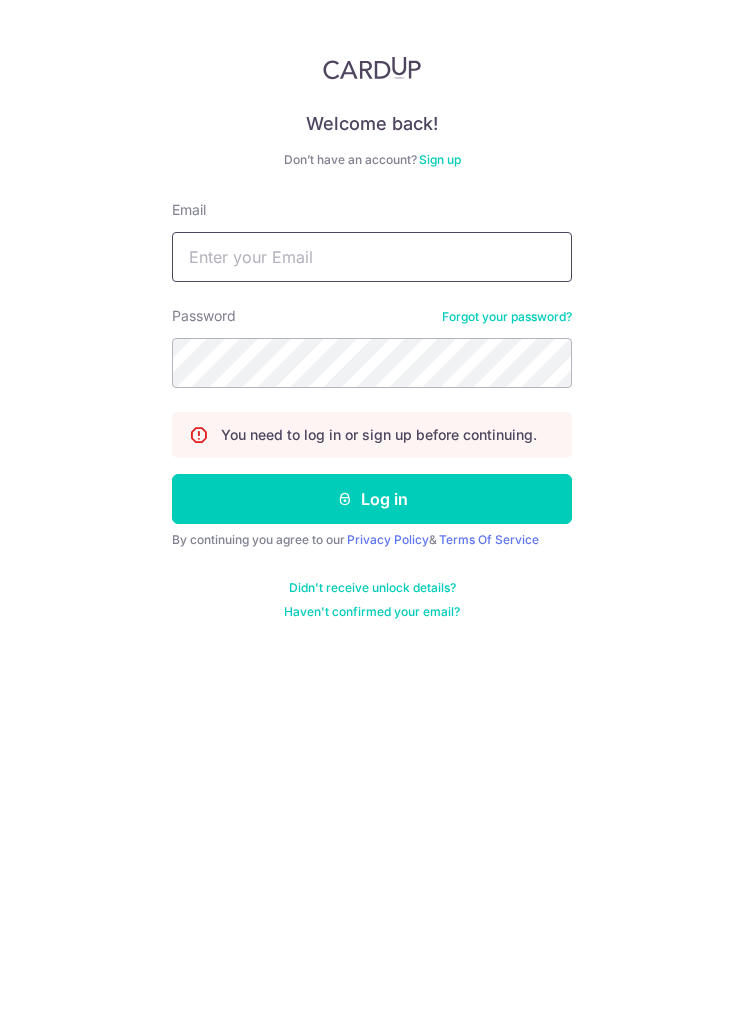 click on "Email" at bounding box center (372, 257) 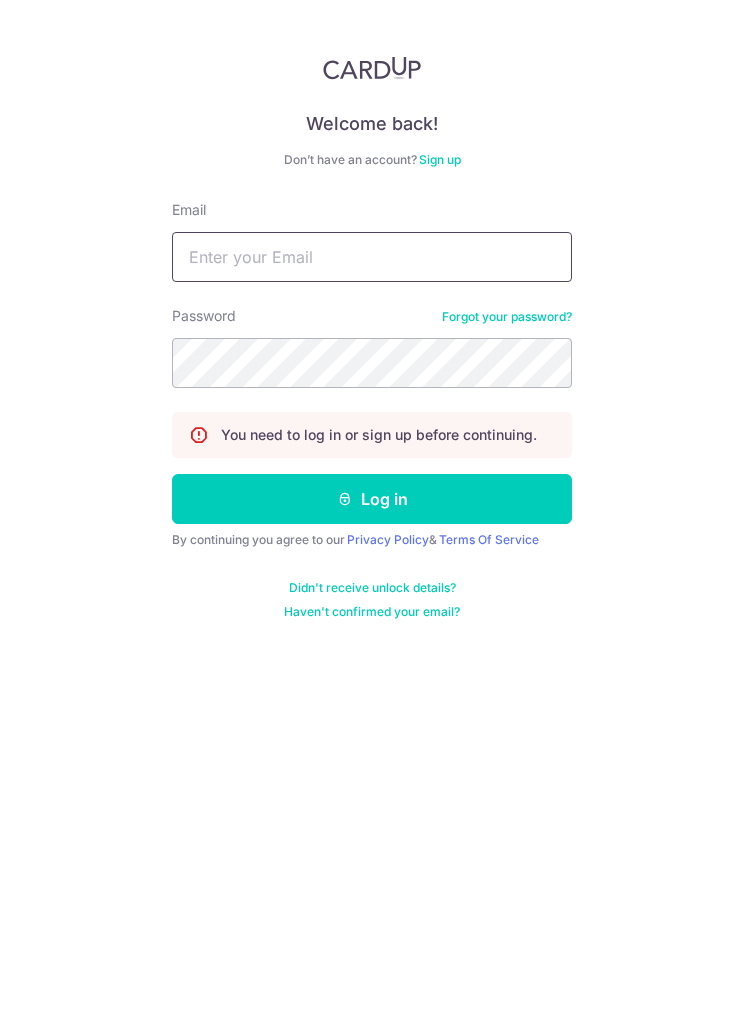 type on "limtongjing@[EXAMPLE.COM]" 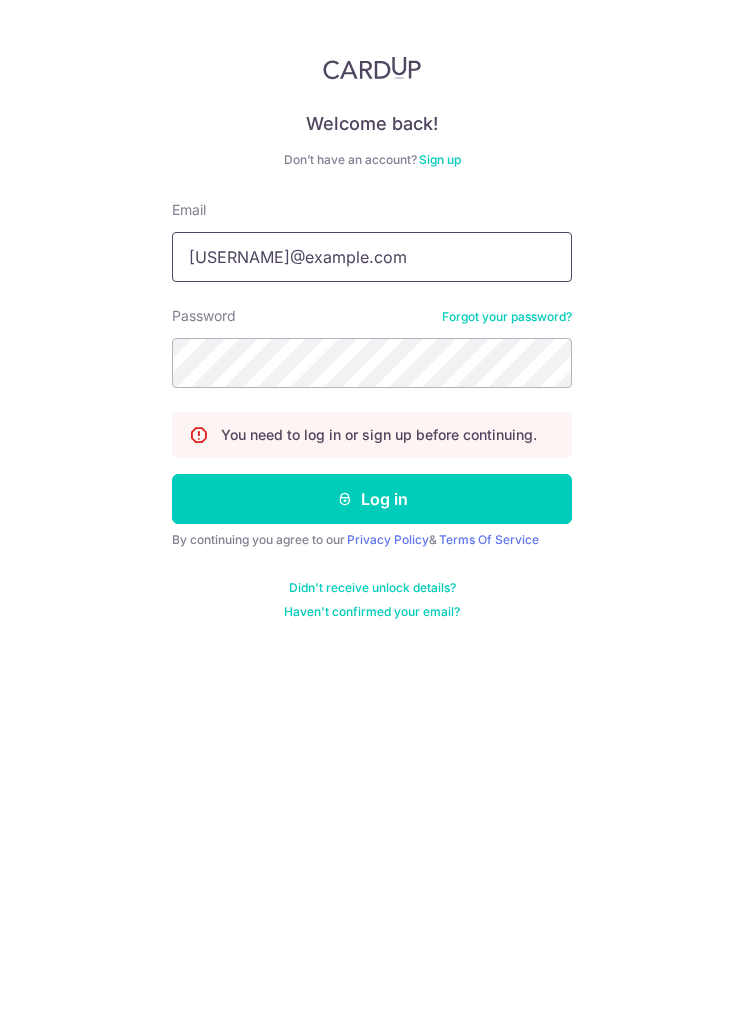 click on "Log in" at bounding box center (372, 499) 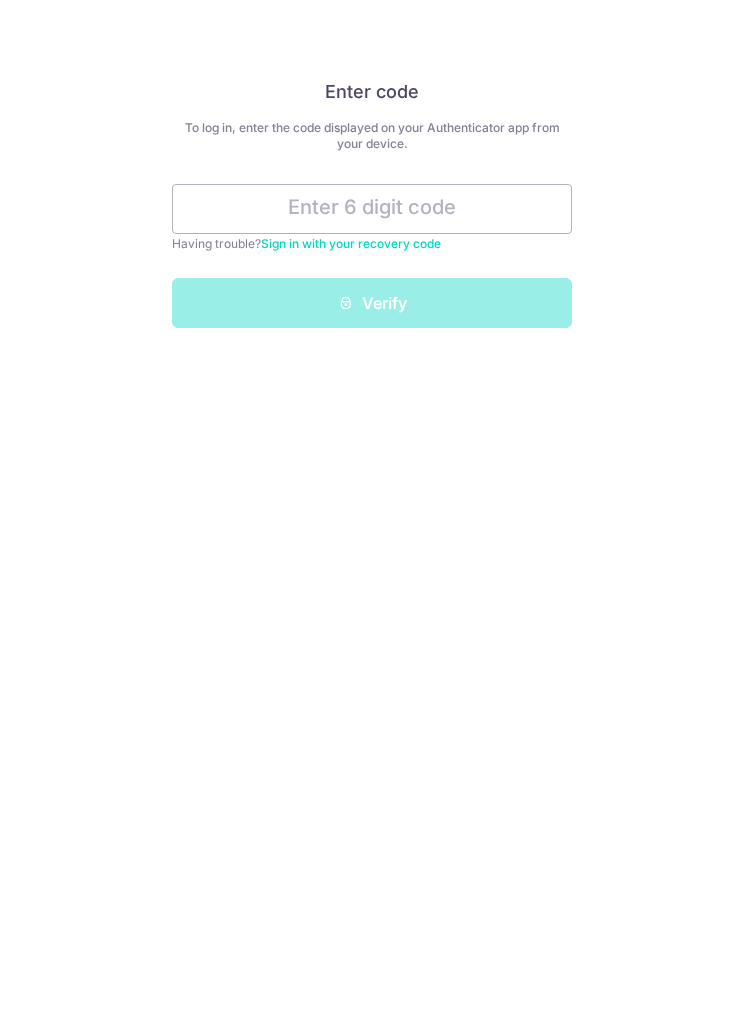 scroll, scrollTop: 0, scrollLeft: 0, axis: both 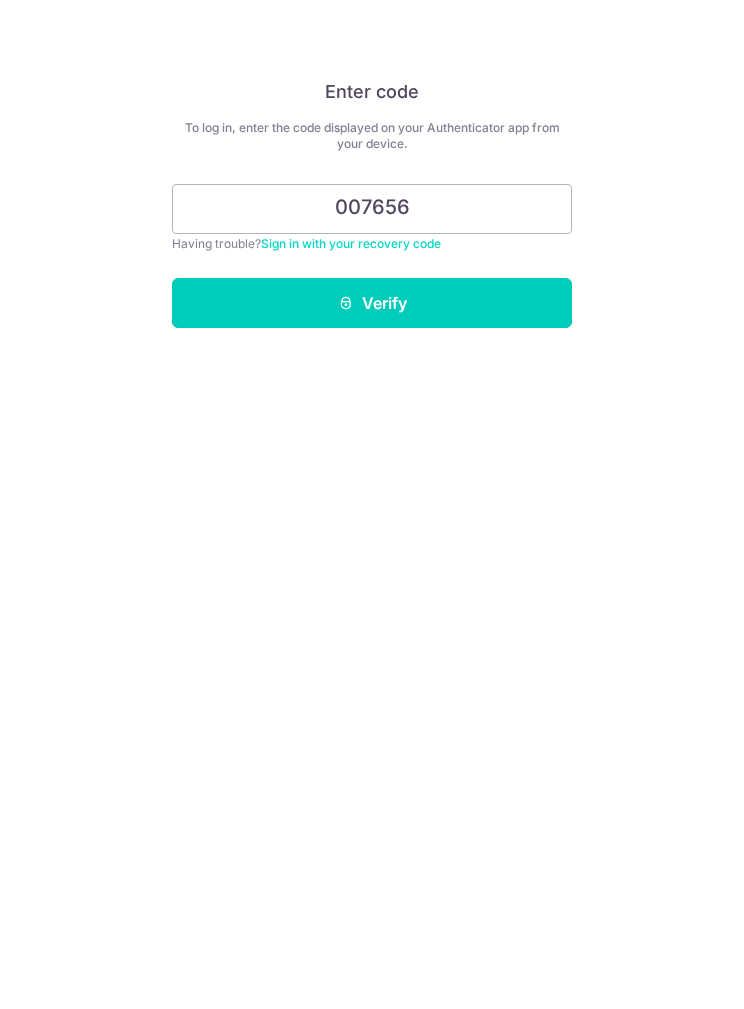 type on "007656" 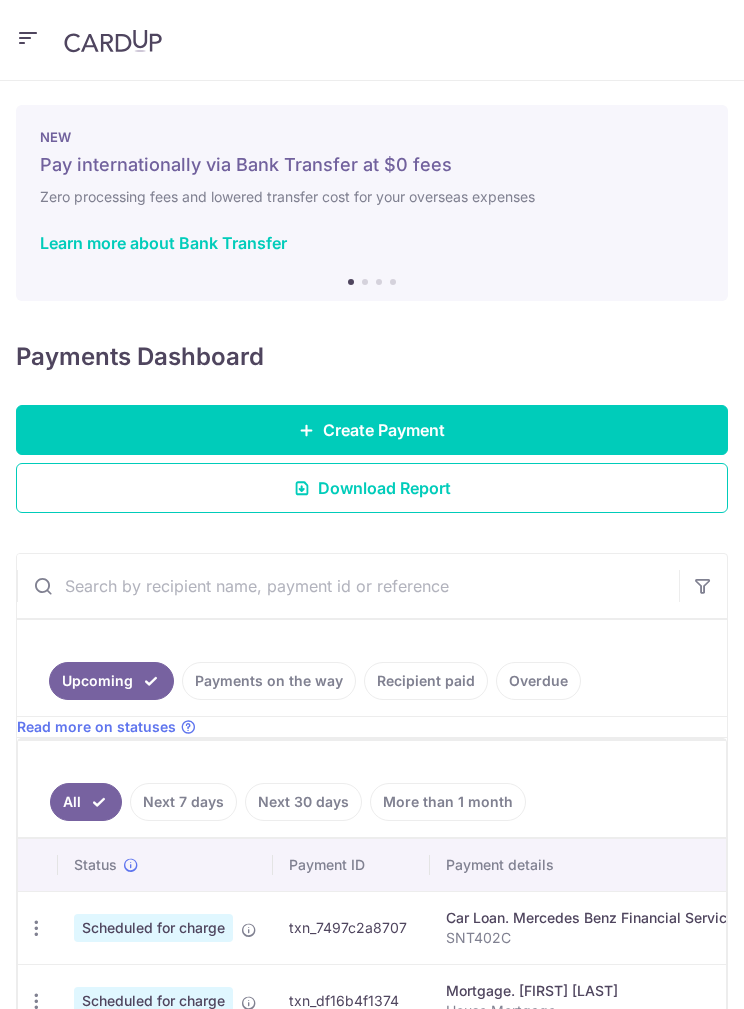 scroll, scrollTop: 0, scrollLeft: 0, axis: both 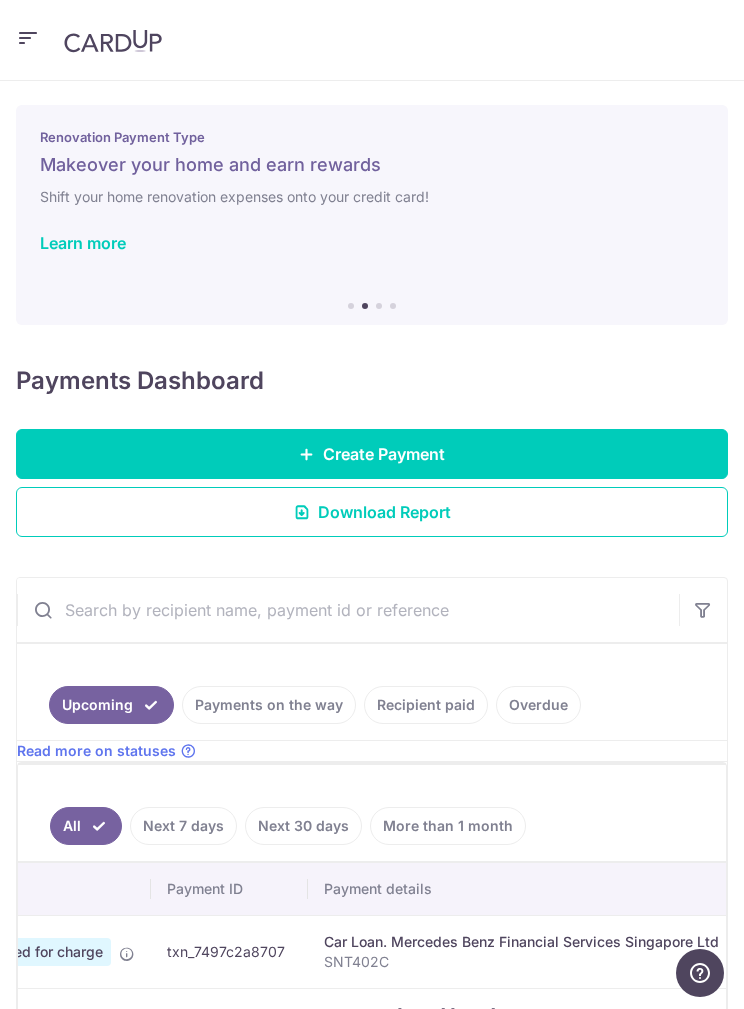 click at bounding box center [28, 38] 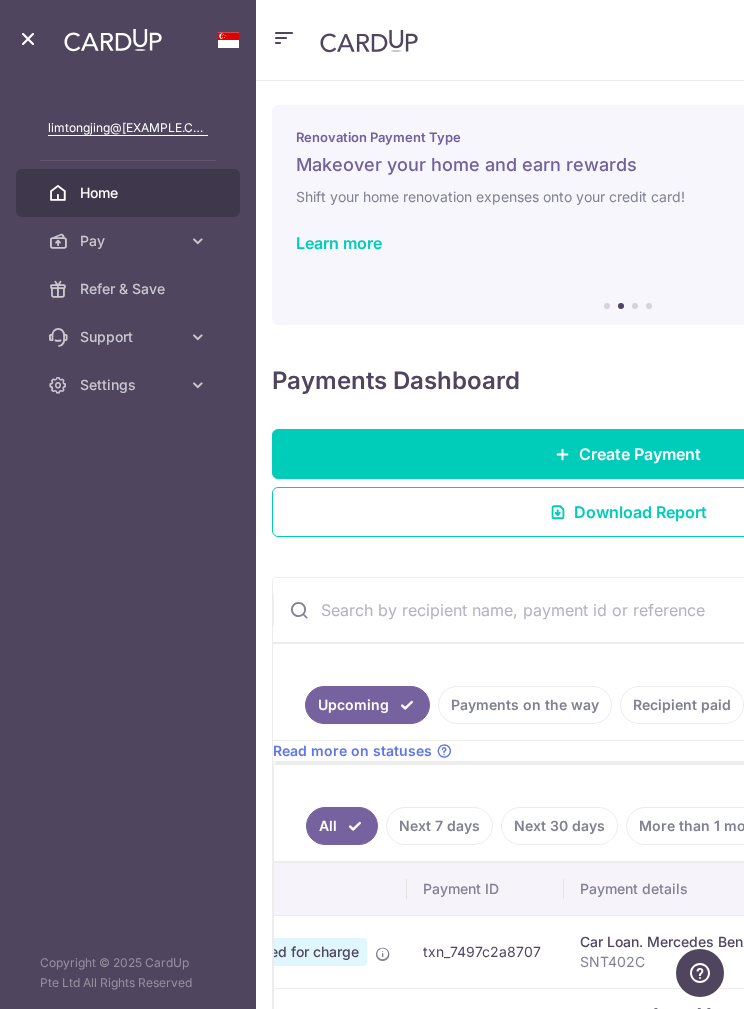 click on "Pay" at bounding box center [128, 241] 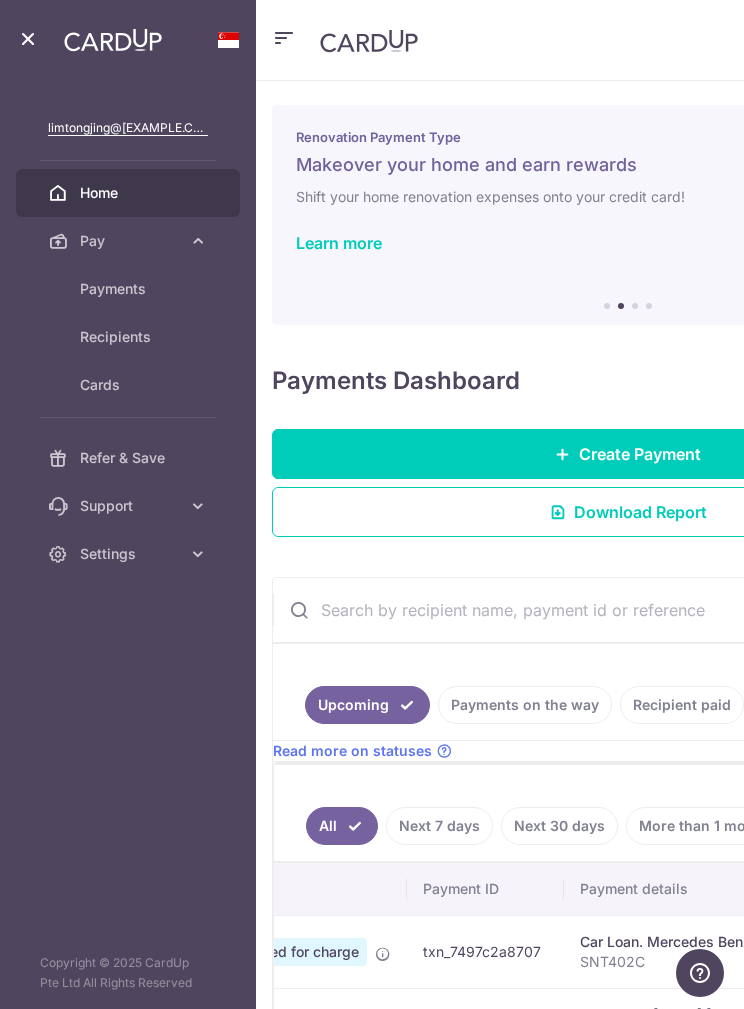 click on "Payments" at bounding box center (144, 289) 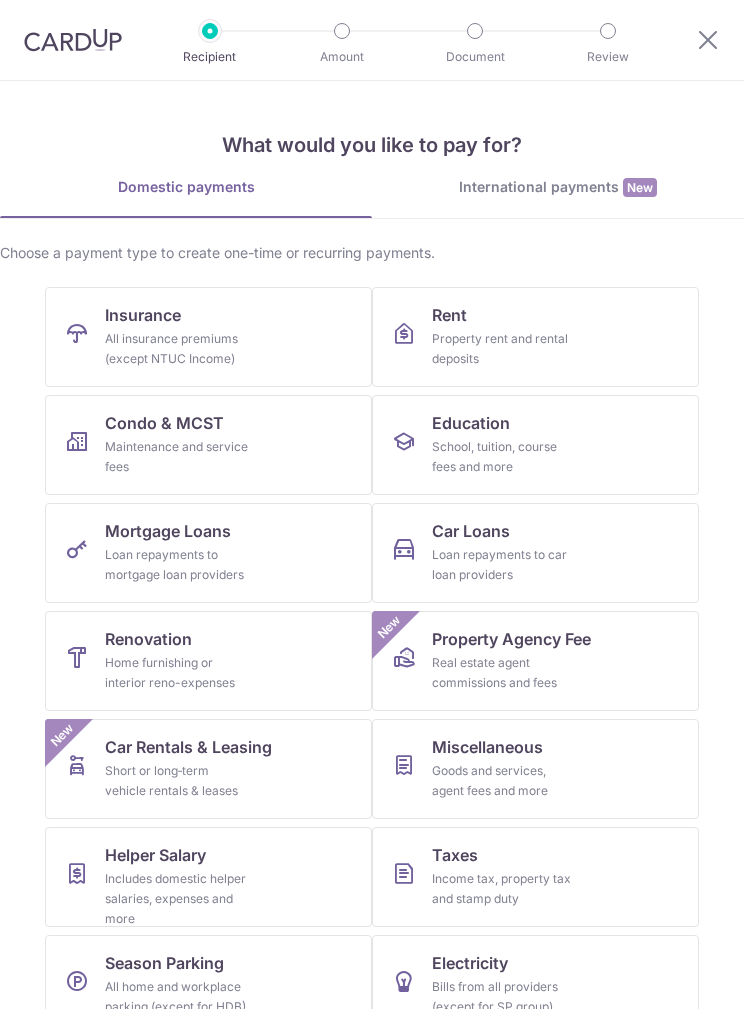 scroll, scrollTop: 0, scrollLeft: 0, axis: both 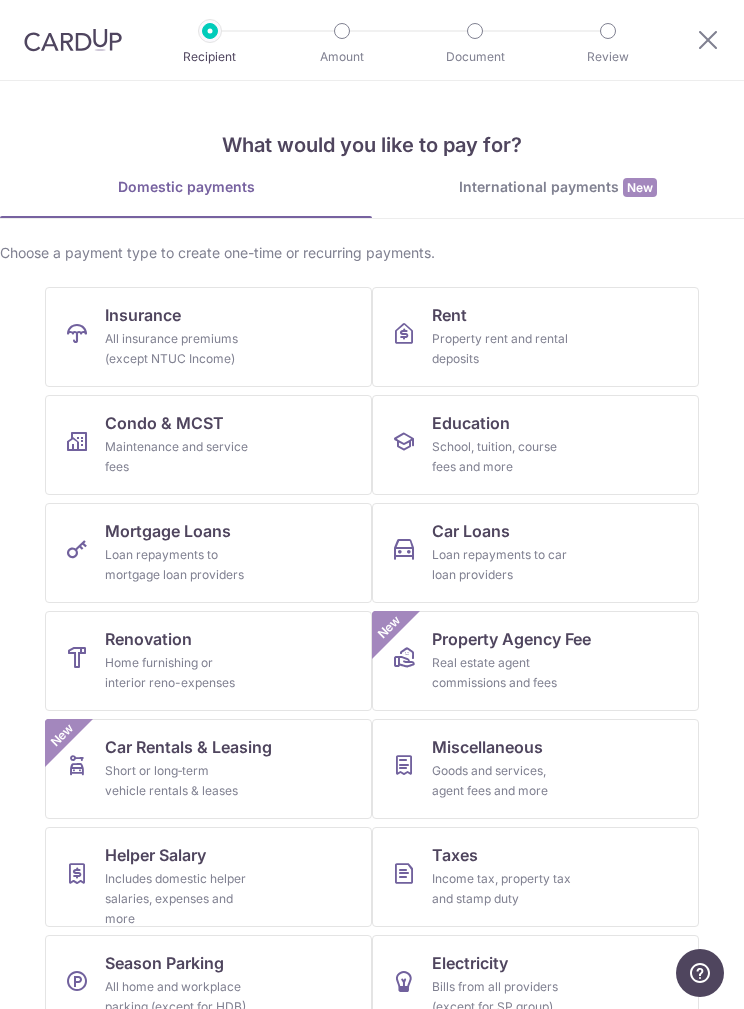click on "Condo & MCST Maintenance and service fees" at bounding box center (208, 445) 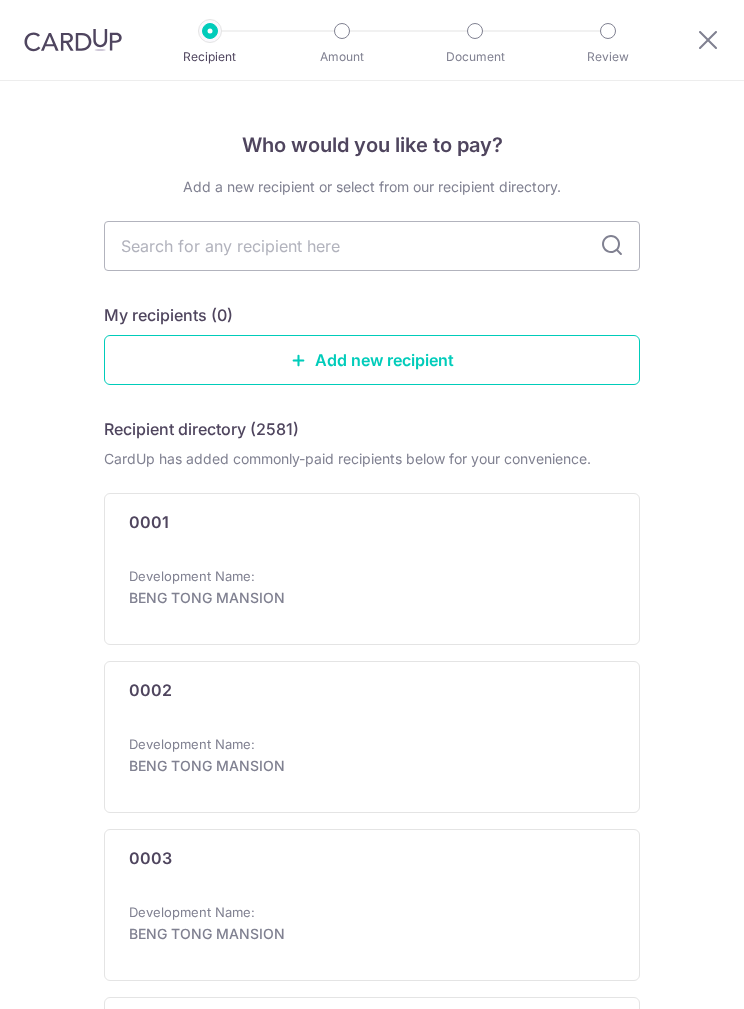 scroll, scrollTop: 0, scrollLeft: 0, axis: both 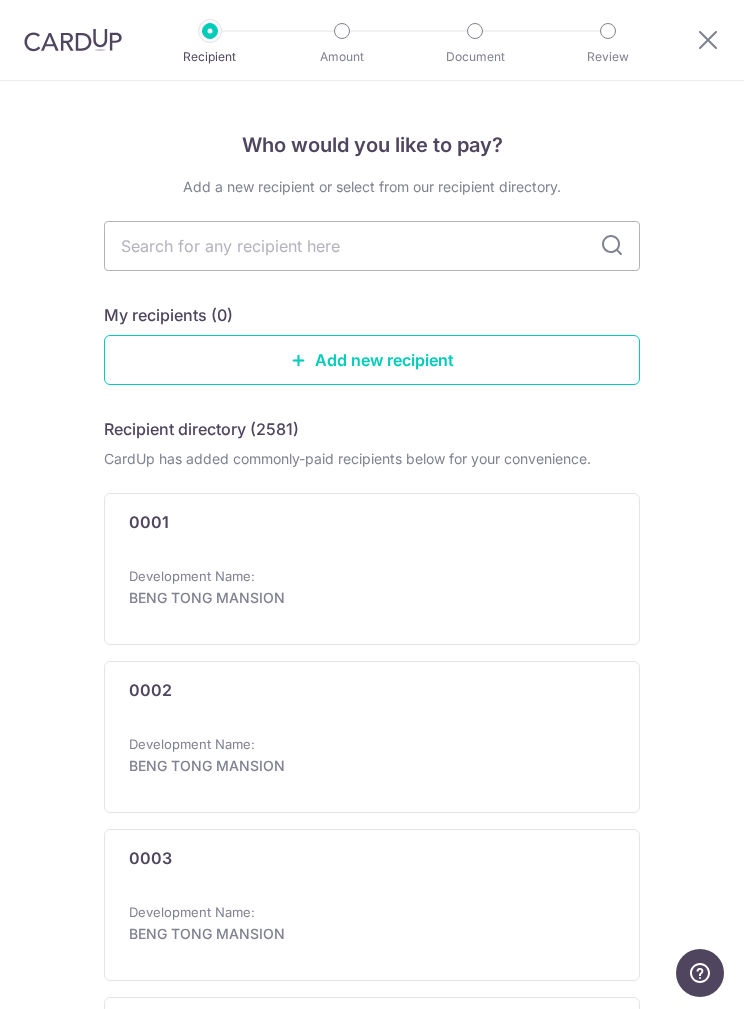 click at bounding box center (372, 246) 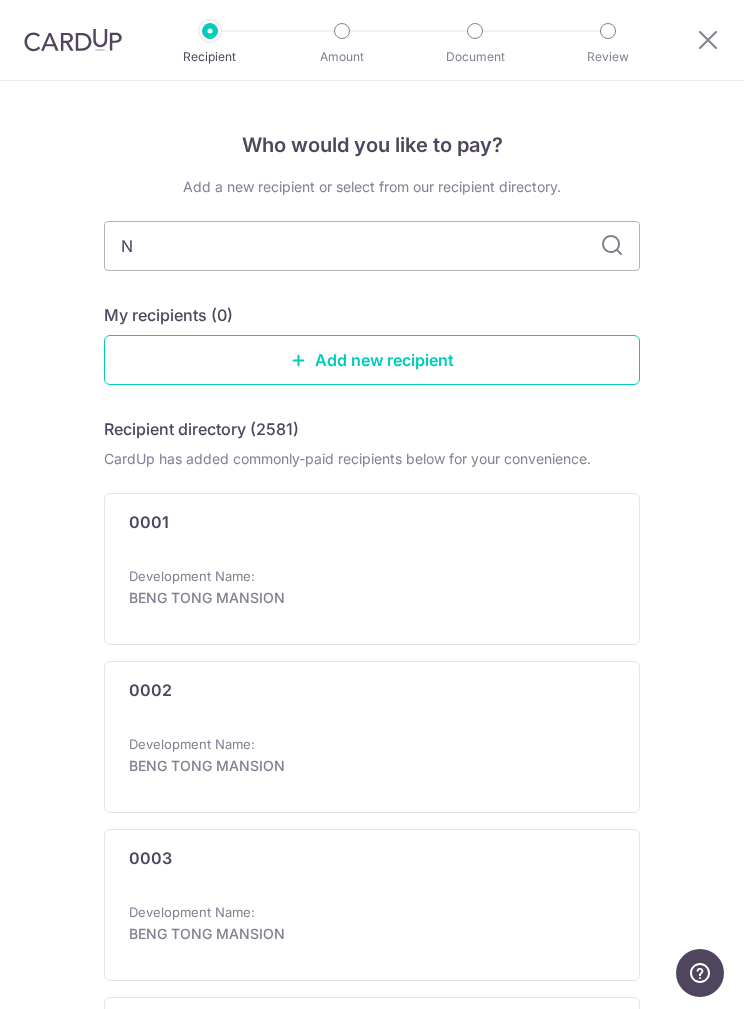type 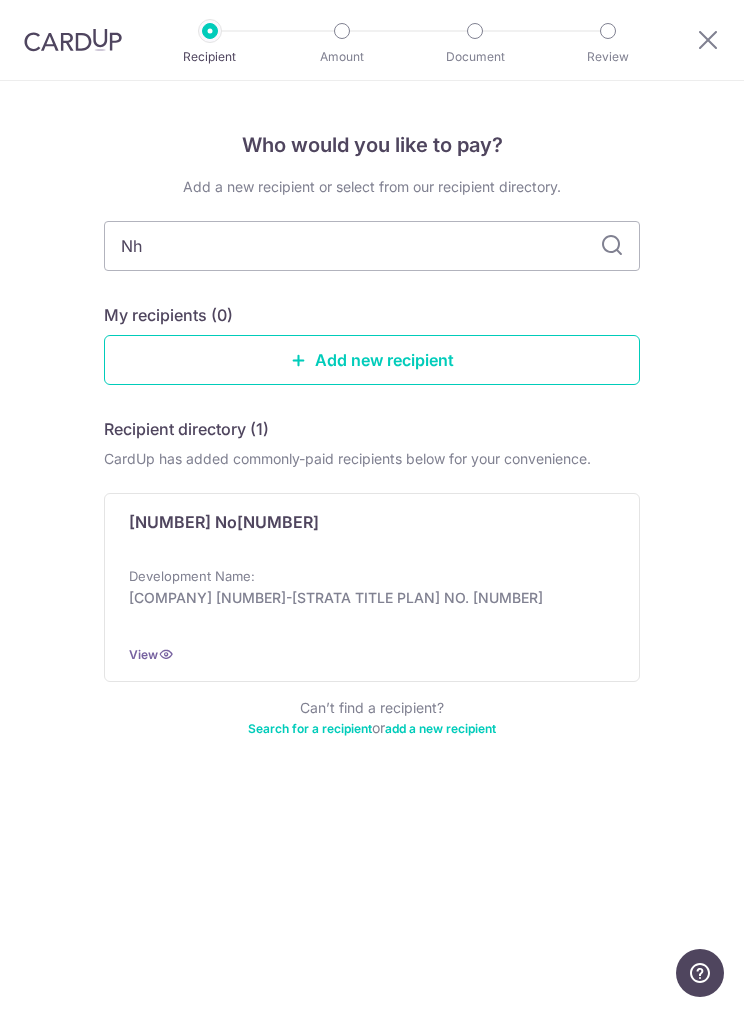 type on "N" 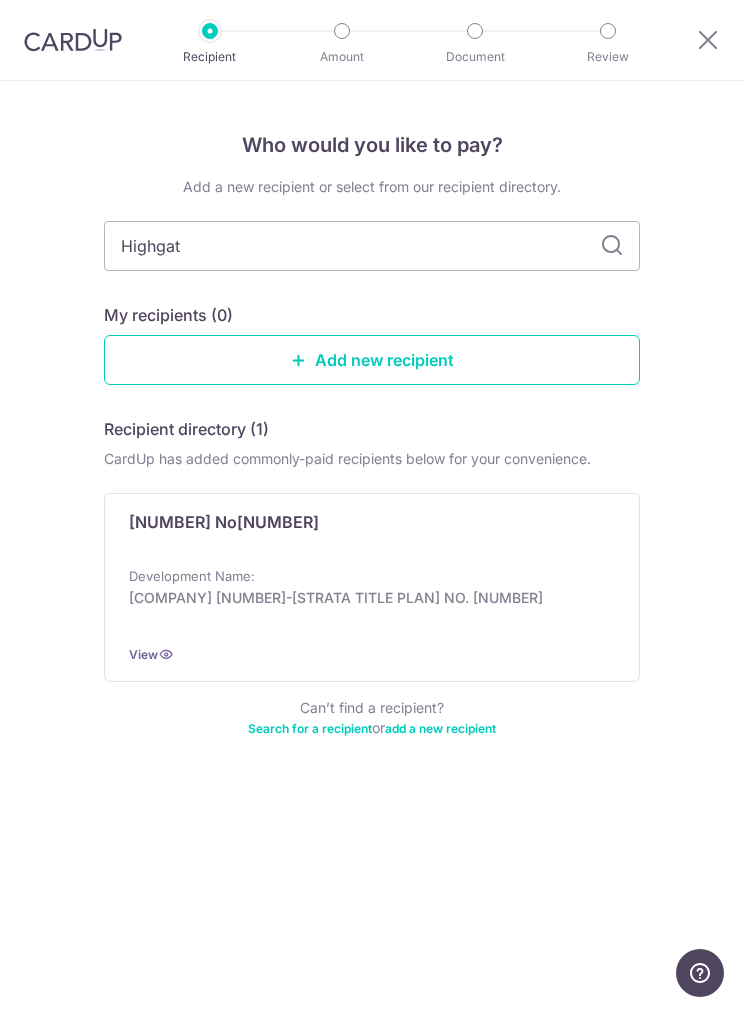 type on "Highgate" 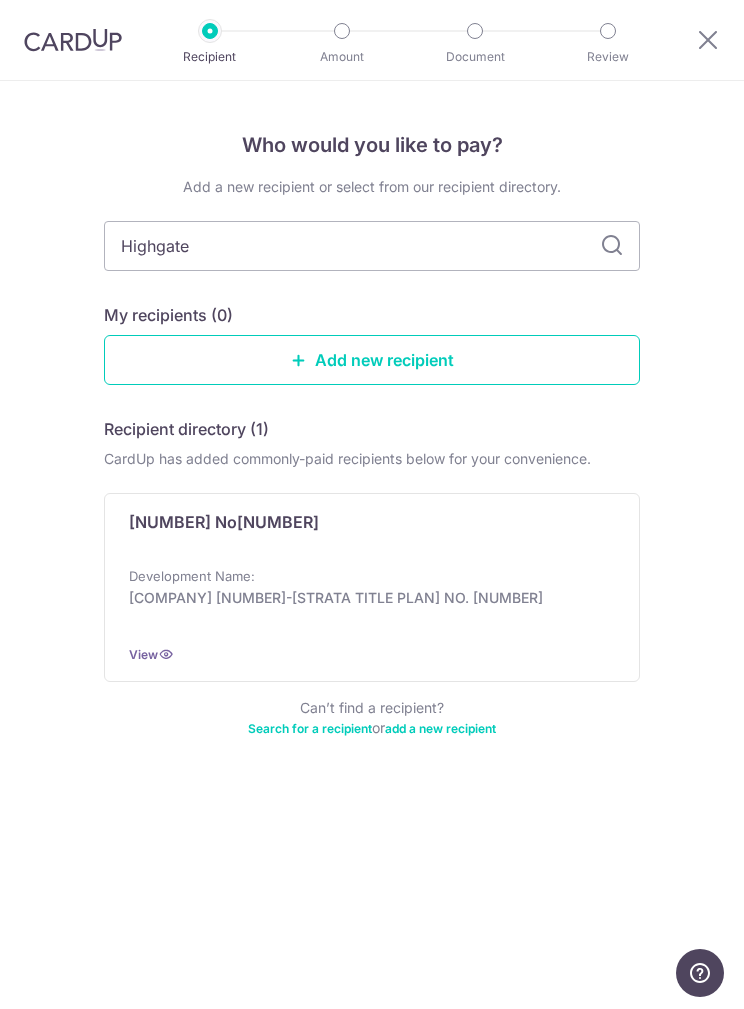 click on "Highgate" at bounding box center [372, 246] 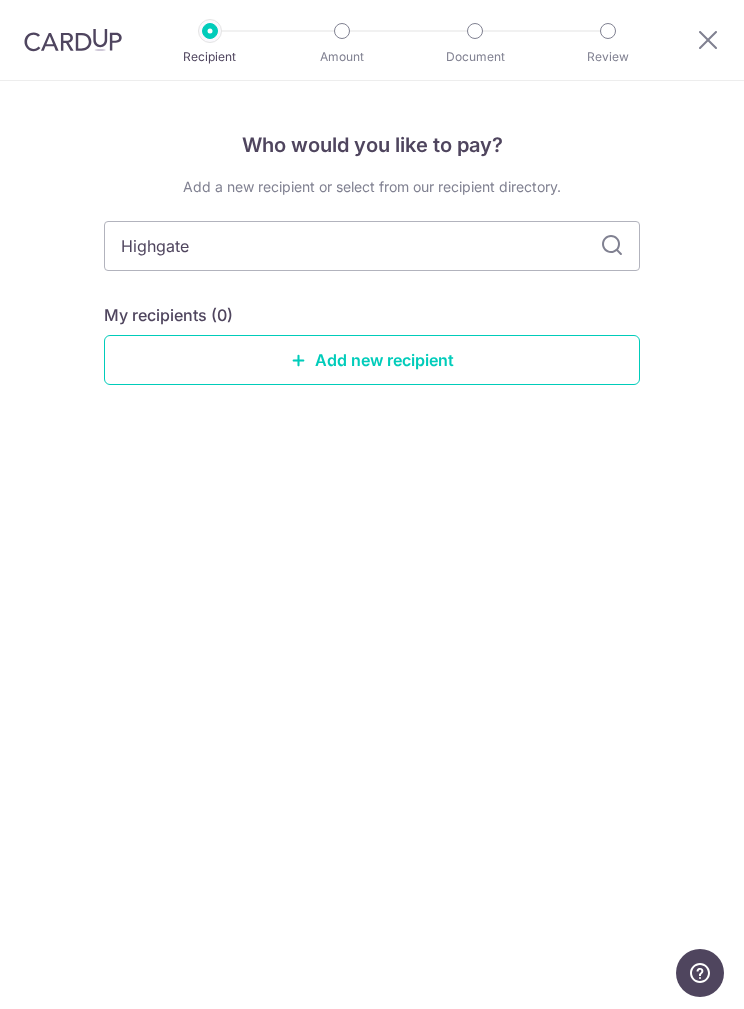 click on "Highgate" at bounding box center [372, 246] 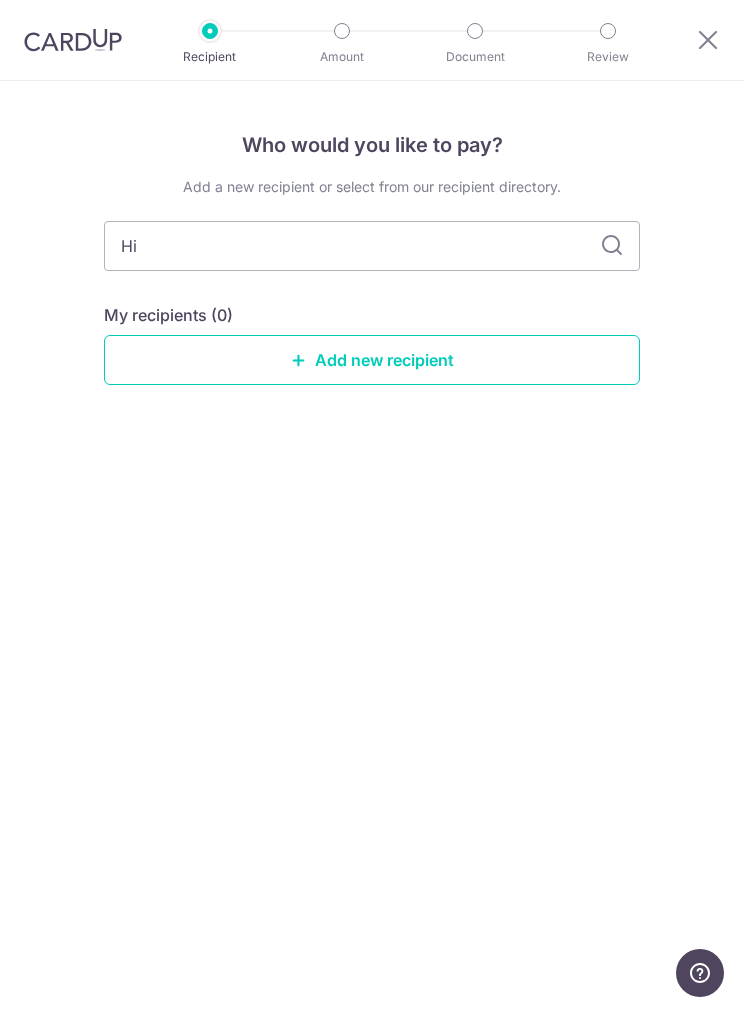 type on "H" 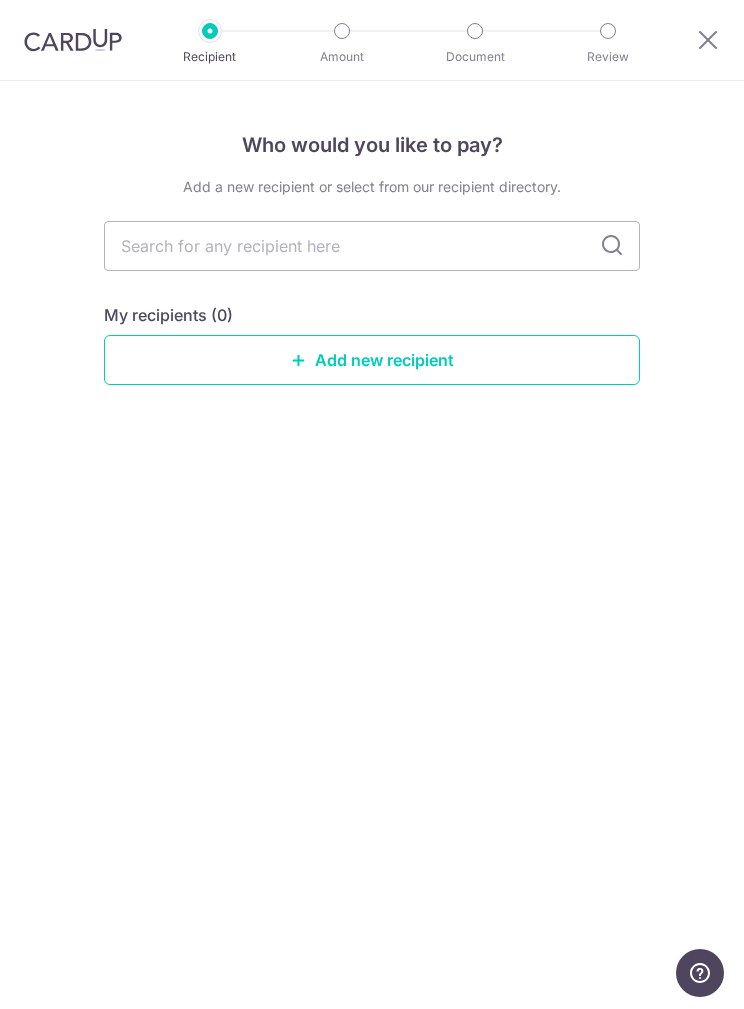 type 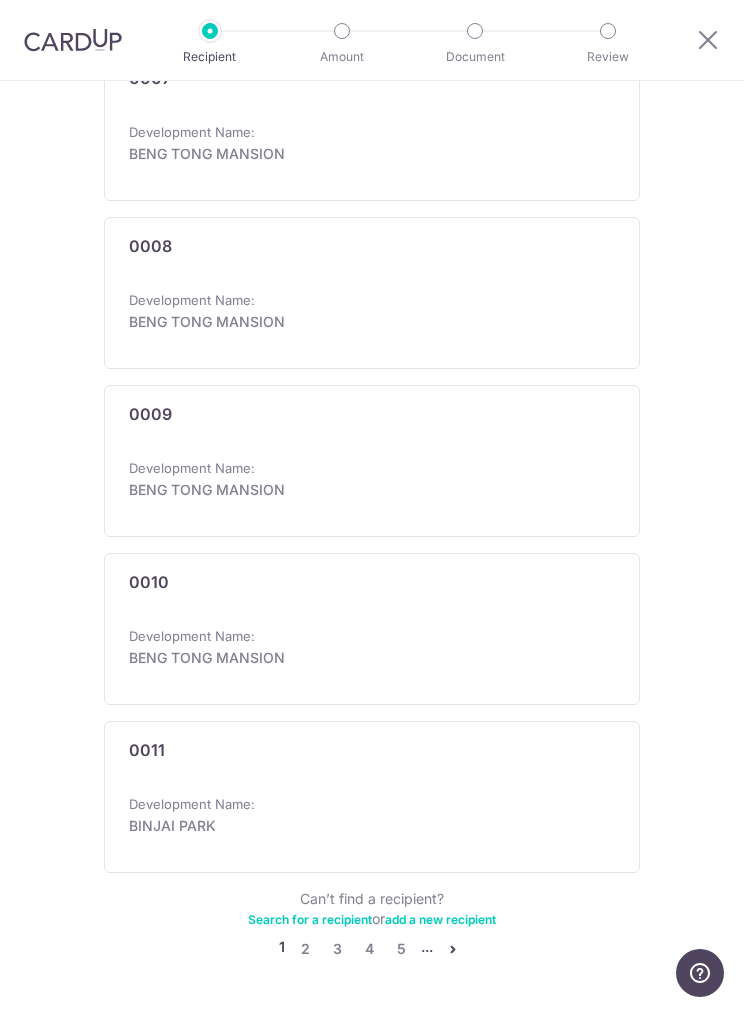 scroll, scrollTop: 1284, scrollLeft: 0, axis: vertical 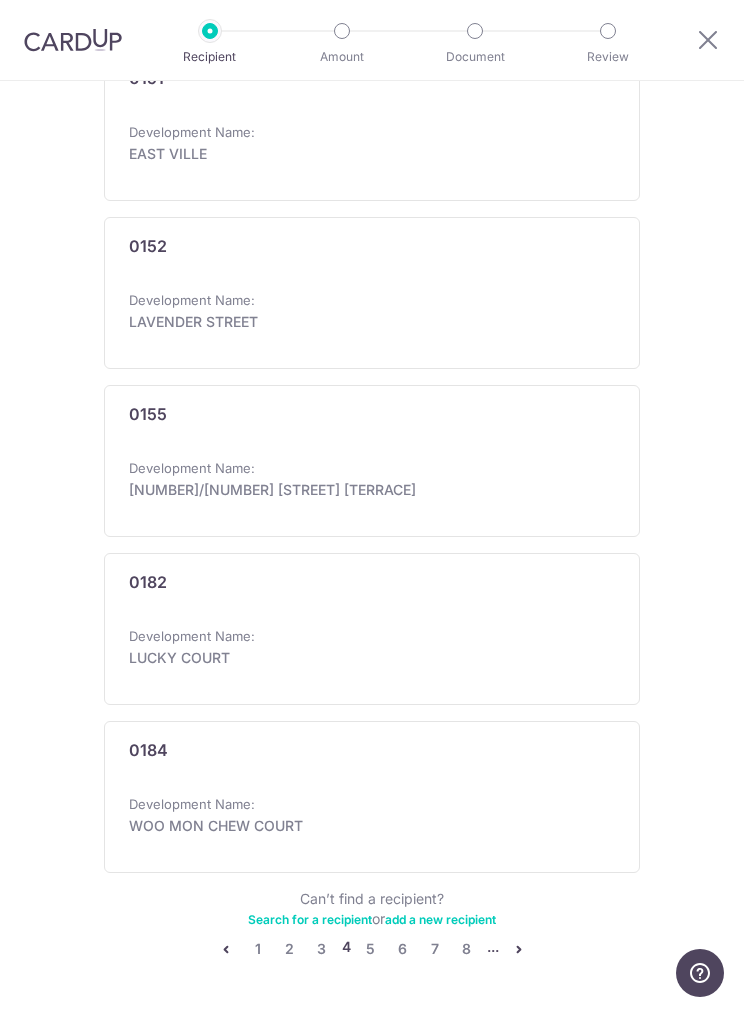 click on "Search for a recipient" at bounding box center [310, 919] 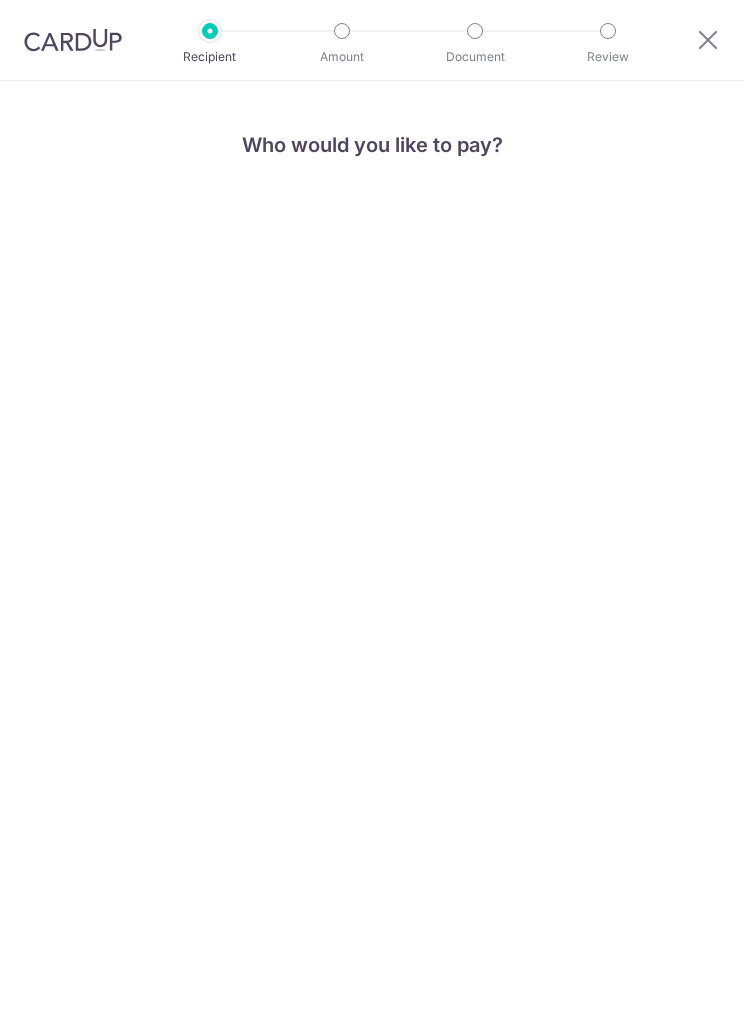 scroll, scrollTop: 0, scrollLeft: 0, axis: both 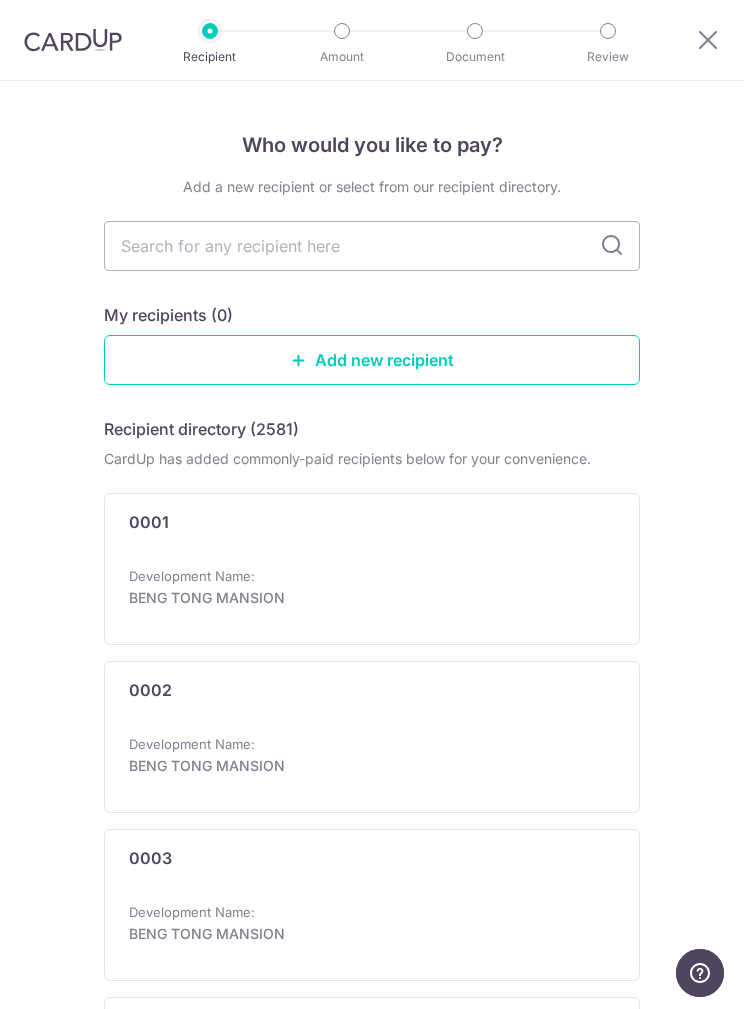 click at bounding box center (372, 246) 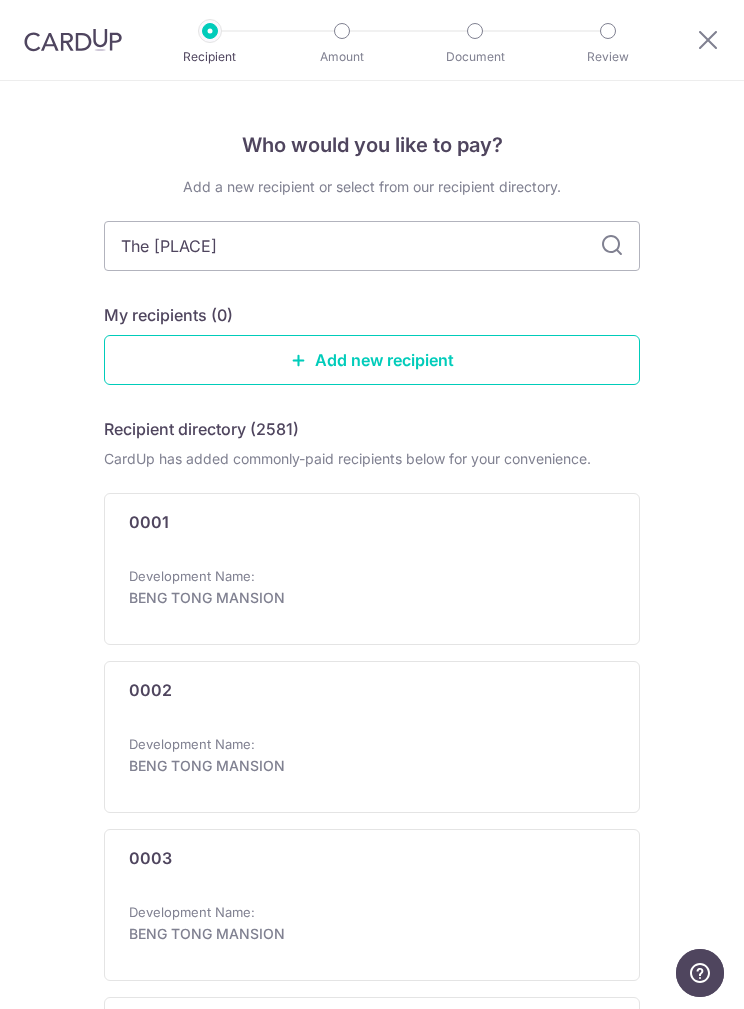 type on "The Highgate" 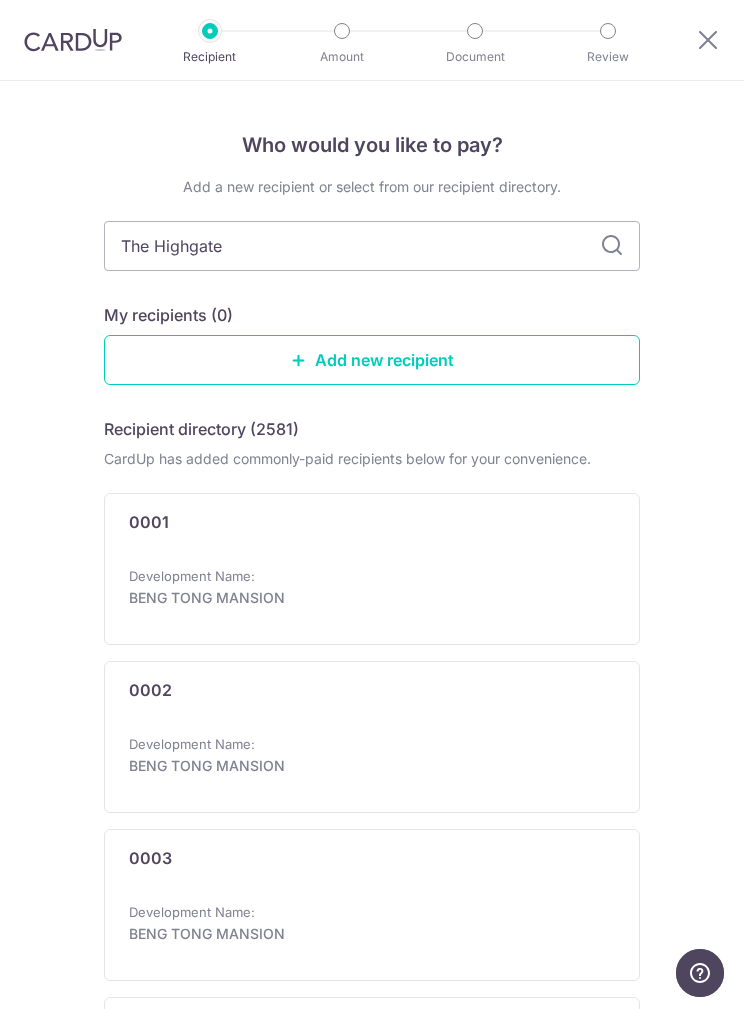 click on "The Highgate" at bounding box center (372, 246) 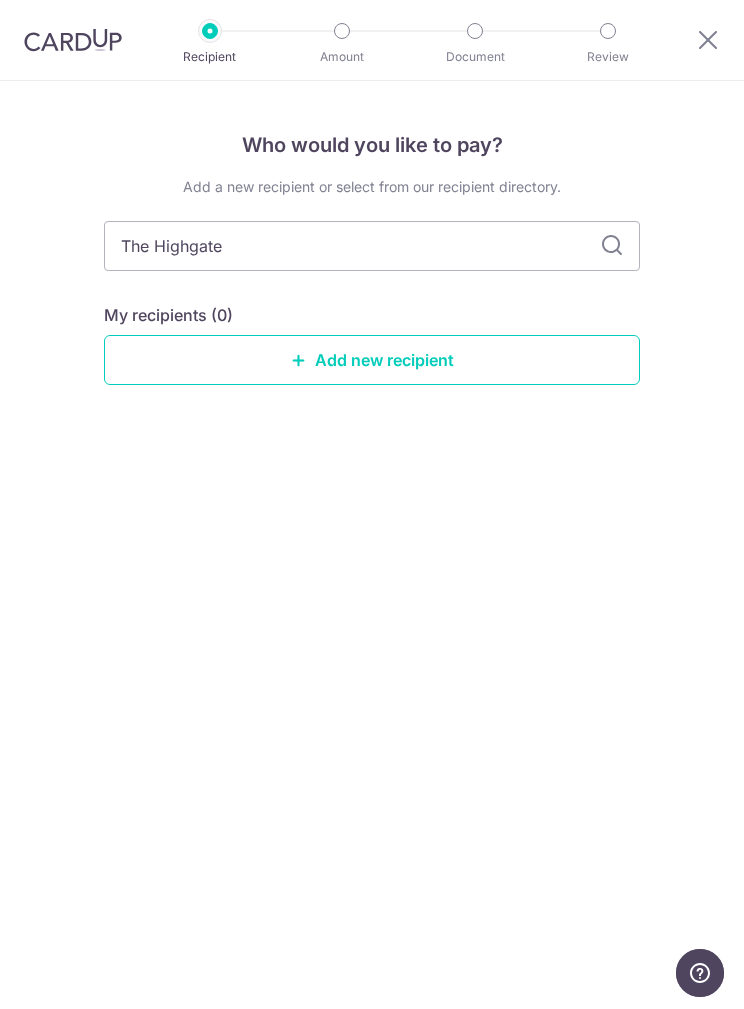 click on "Add new recipient" at bounding box center (372, 360) 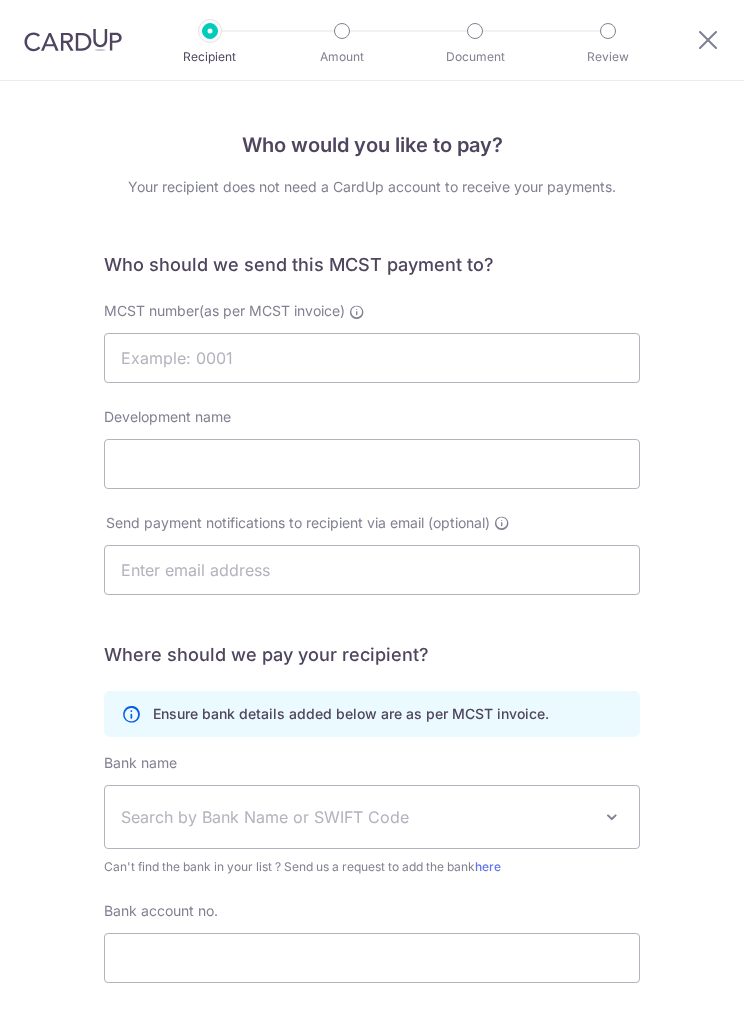 scroll, scrollTop: 0, scrollLeft: 0, axis: both 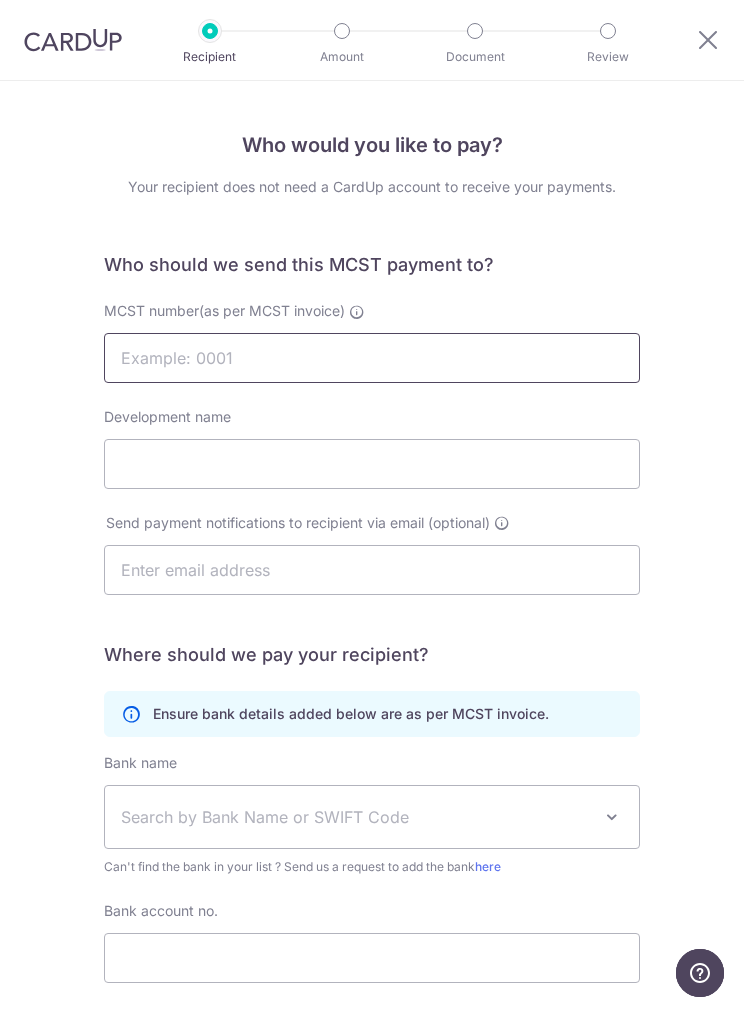 click on "MCST number(as per MCST invoice)" at bounding box center (372, 358) 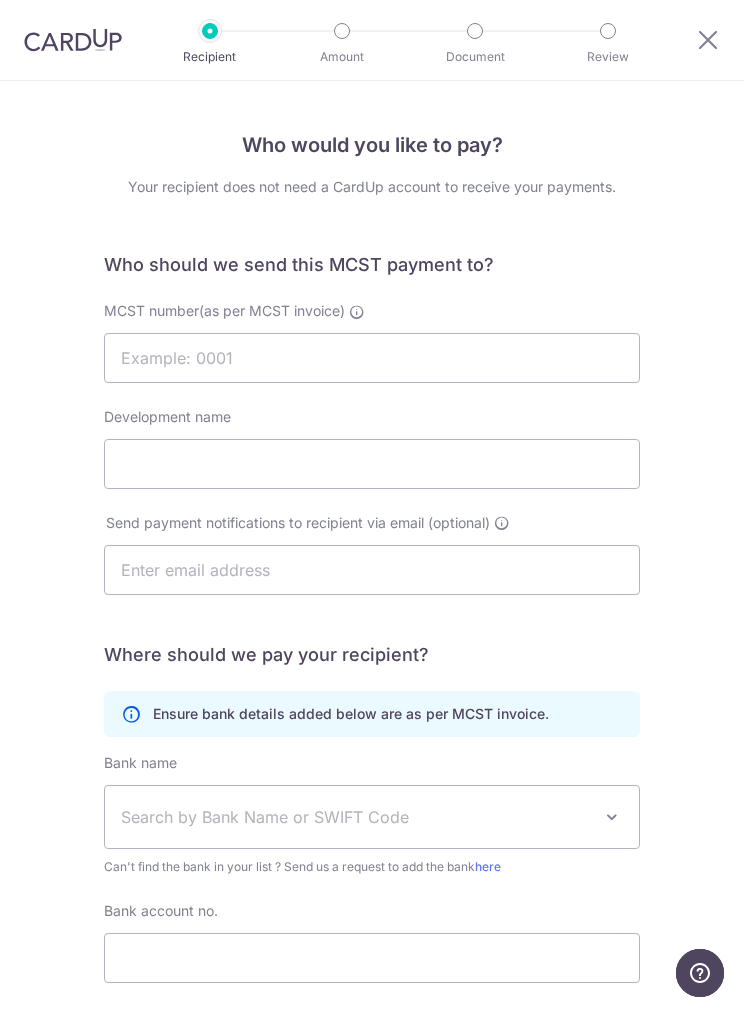 click at bounding box center [357, 312] 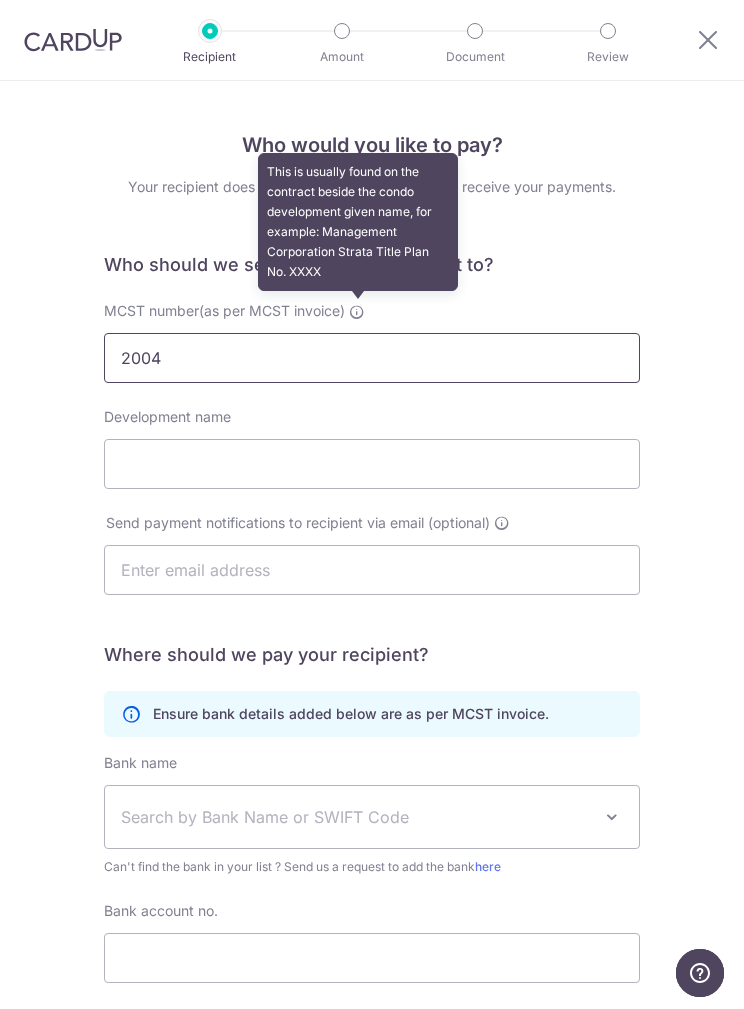 type on "2004" 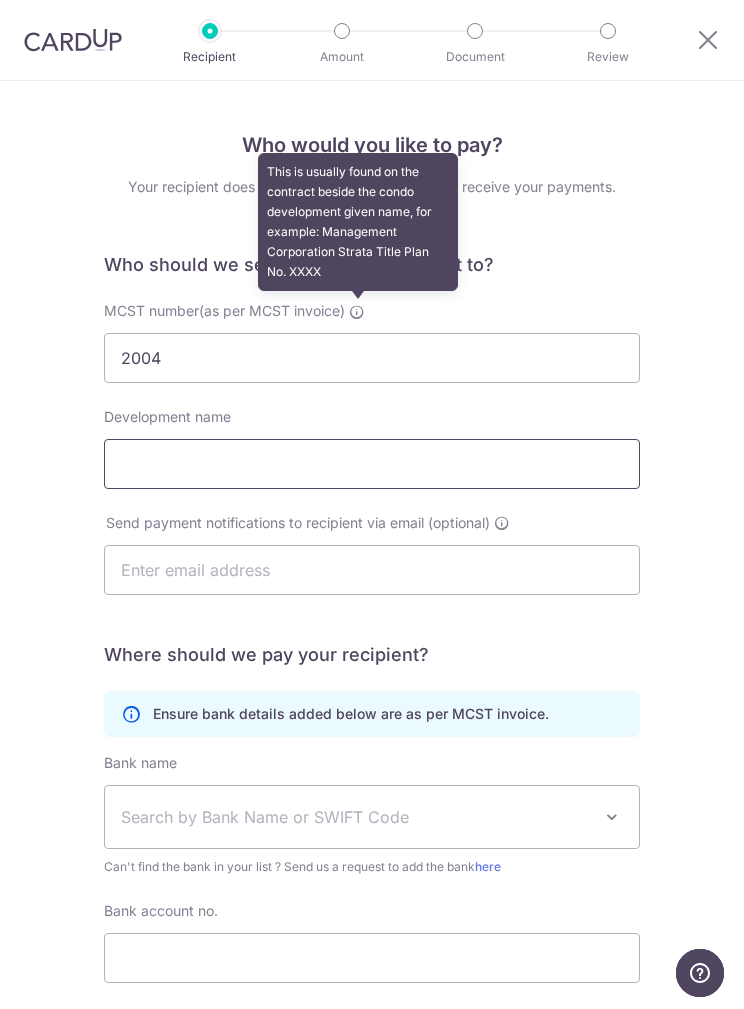 click on "Development name" at bounding box center (372, 464) 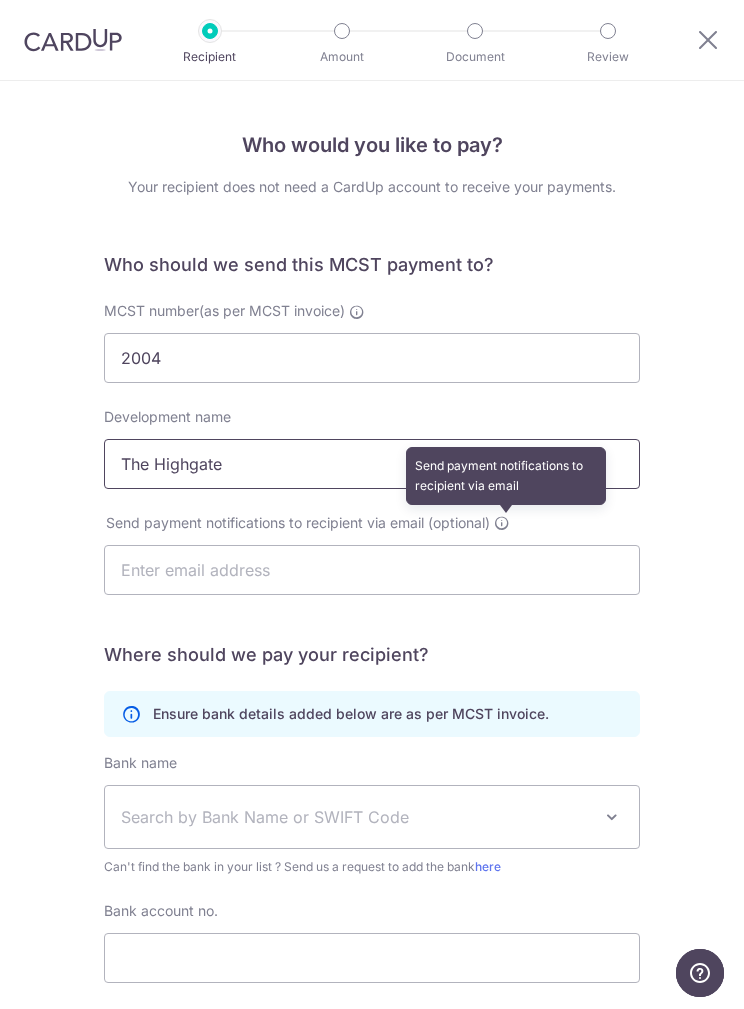 type on "The Highgate" 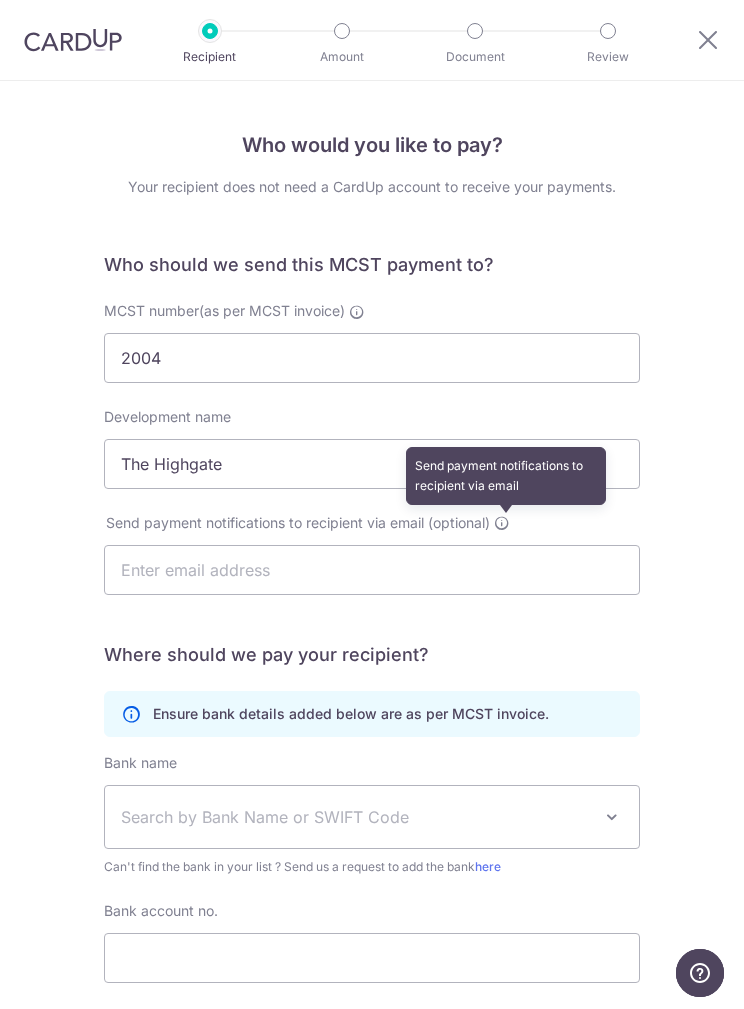 click at bounding box center [502, 523] 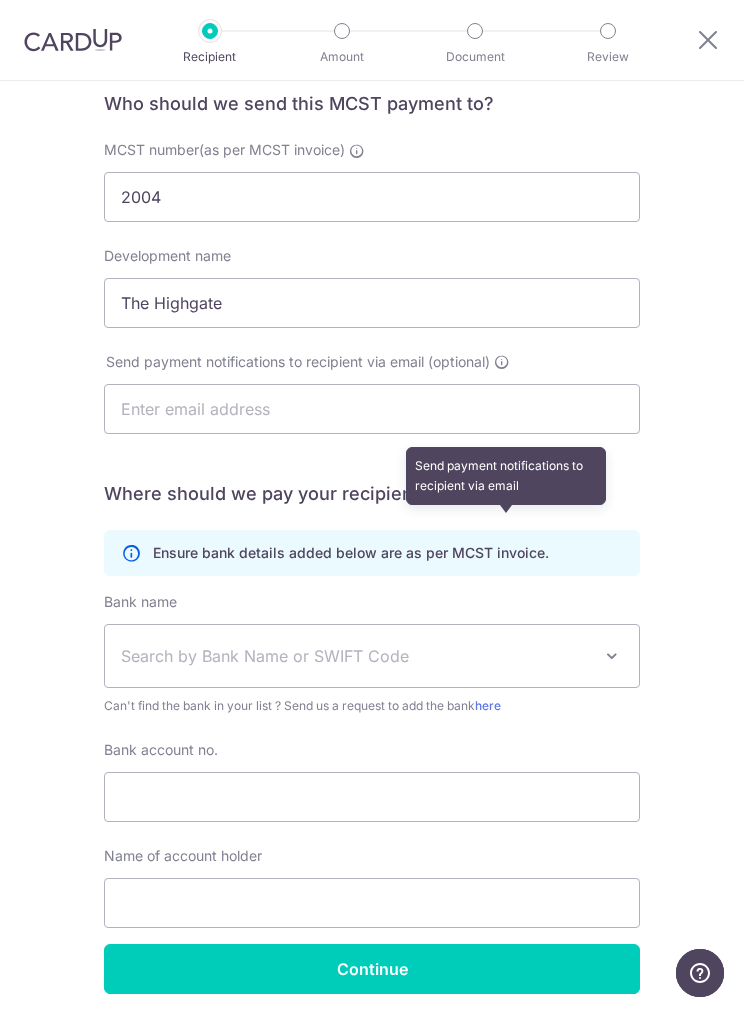 scroll, scrollTop: 160, scrollLeft: 0, axis: vertical 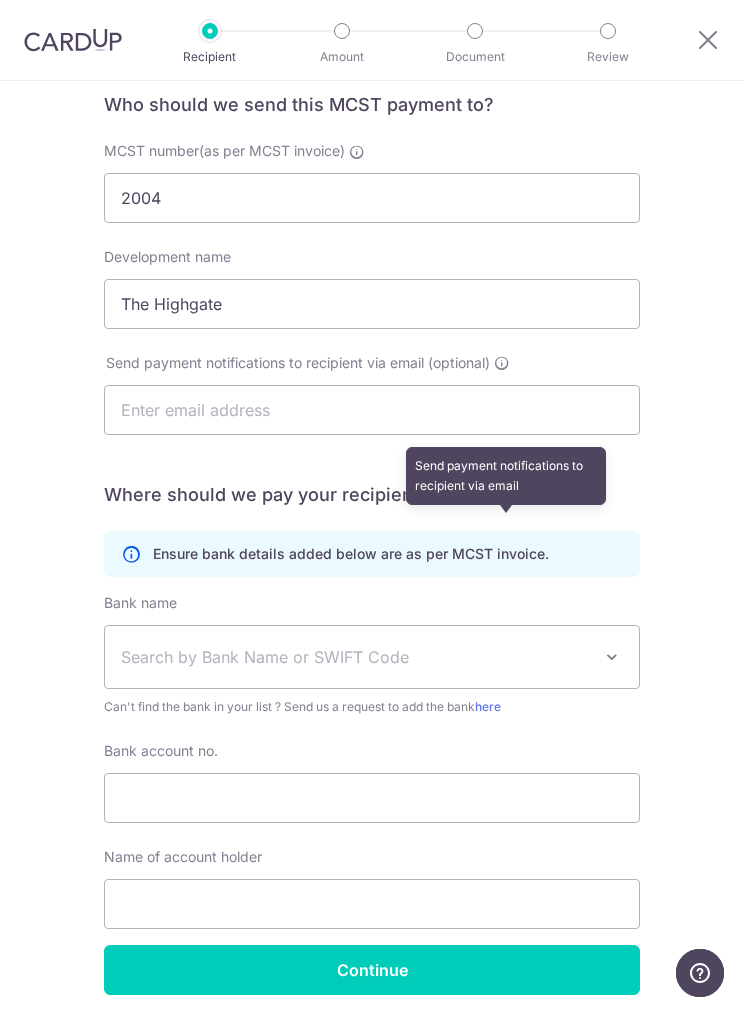 click on "Search by Bank Name or SWIFT Code" at bounding box center (356, 657) 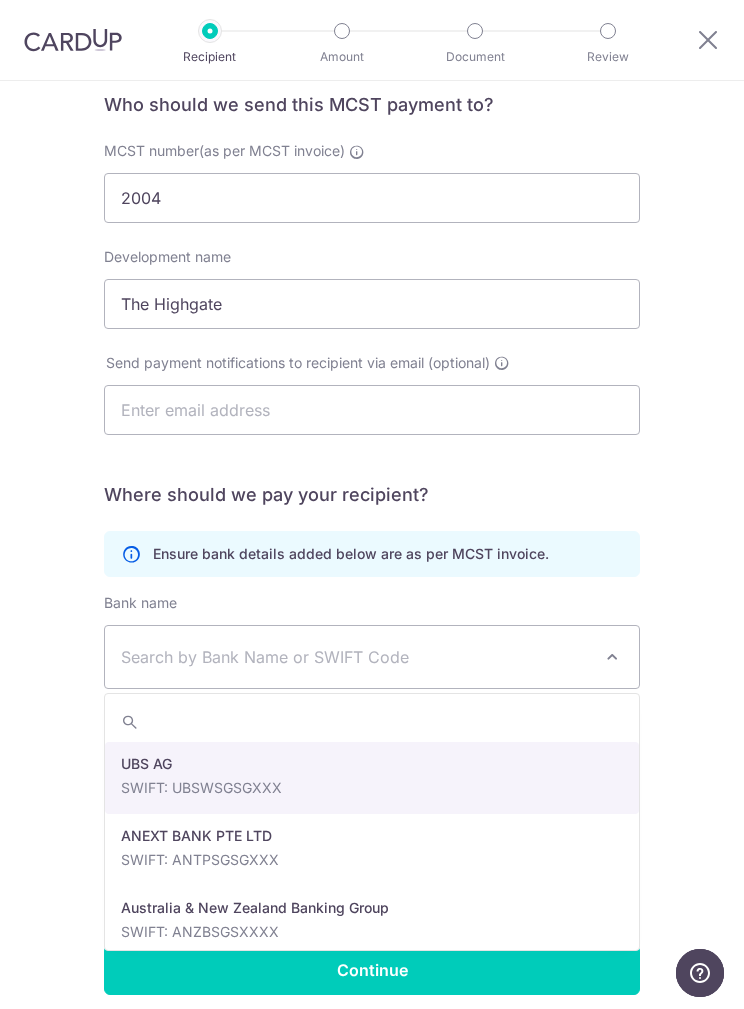 click on "Search by Bank Name or SWIFT Code" at bounding box center (356, 657) 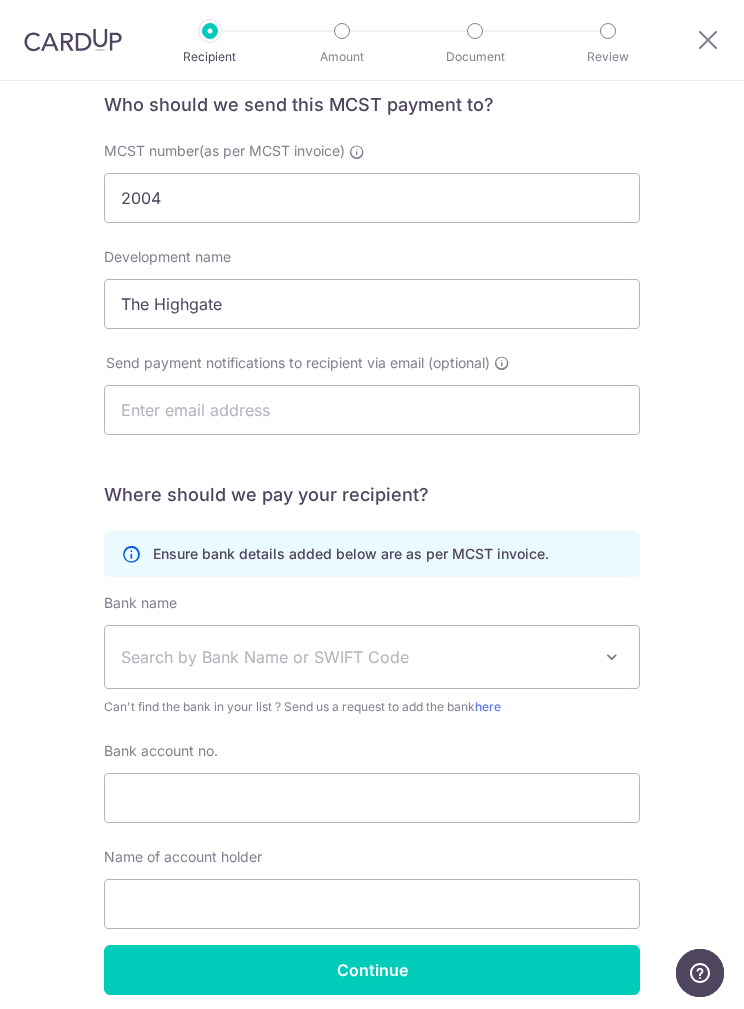 click on "Search by Bank Name or SWIFT Code" at bounding box center [356, 657] 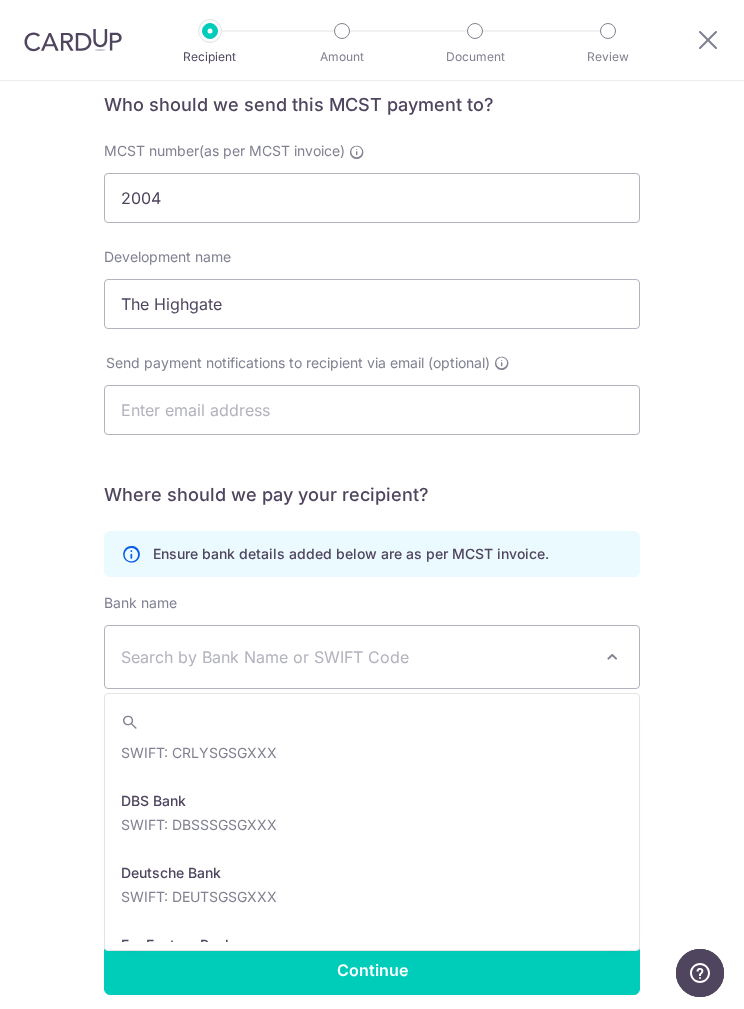 scroll, scrollTop: 1577, scrollLeft: 0, axis: vertical 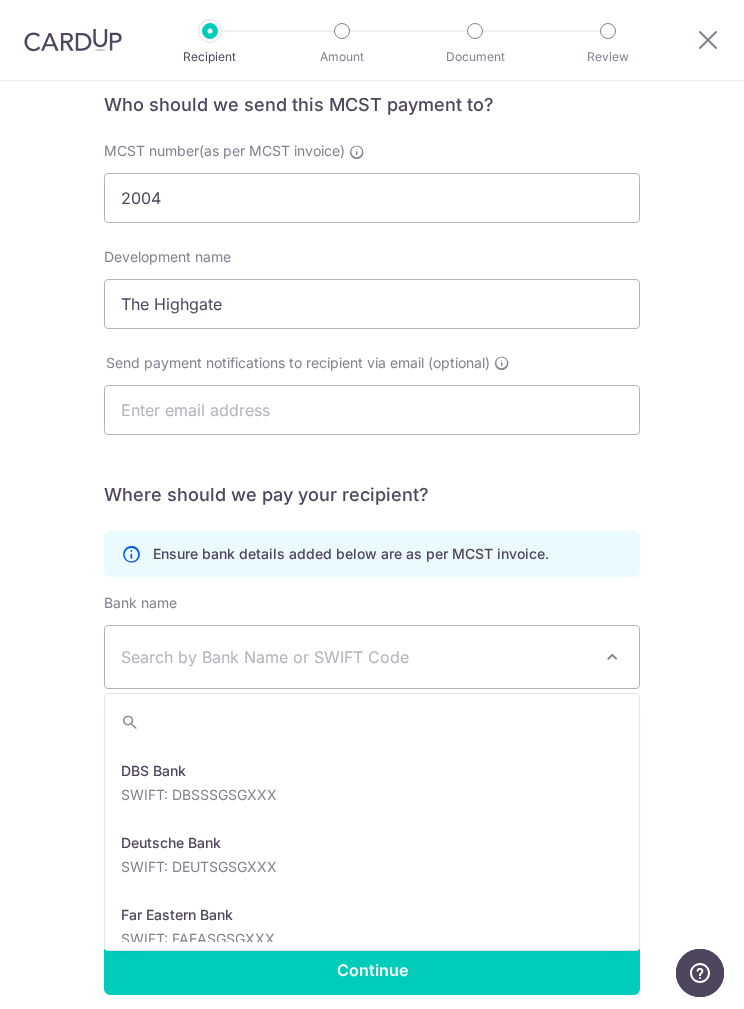 select on "6" 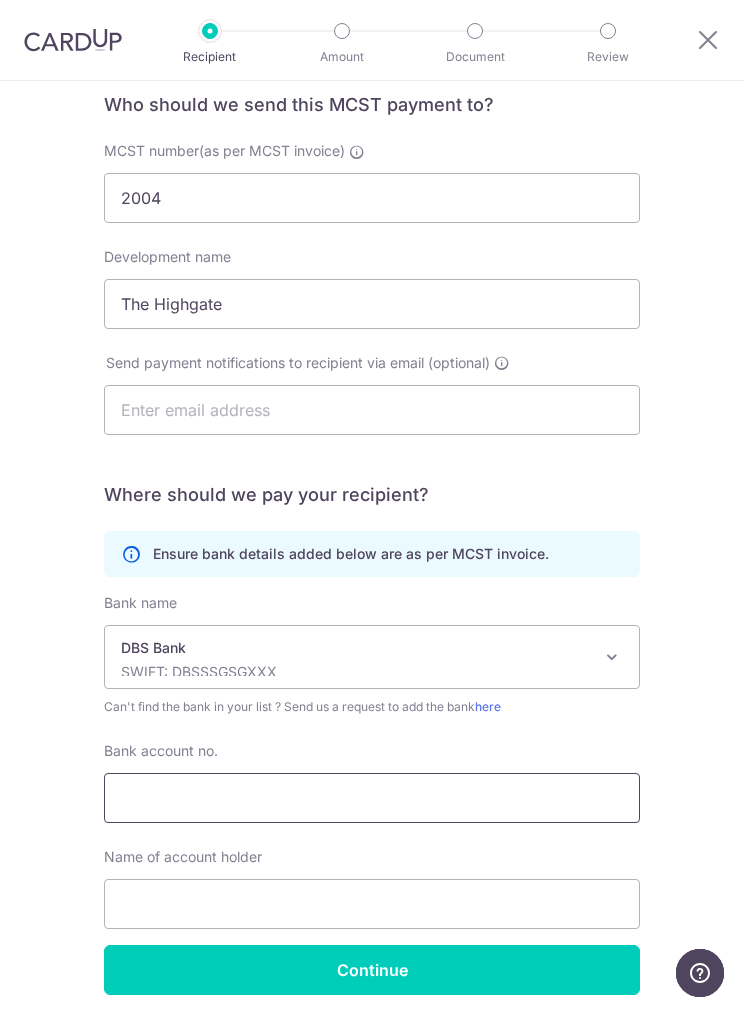 click on "Bank account no." at bounding box center [372, 798] 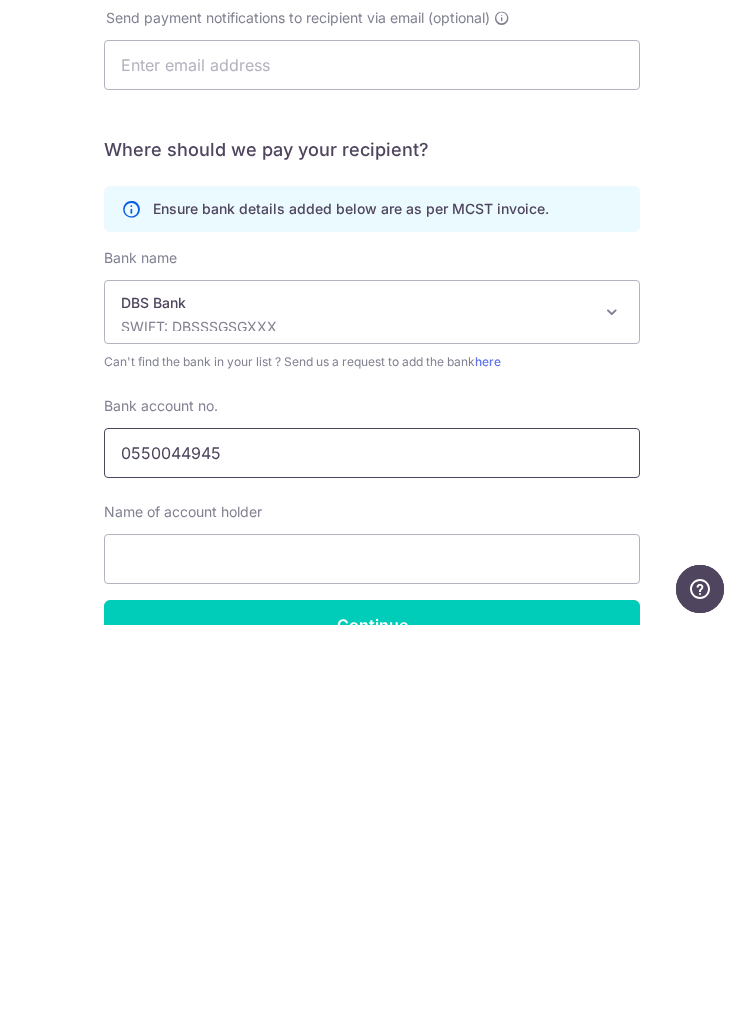 type on "0550044945" 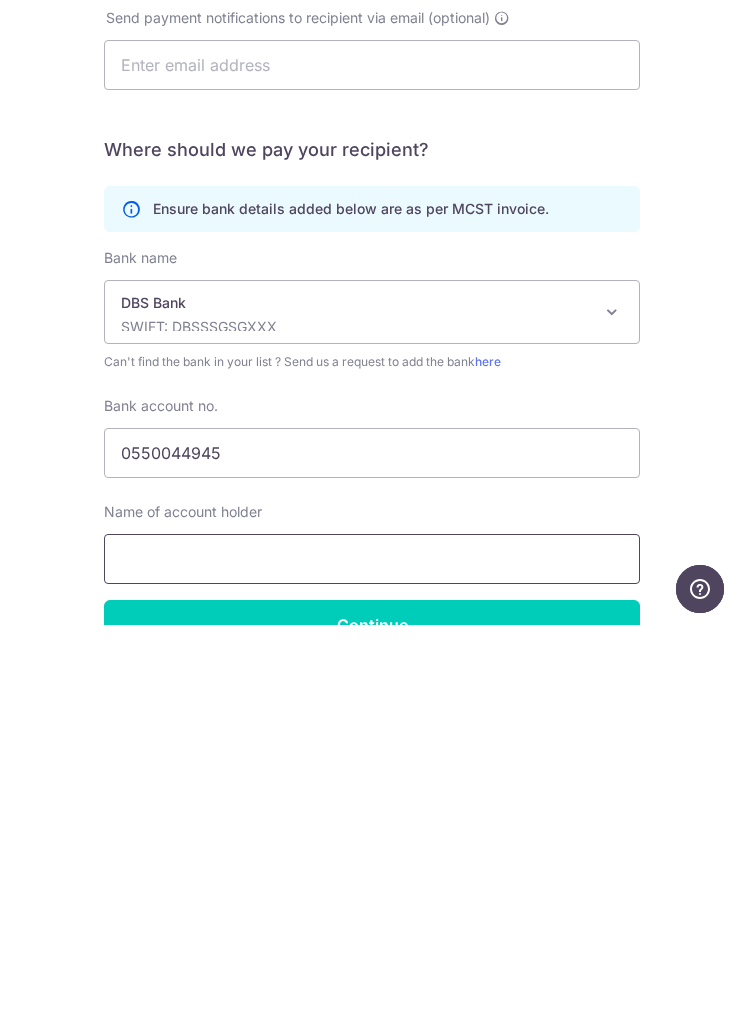 click at bounding box center (372, 943) 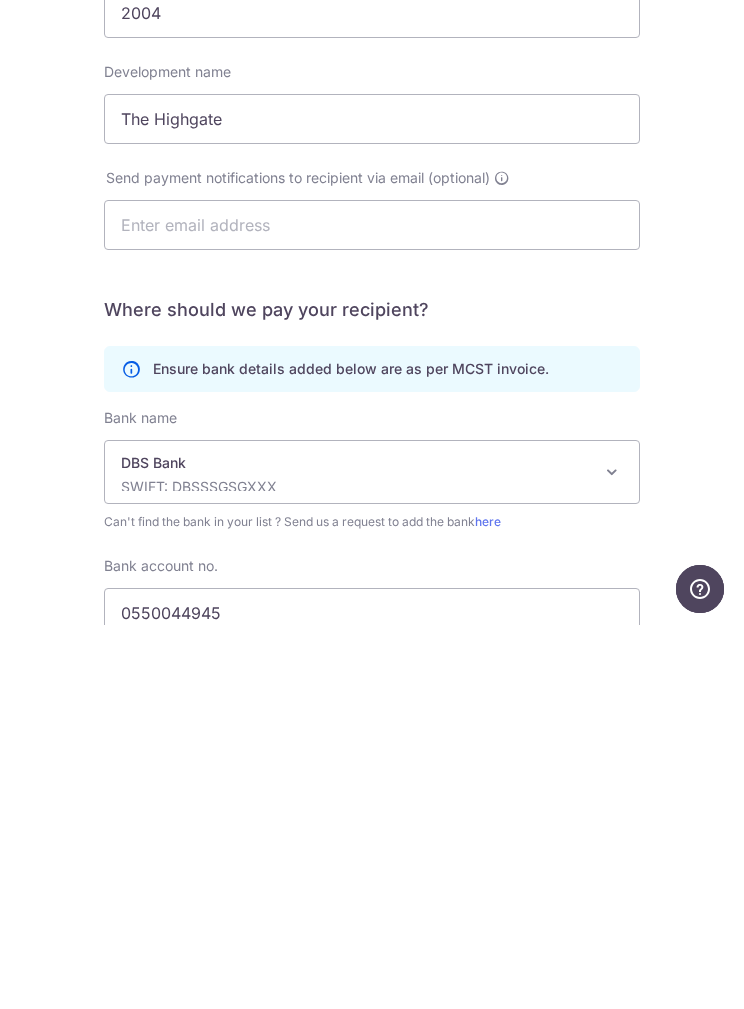 scroll, scrollTop: 0, scrollLeft: 0, axis: both 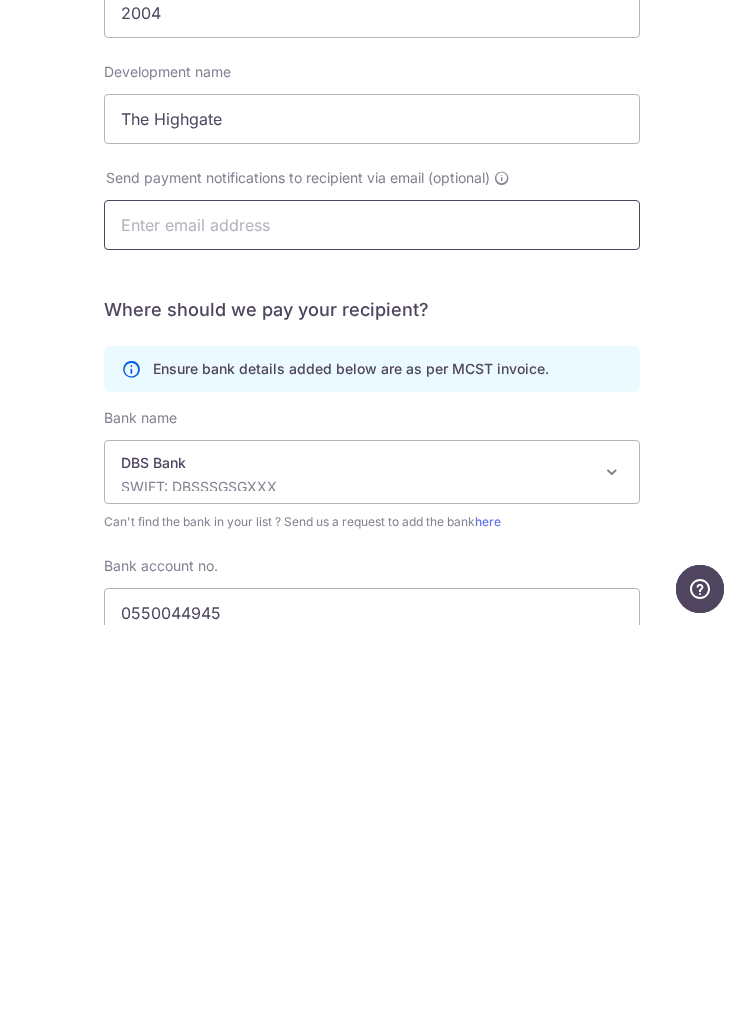 click at bounding box center (372, 609) 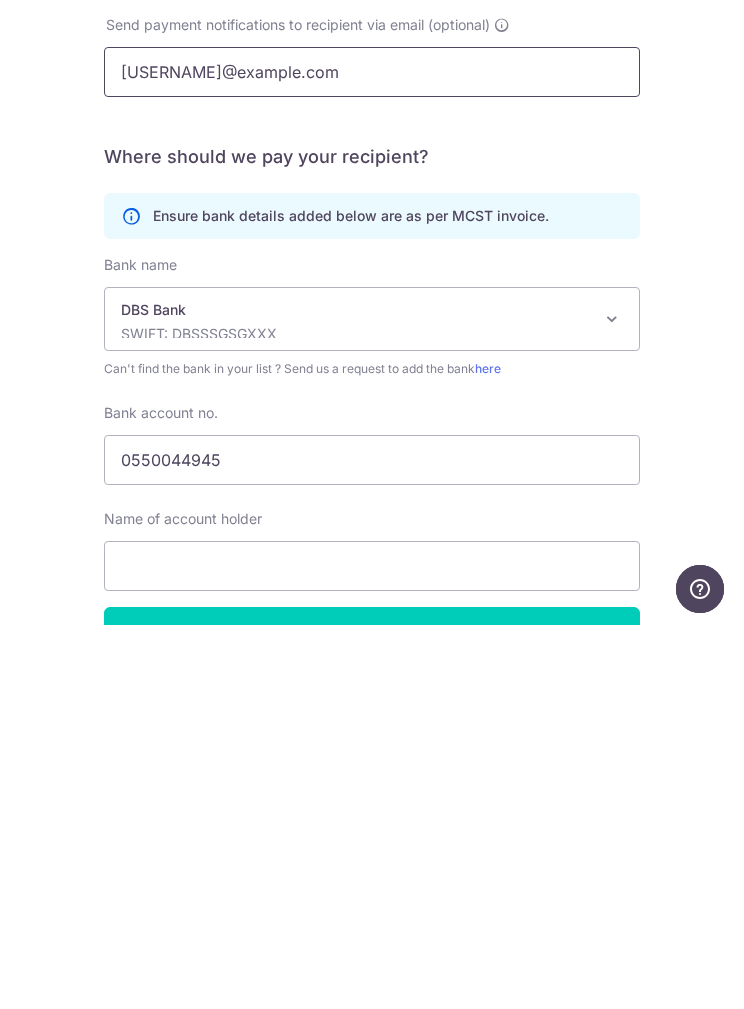 scroll, scrollTop: 150, scrollLeft: 0, axis: vertical 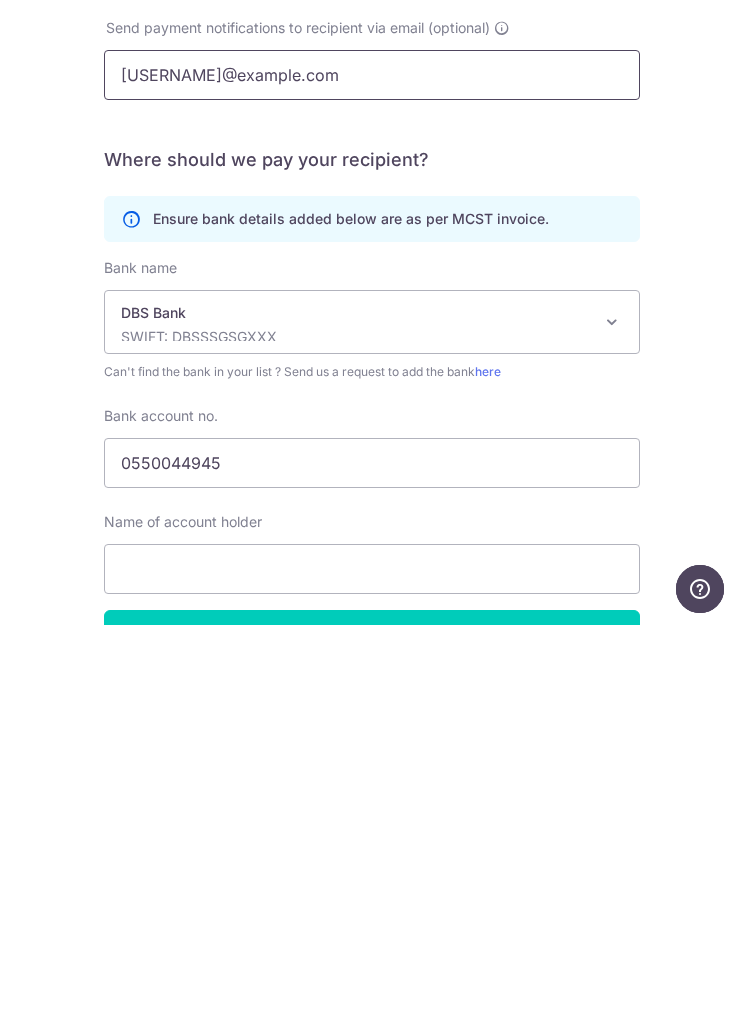 type on "[EMAIL]" 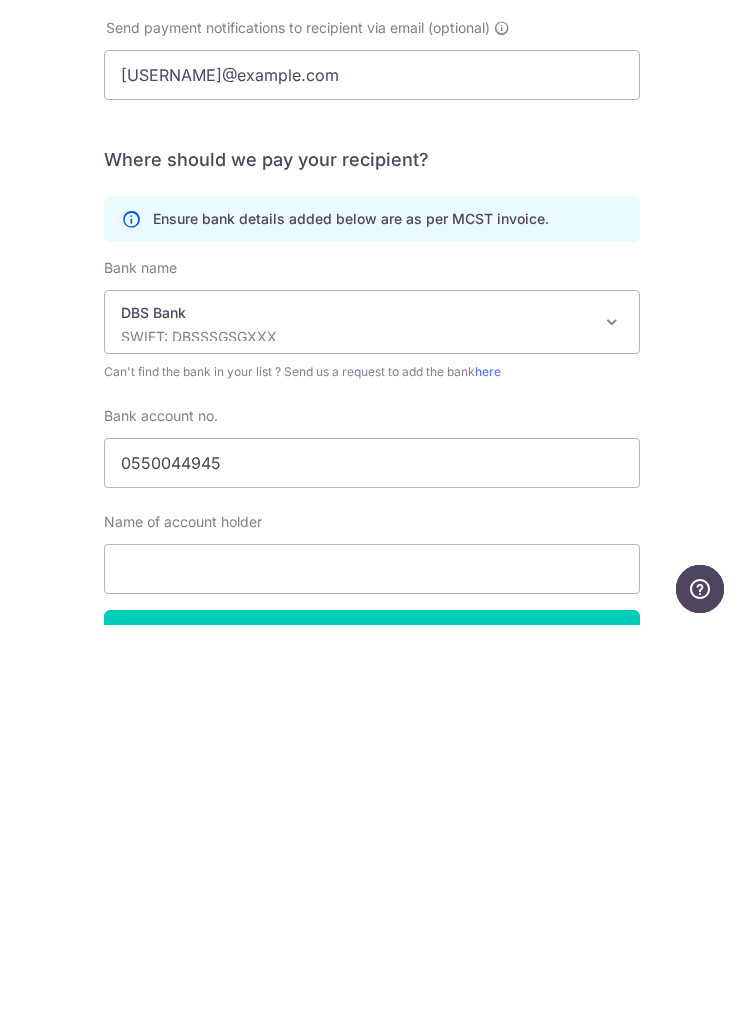 click at bounding box center (372, 953) 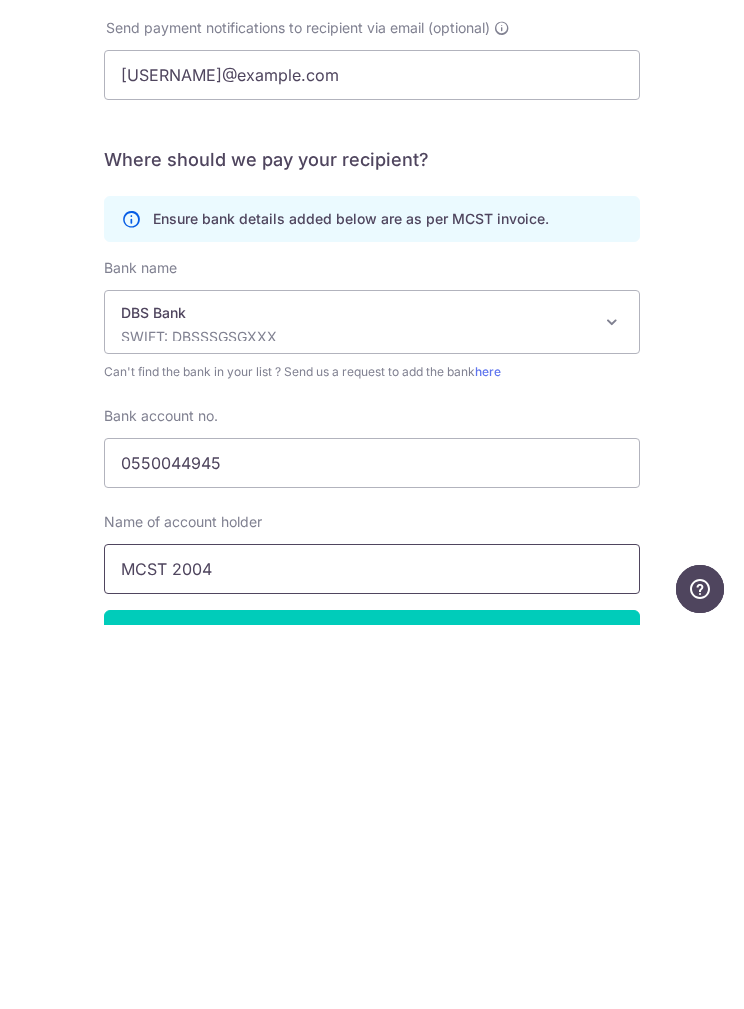 type on "MCST 2004" 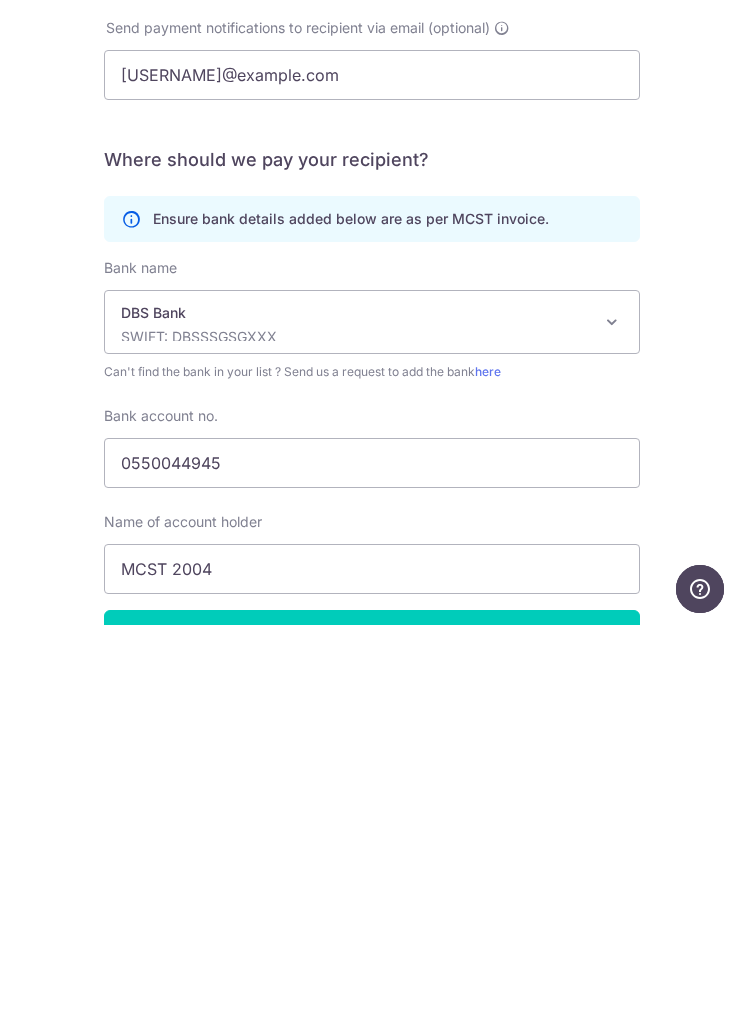 click on "Continue" at bounding box center (372, 1019) 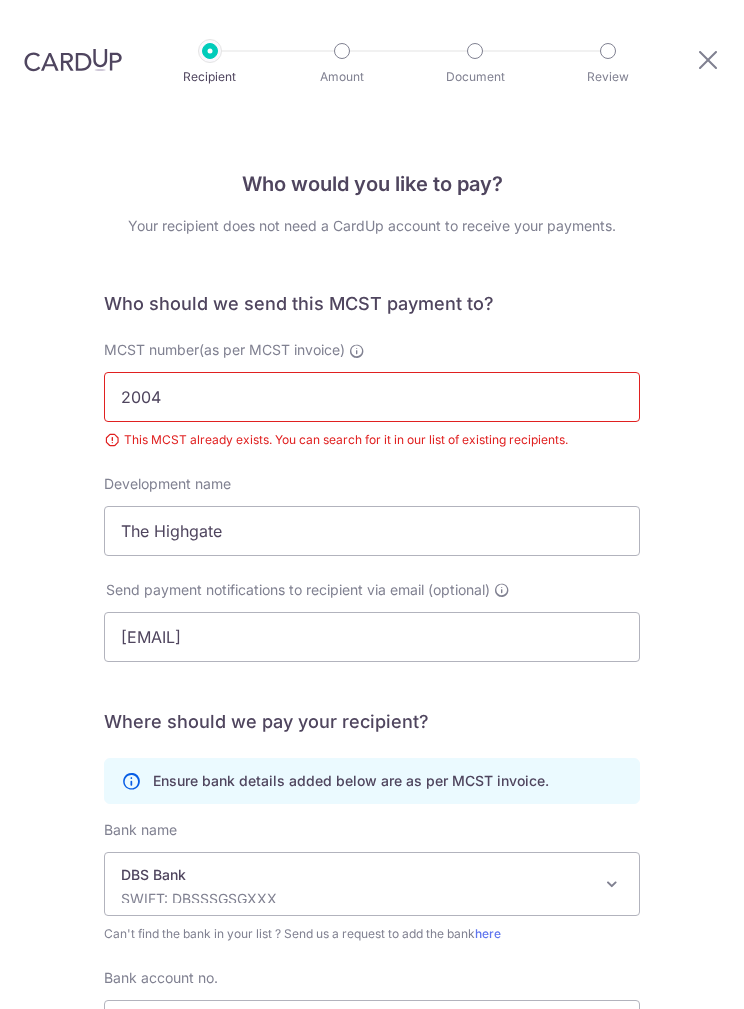 scroll, scrollTop: 80, scrollLeft: 0, axis: vertical 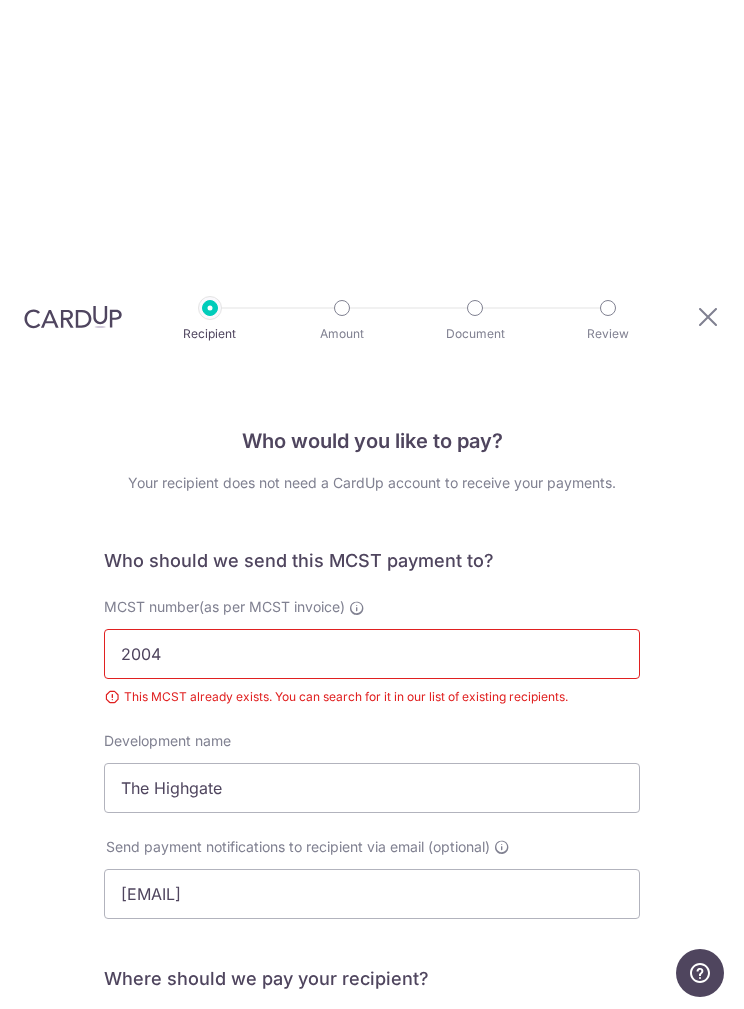 click on "2004" at bounding box center (372, 654) 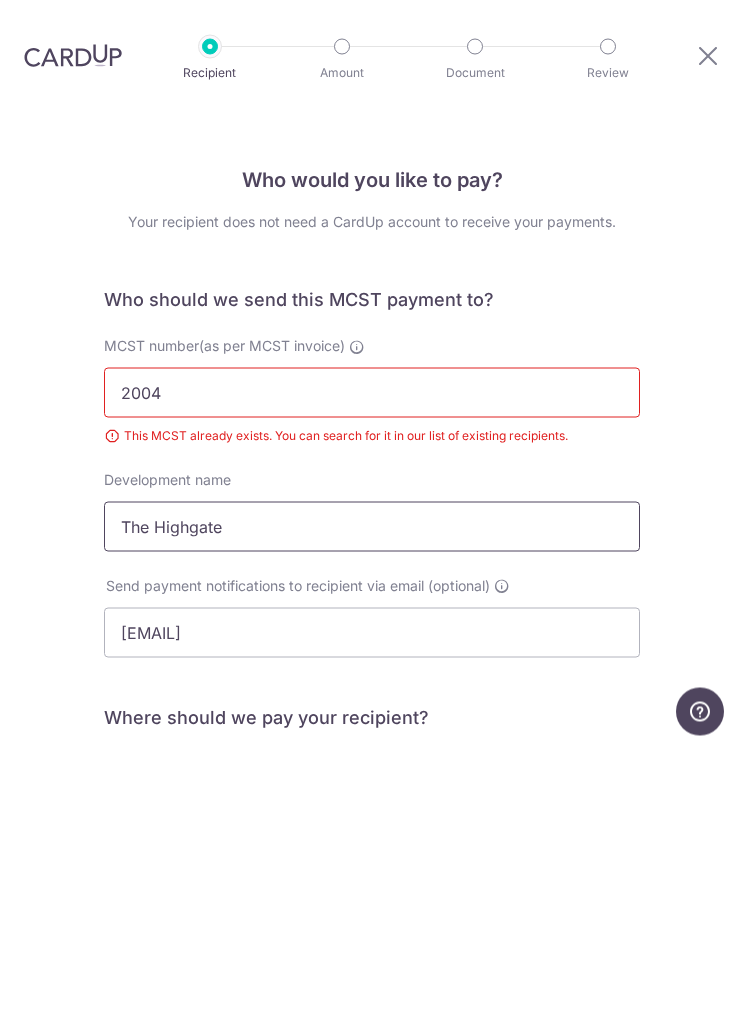 click on "The Highgate" at bounding box center [372, 788] 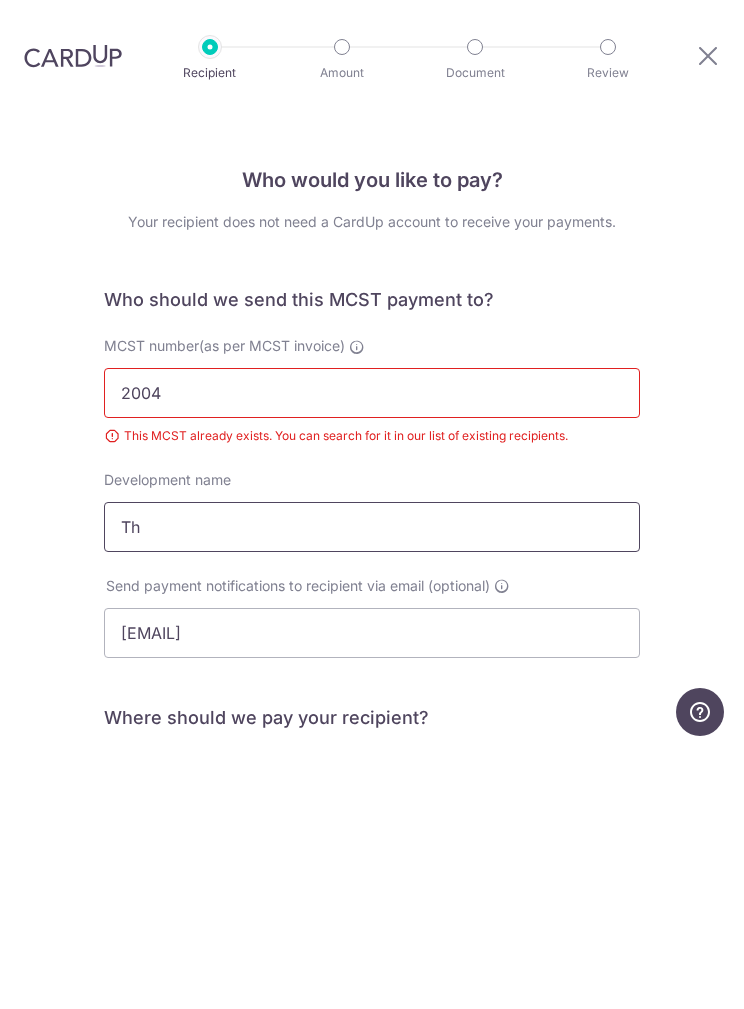 type on "T" 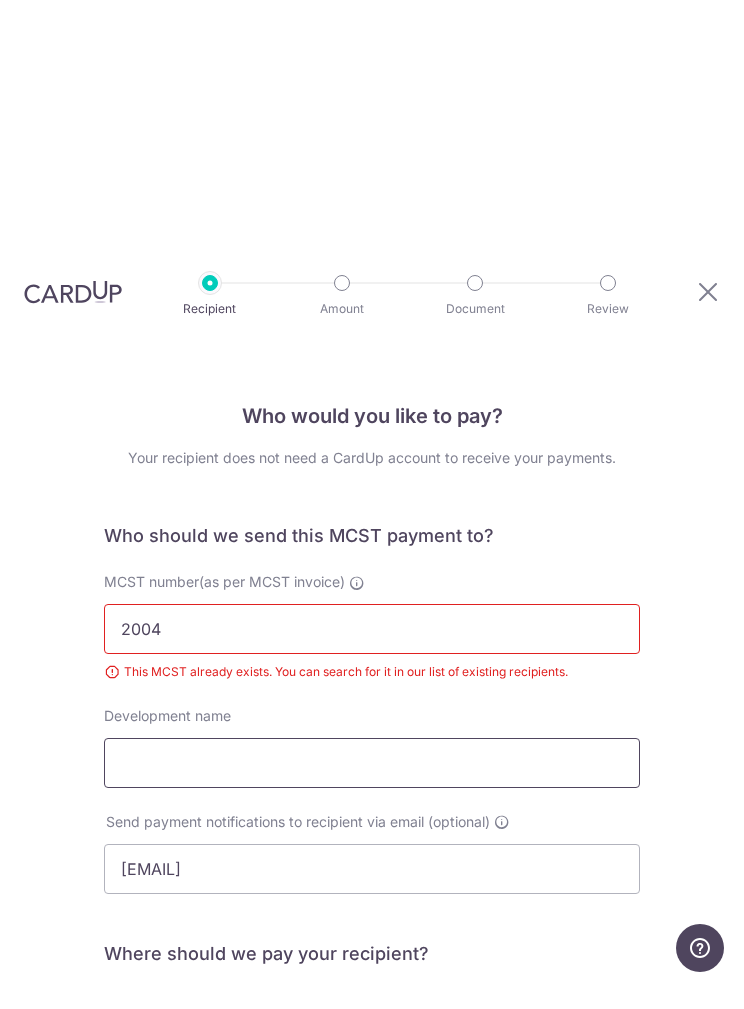 scroll, scrollTop: 0, scrollLeft: 0, axis: both 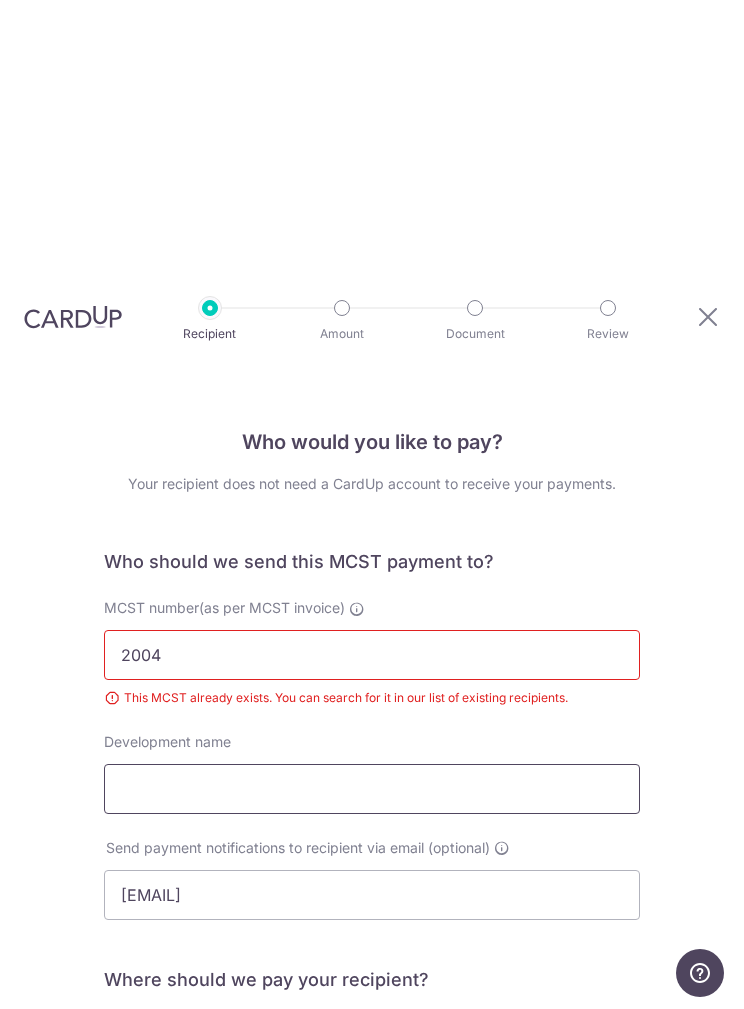 type 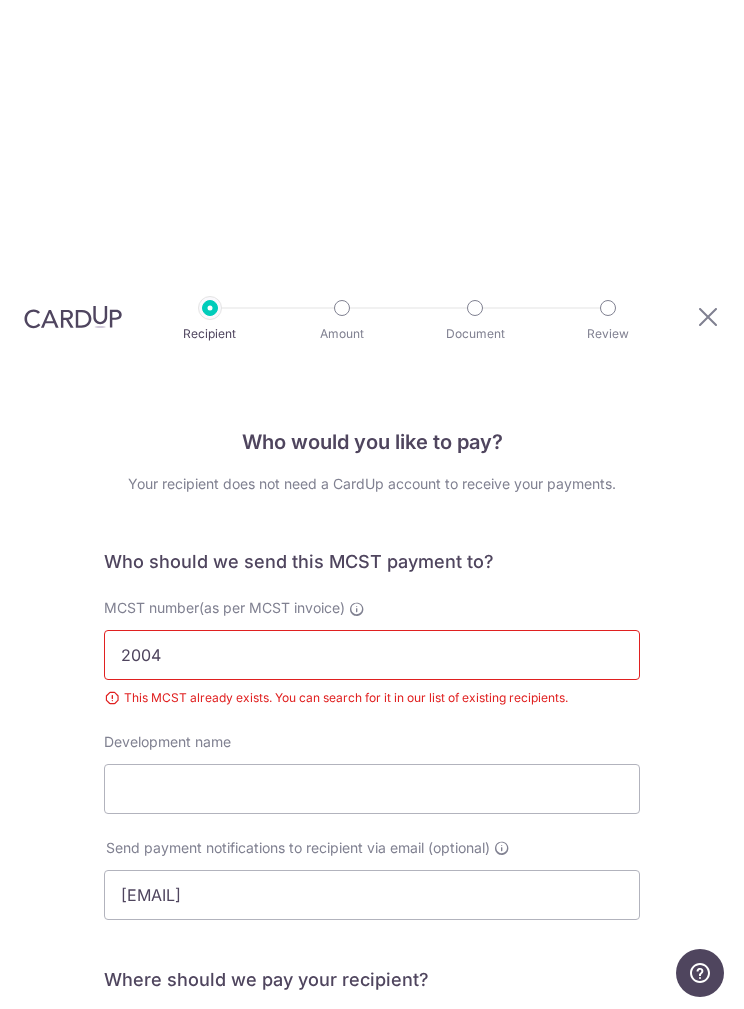 click at bounding box center [708, 316] 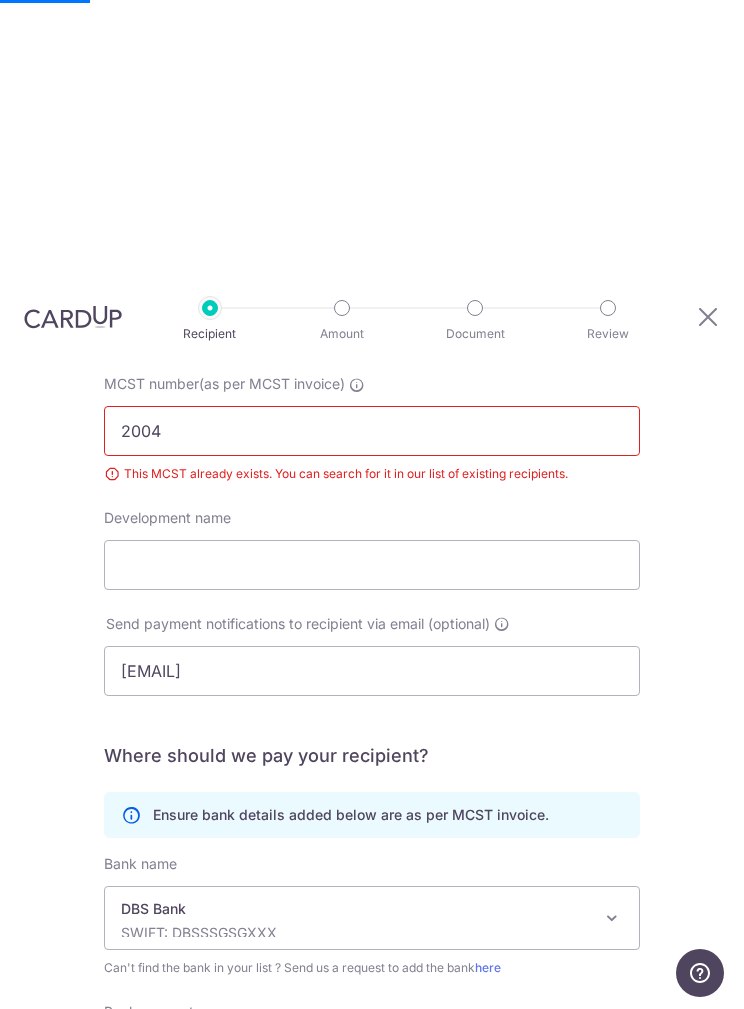scroll, scrollTop: 167, scrollLeft: 0, axis: vertical 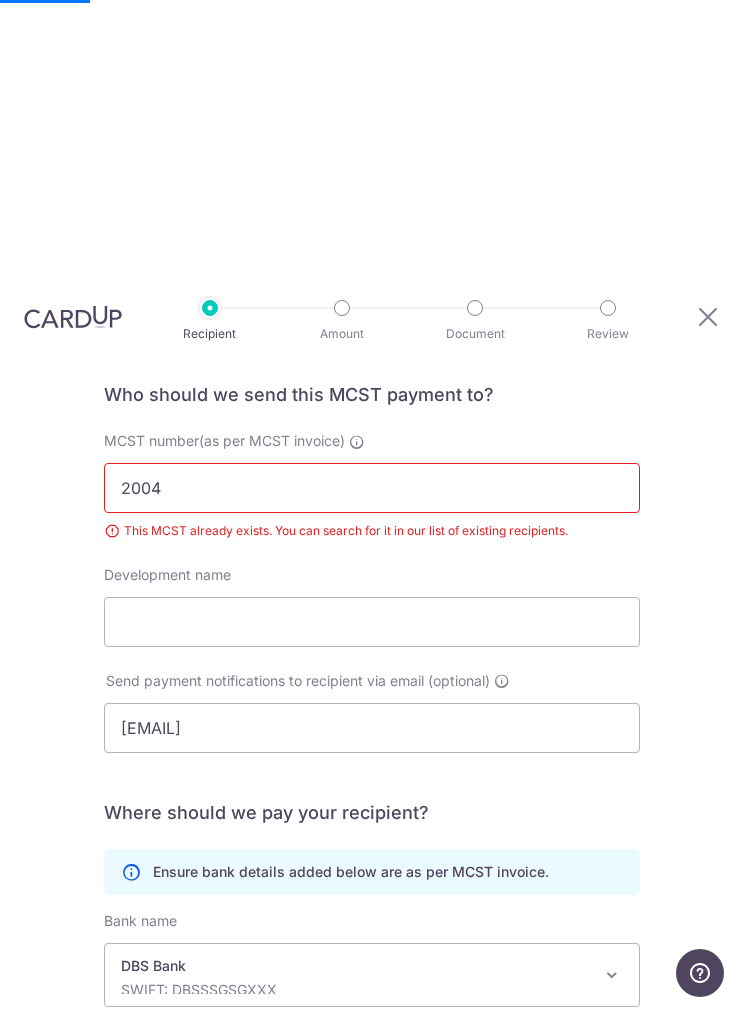 click on "2004" at bounding box center [372, 488] 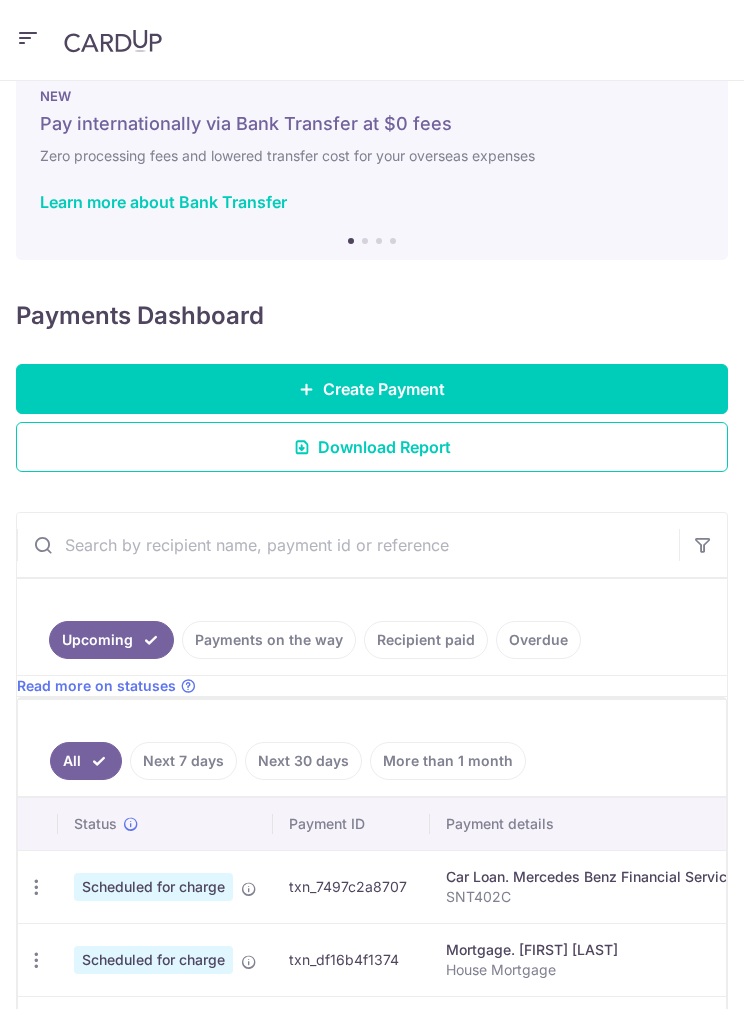 scroll, scrollTop: 0, scrollLeft: 0, axis: both 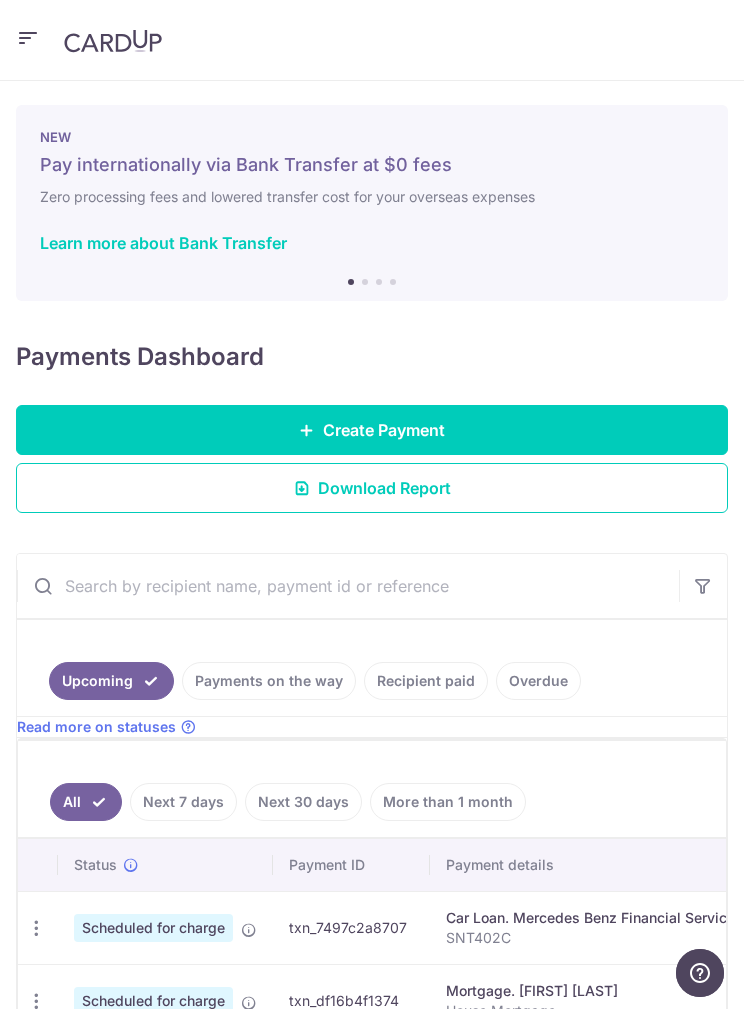click on "Create Payment" at bounding box center (372, 430) 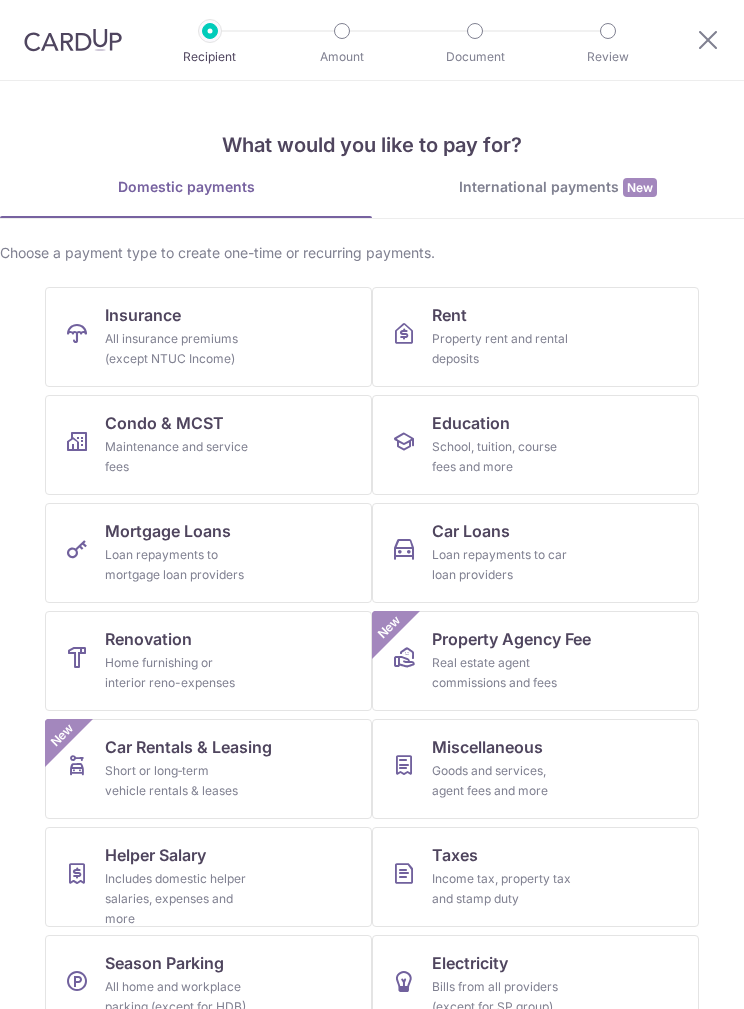 scroll, scrollTop: 0, scrollLeft: 0, axis: both 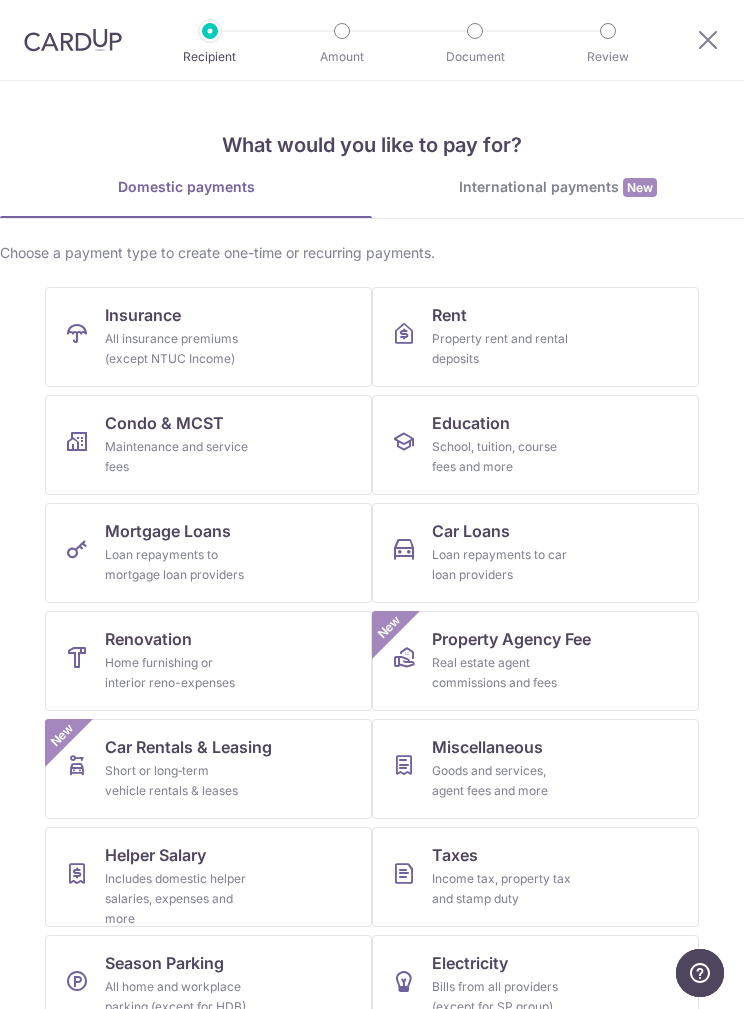 click on "Condo & MCST Maintenance and service fees" at bounding box center (208, 445) 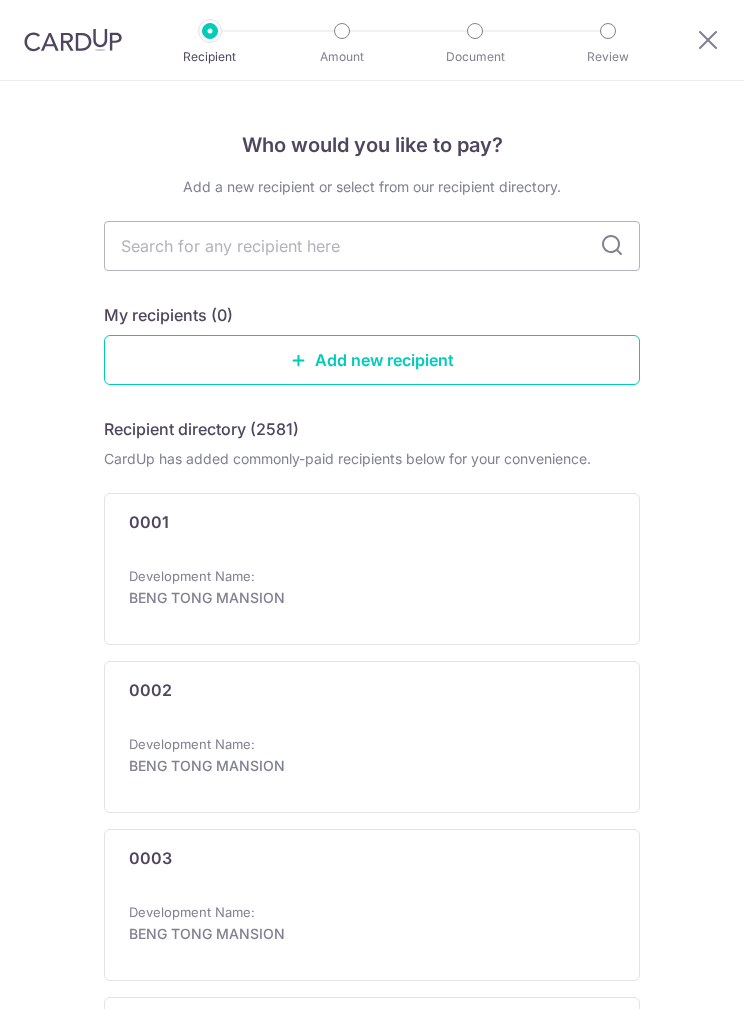 scroll, scrollTop: 0, scrollLeft: 0, axis: both 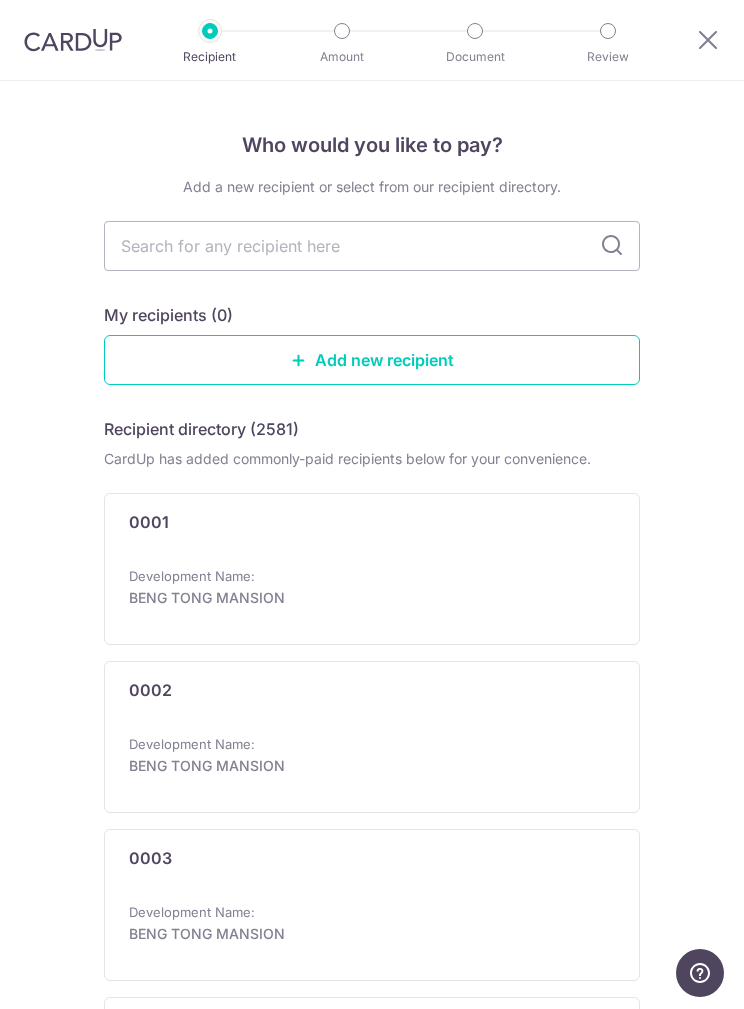click at bounding box center [372, 246] 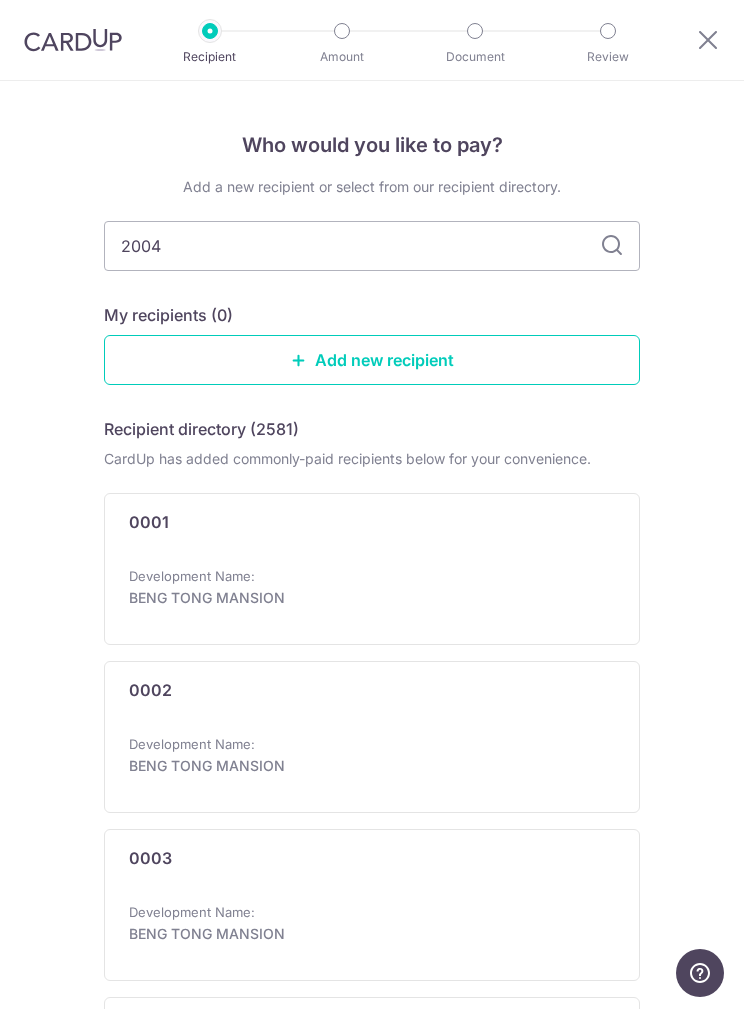 type on "2004" 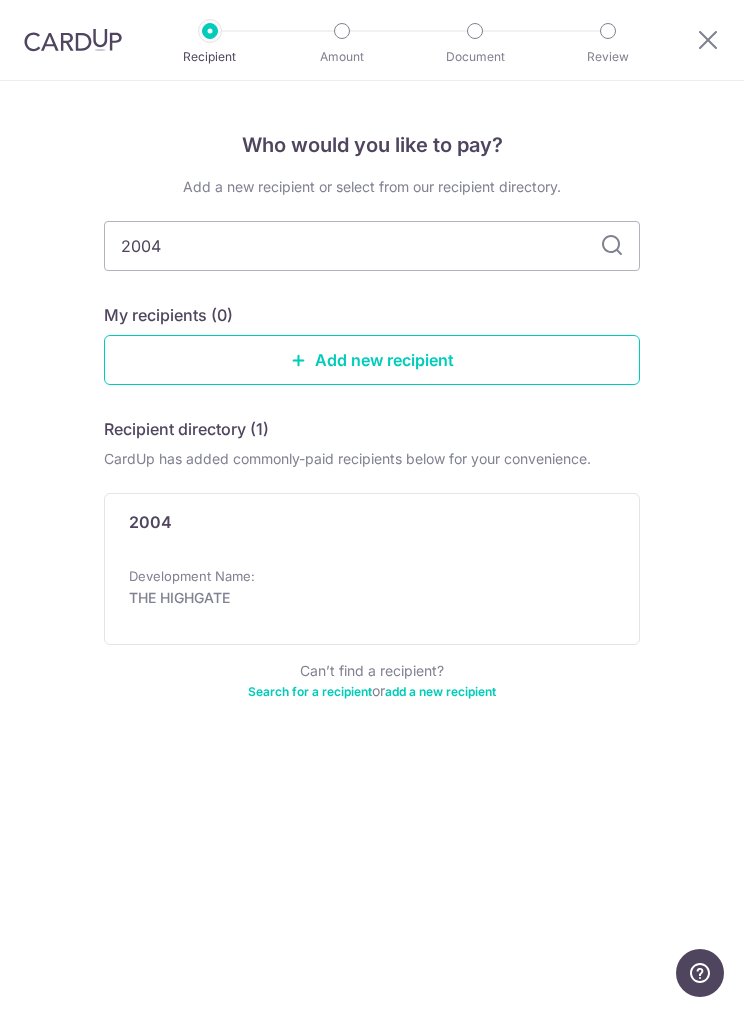 click on "2004" at bounding box center [360, 530] 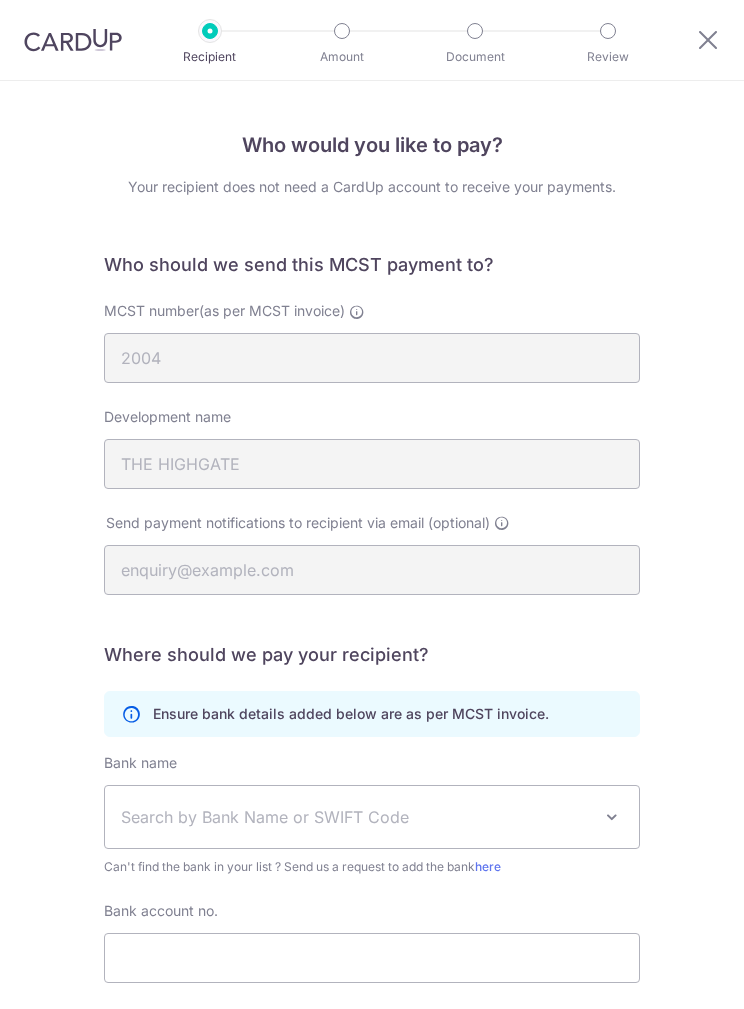 scroll, scrollTop: 0, scrollLeft: 0, axis: both 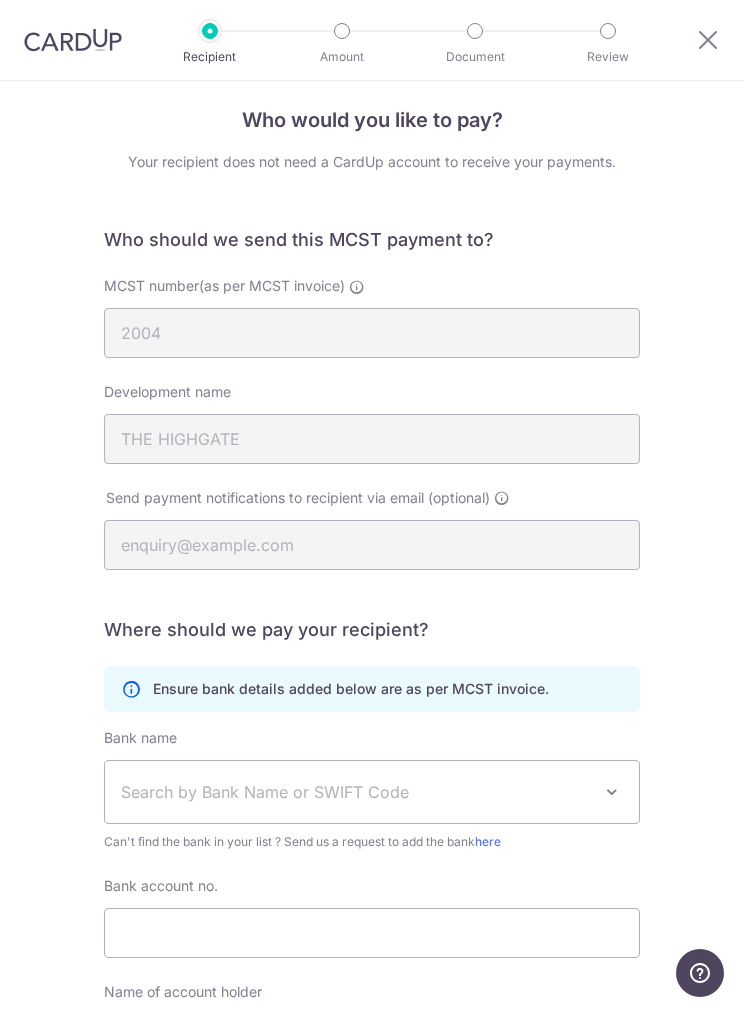 click at bounding box center [502, 498] 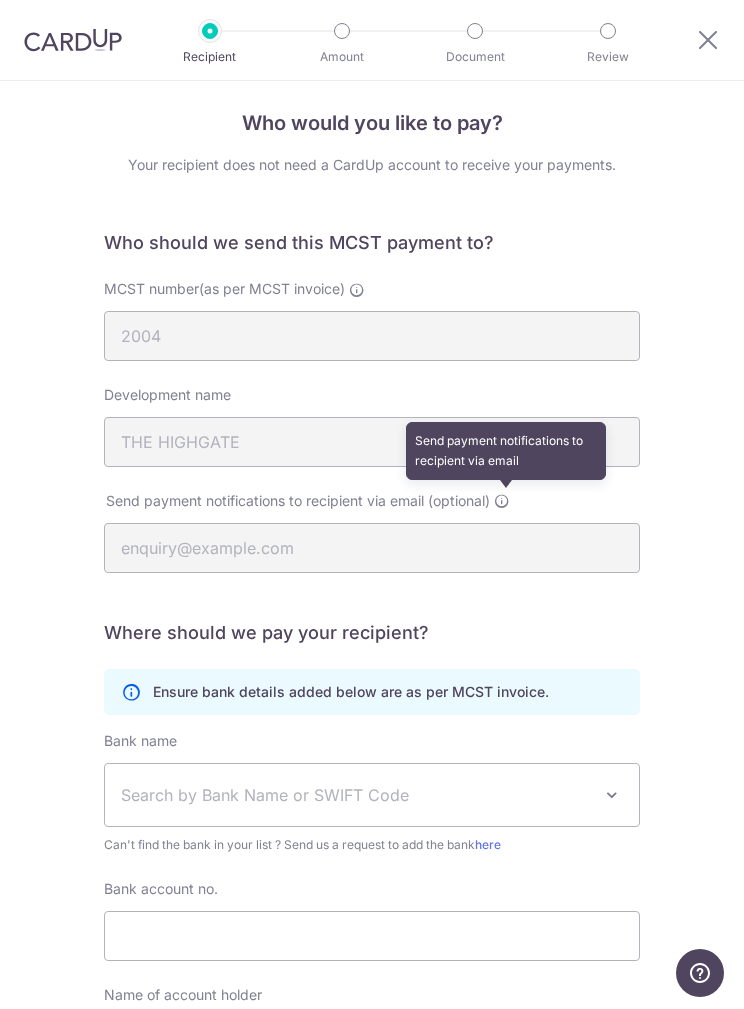 scroll, scrollTop: 21, scrollLeft: 0, axis: vertical 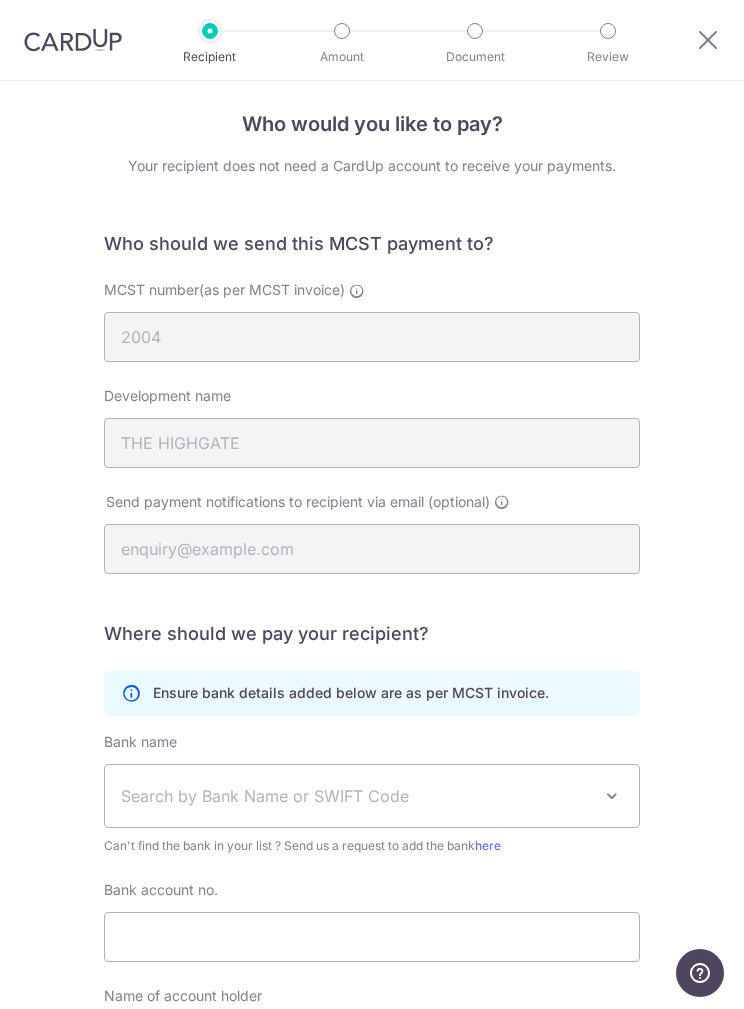 click at bounding box center [708, 39] 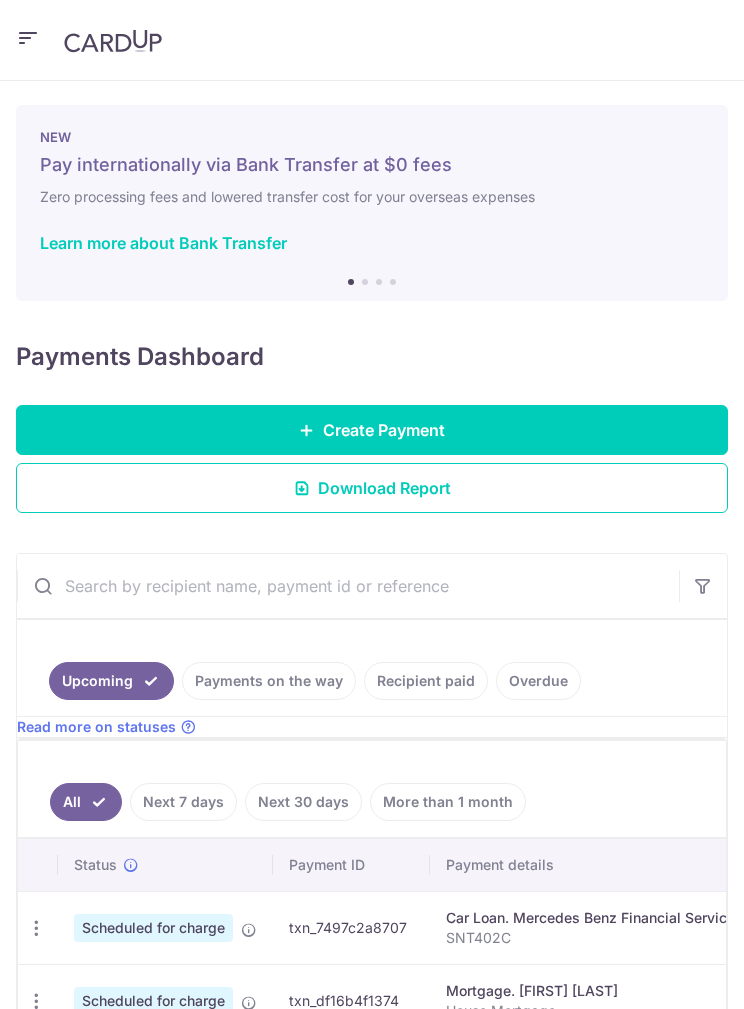 scroll, scrollTop: 0, scrollLeft: 0, axis: both 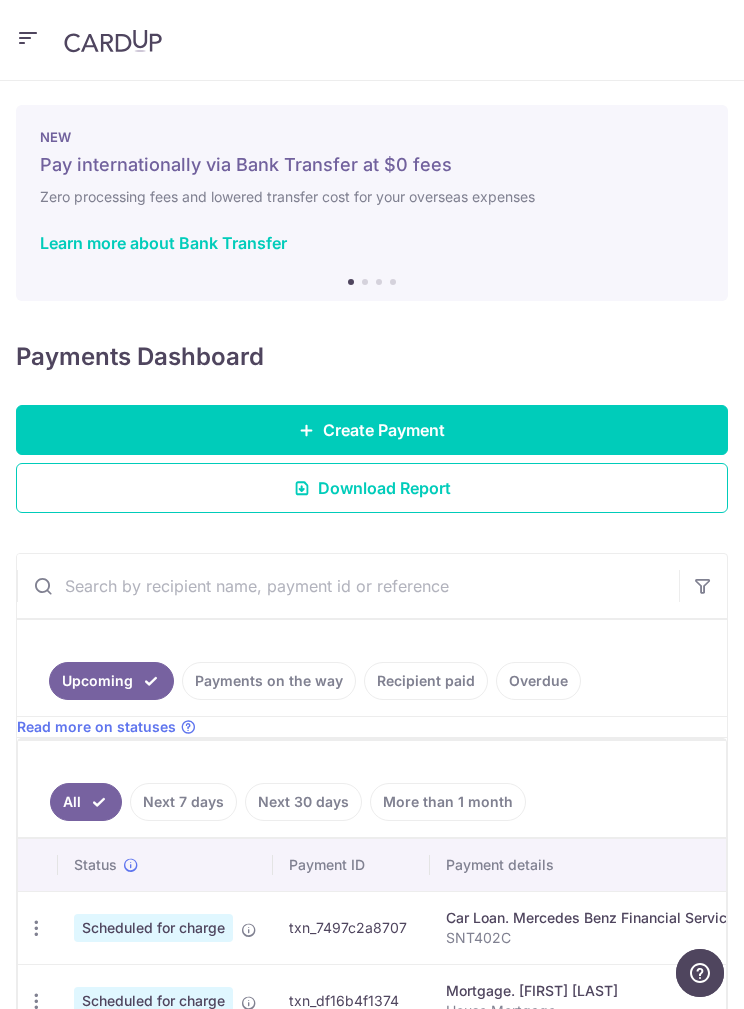 click on "Create Payment" at bounding box center (384, 430) 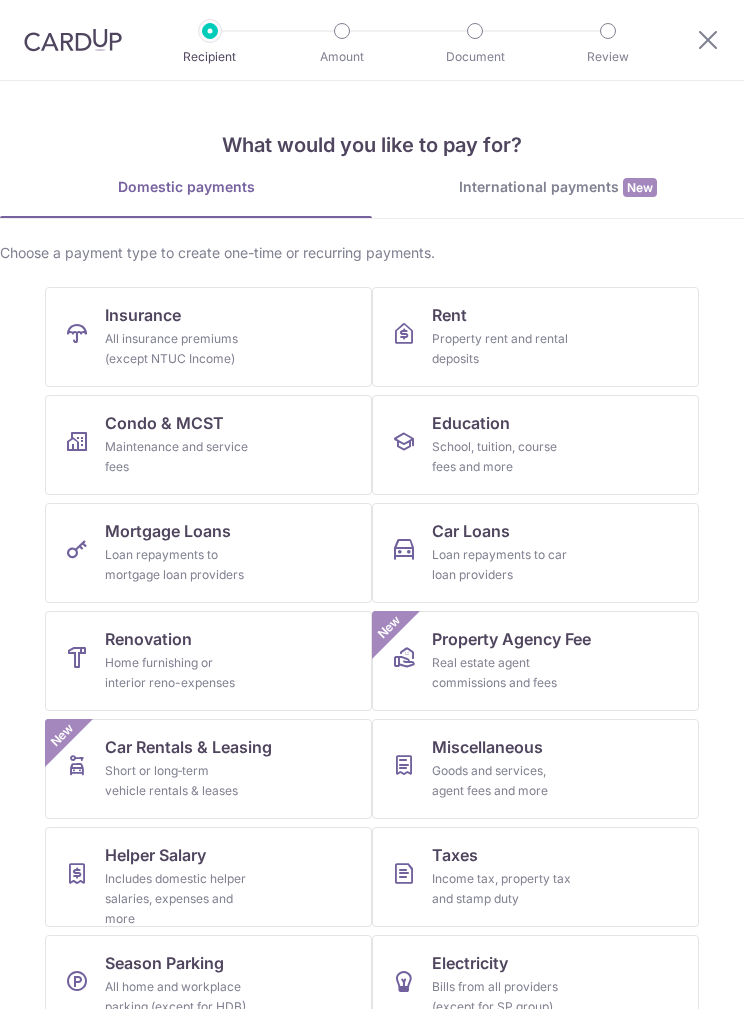 scroll, scrollTop: 0, scrollLeft: 0, axis: both 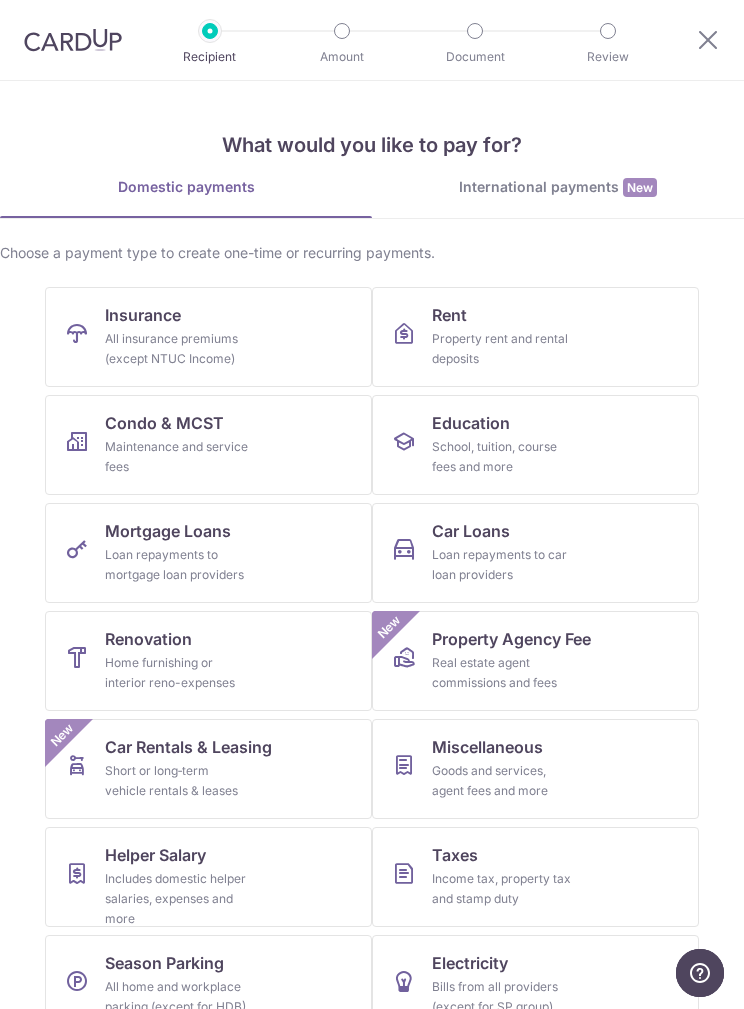 click on "Maintenance and service fees" at bounding box center (177, 457) 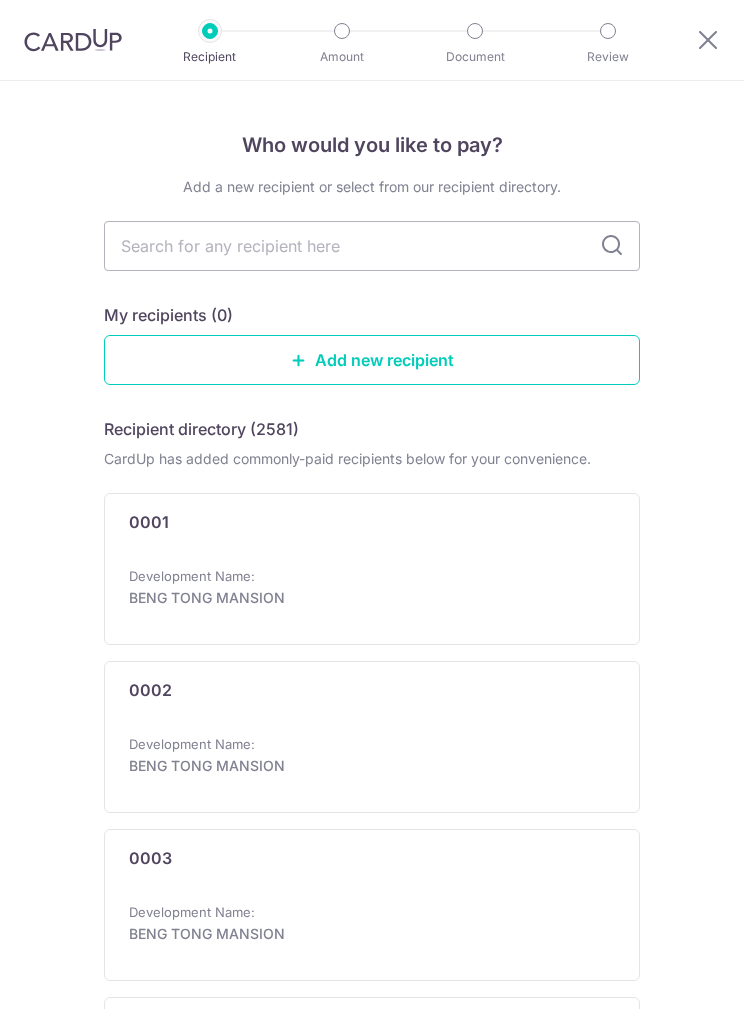 scroll, scrollTop: 0, scrollLeft: 0, axis: both 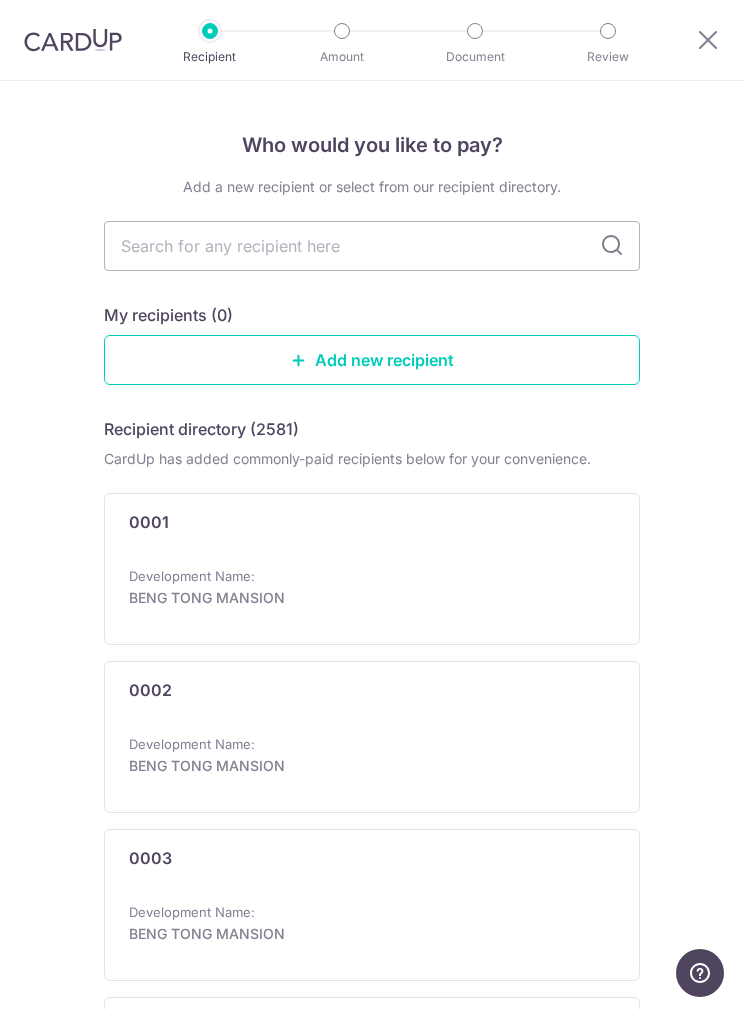 click at bounding box center [372, 246] 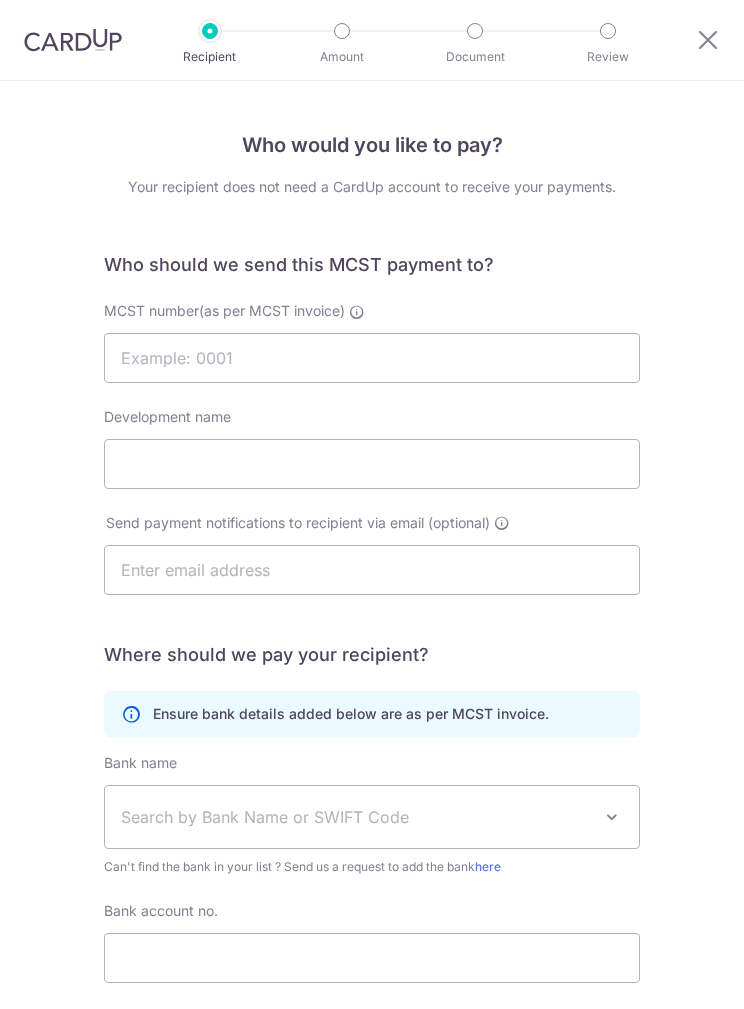 scroll, scrollTop: 0, scrollLeft: 0, axis: both 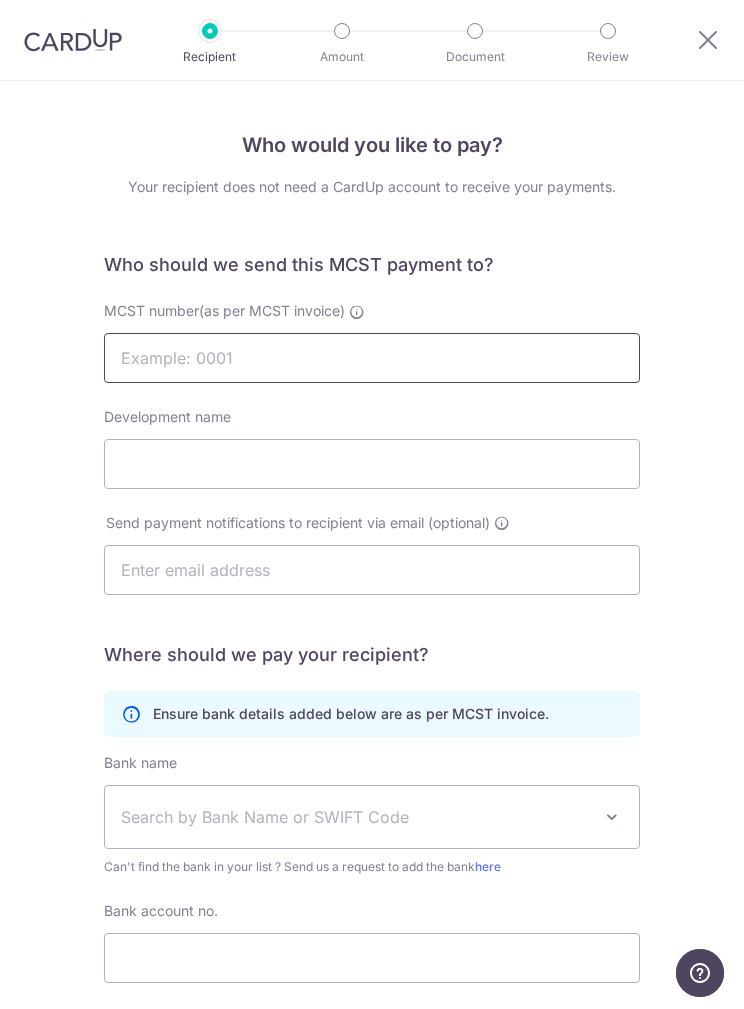click on "MCST number(as per MCST invoice)" at bounding box center (372, 358) 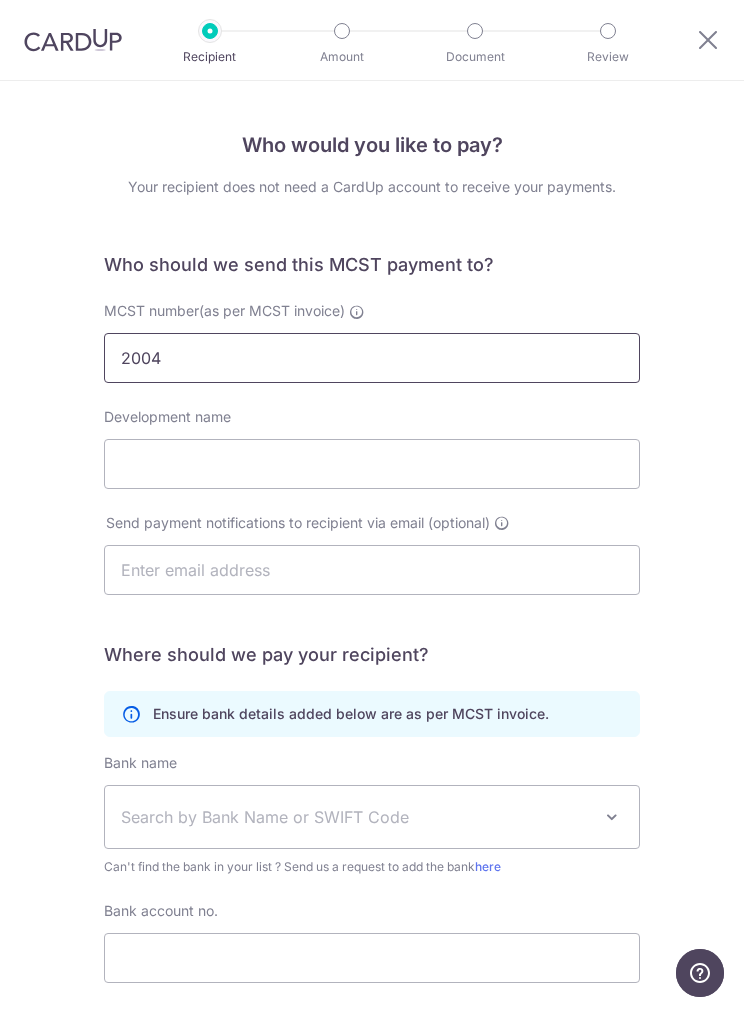 type on "2004" 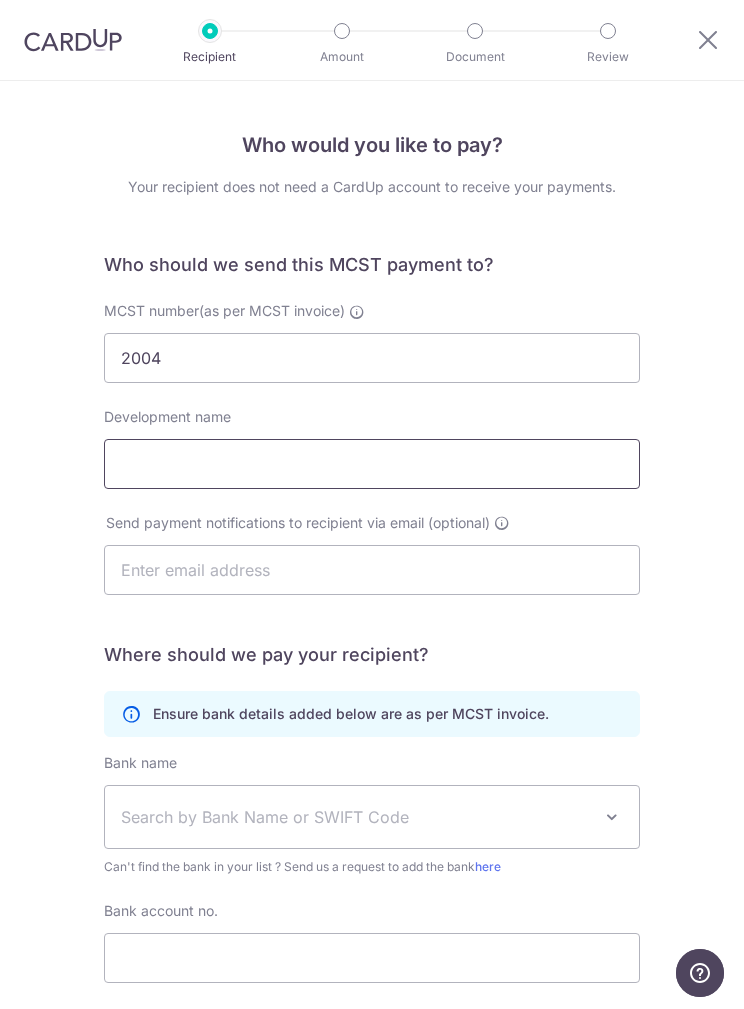 click on "Development name" at bounding box center (372, 464) 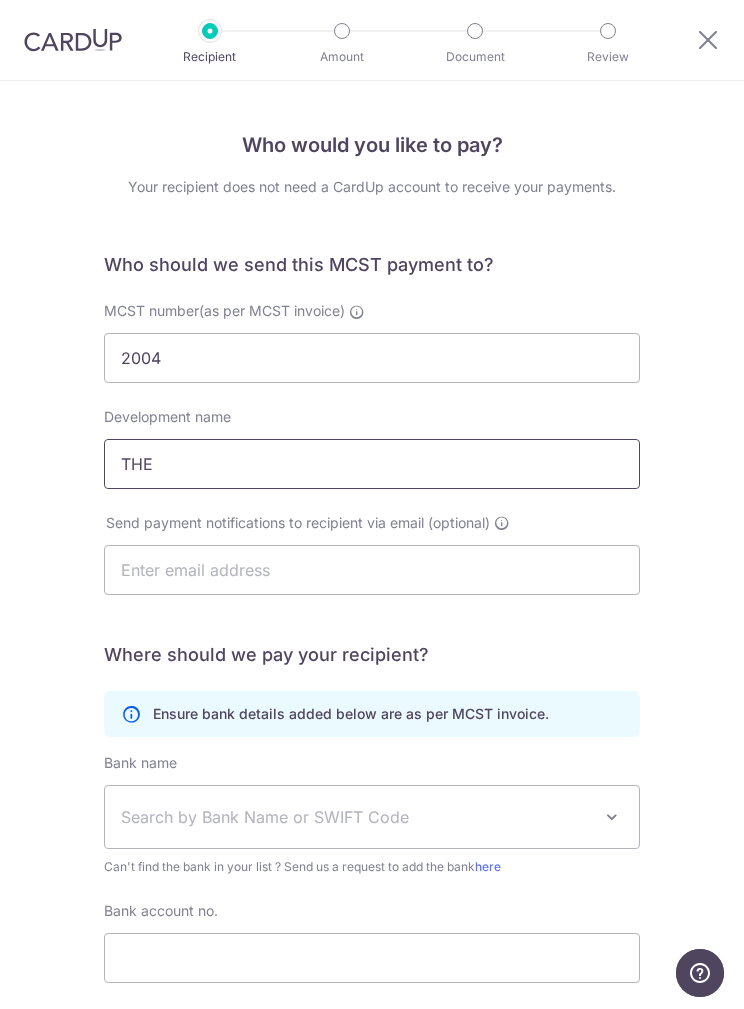 type on "The Highgate" 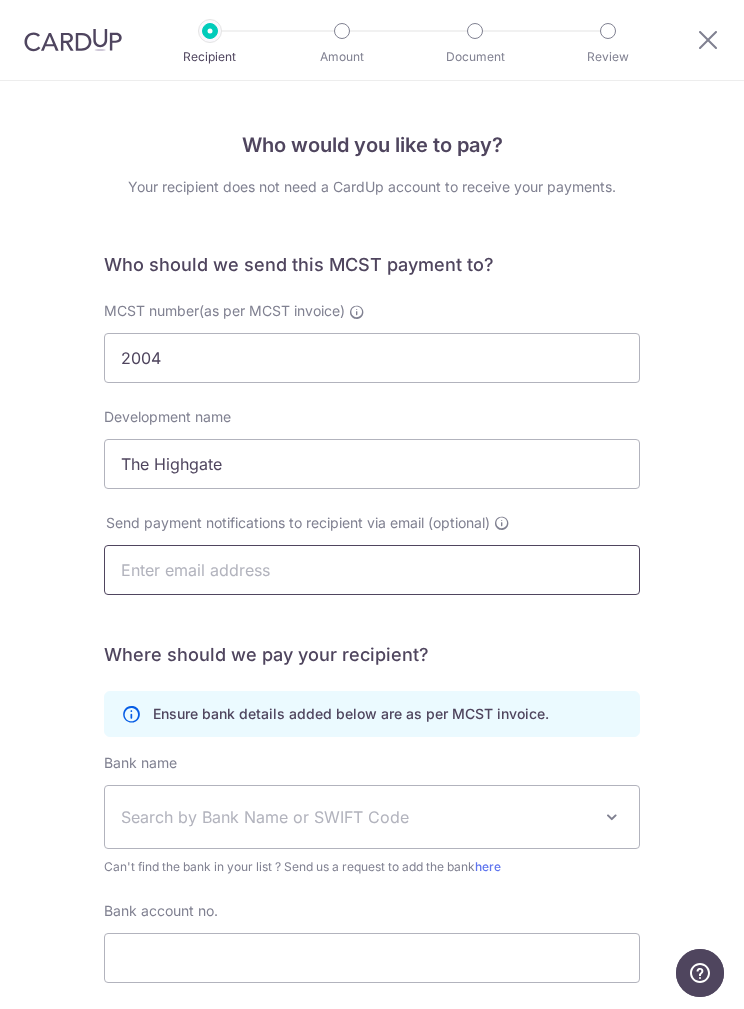 click at bounding box center [372, 570] 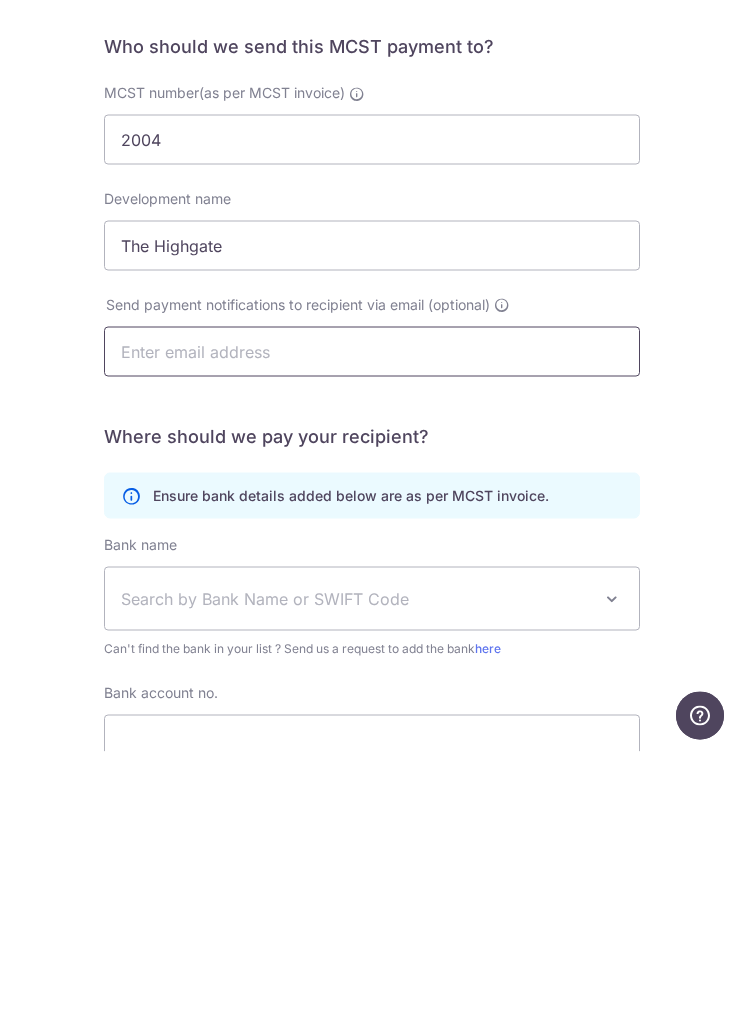 type on "." 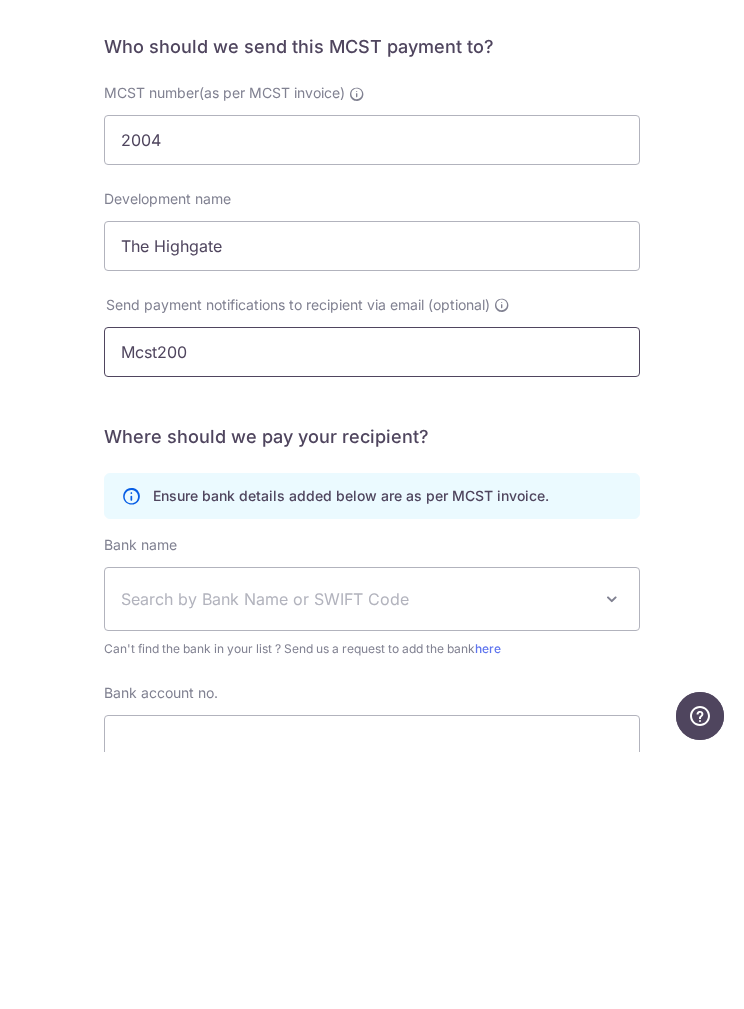 type on "[EMAIL]" 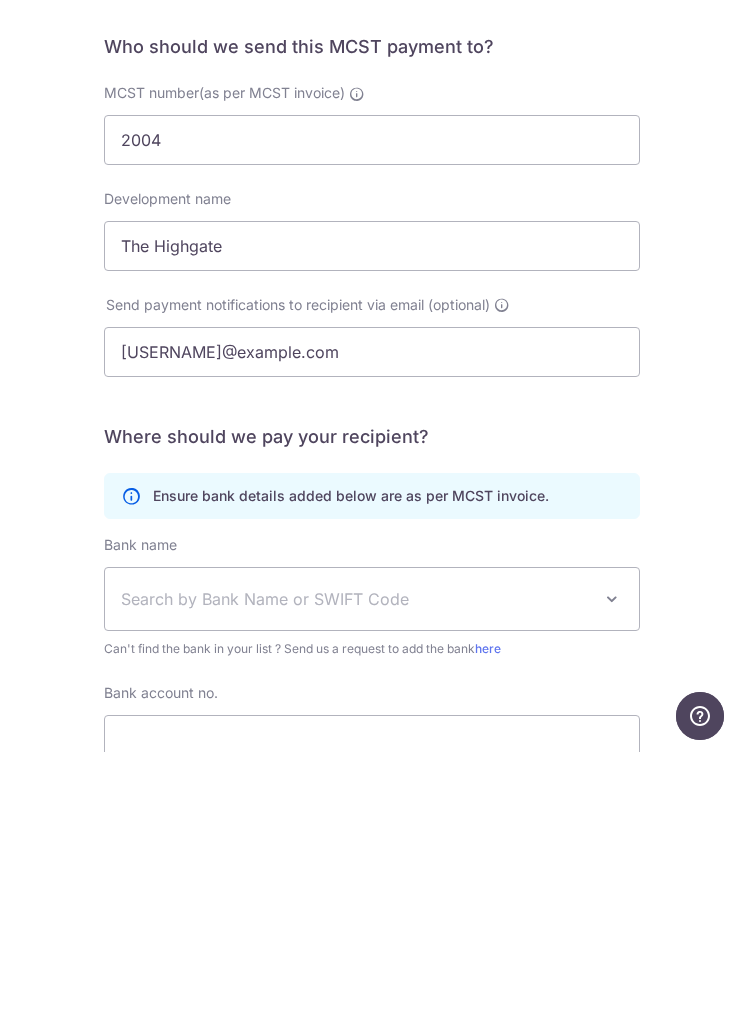 scroll, scrollTop: 80, scrollLeft: 0, axis: vertical 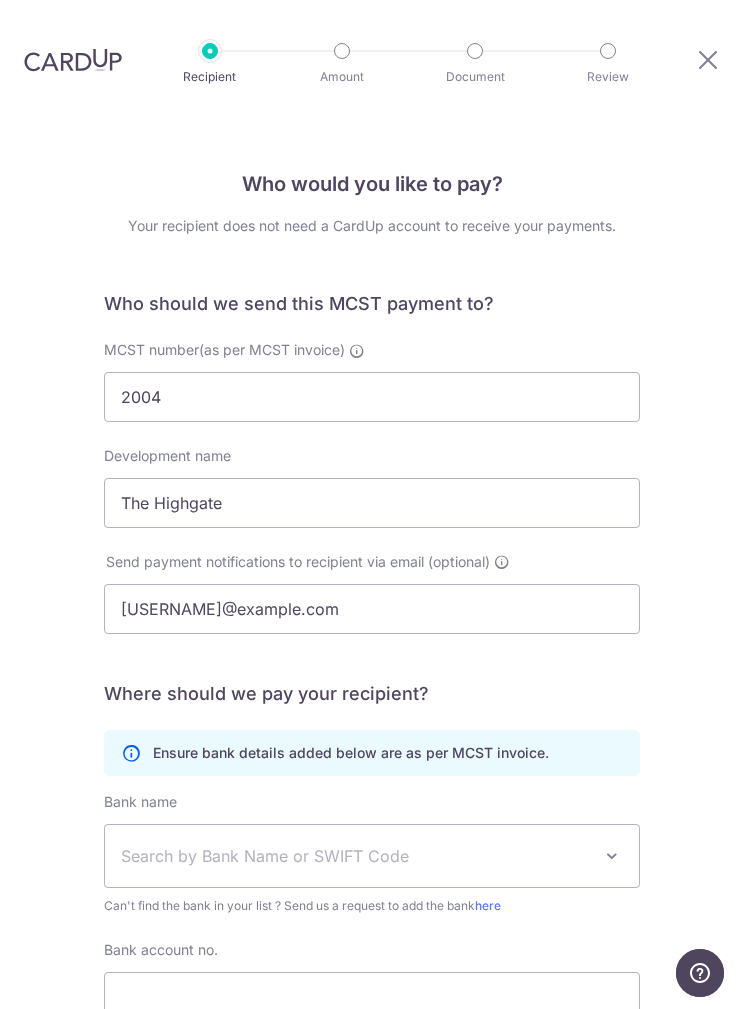 click on "Search by Bank Name or SWIFT Code" at bounding box center [356, 856] 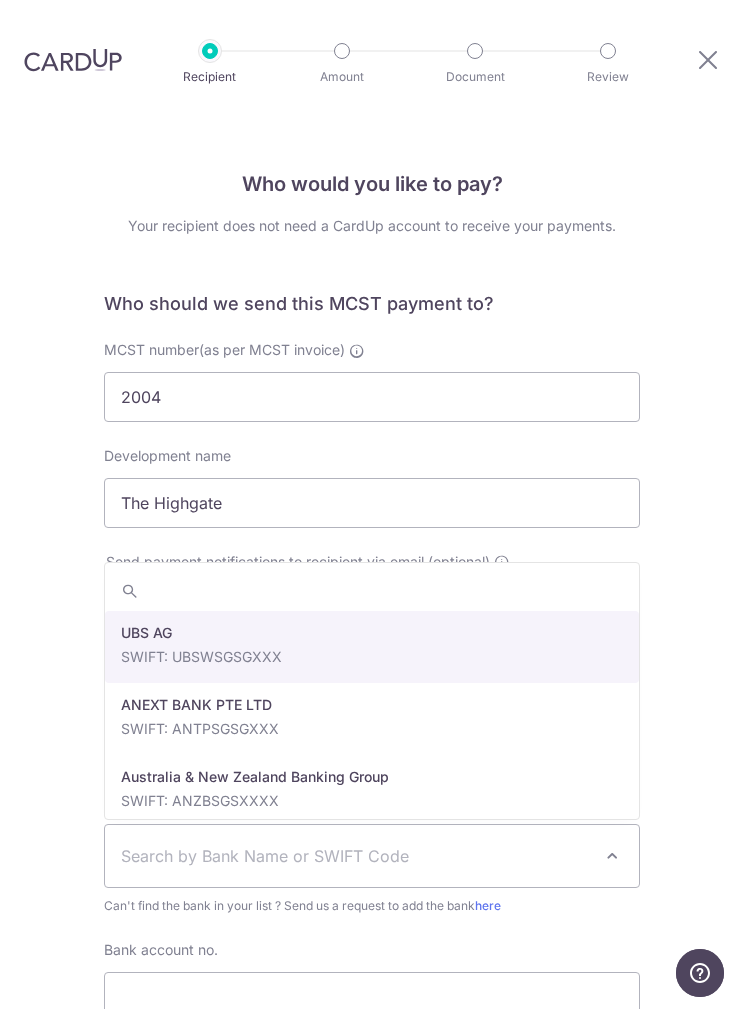 click on "Search by Bank Name or SWIFT Code" at bounding box center (356, 856) 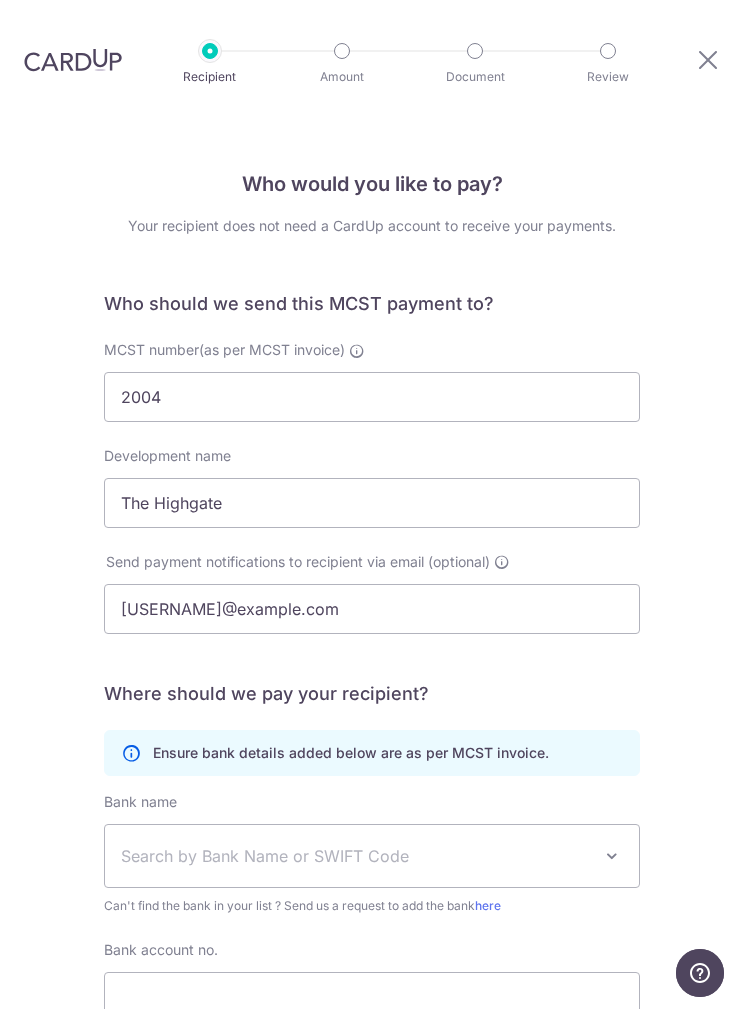 click on "Search by Bank Name or SWIFT Code" at bounding box center [372, 856] 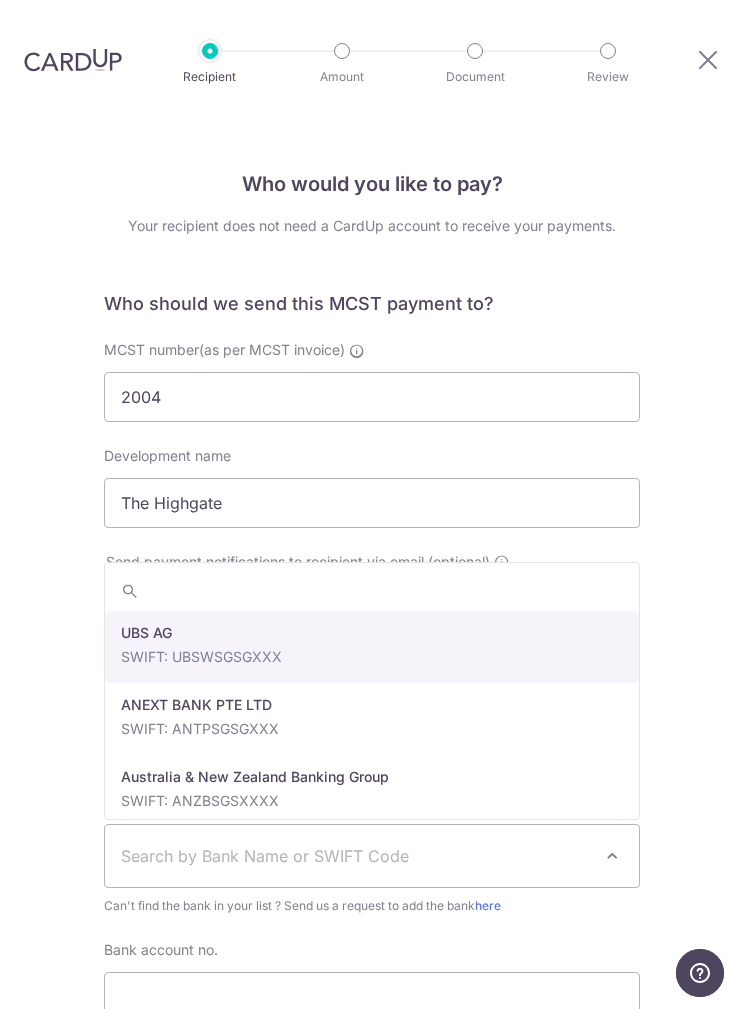 scroll, scrollTop: 0, scrollLeft: 0, axis: both 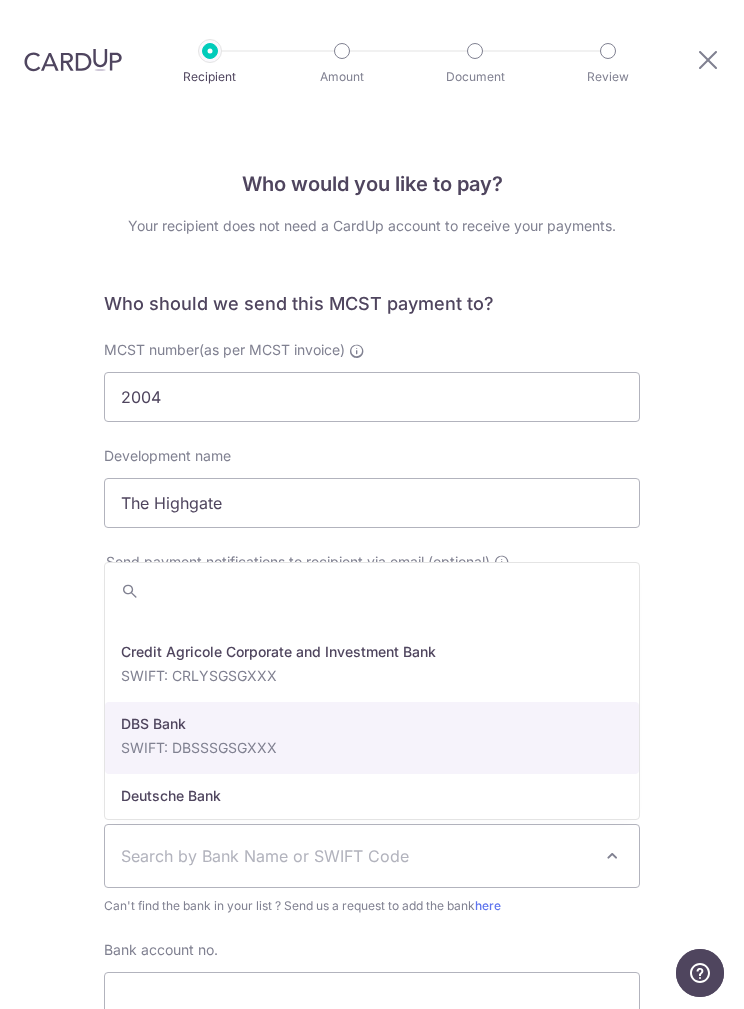 select on "6" 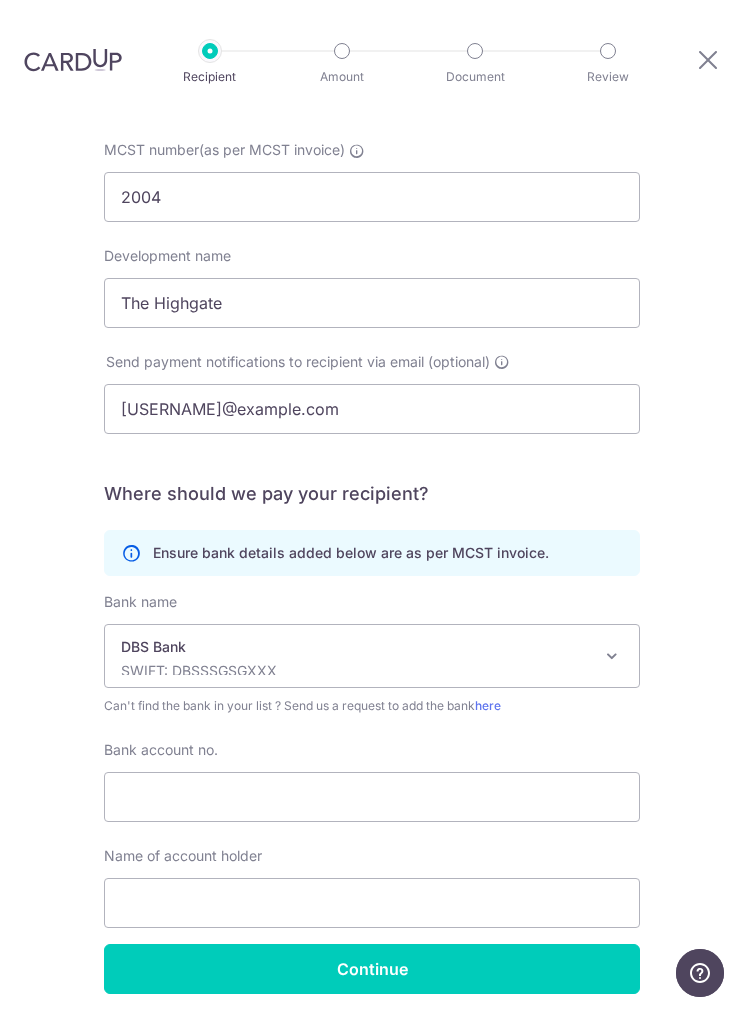 scroll, scrollTop: 199, scrollLeft: 0, axis: vertical 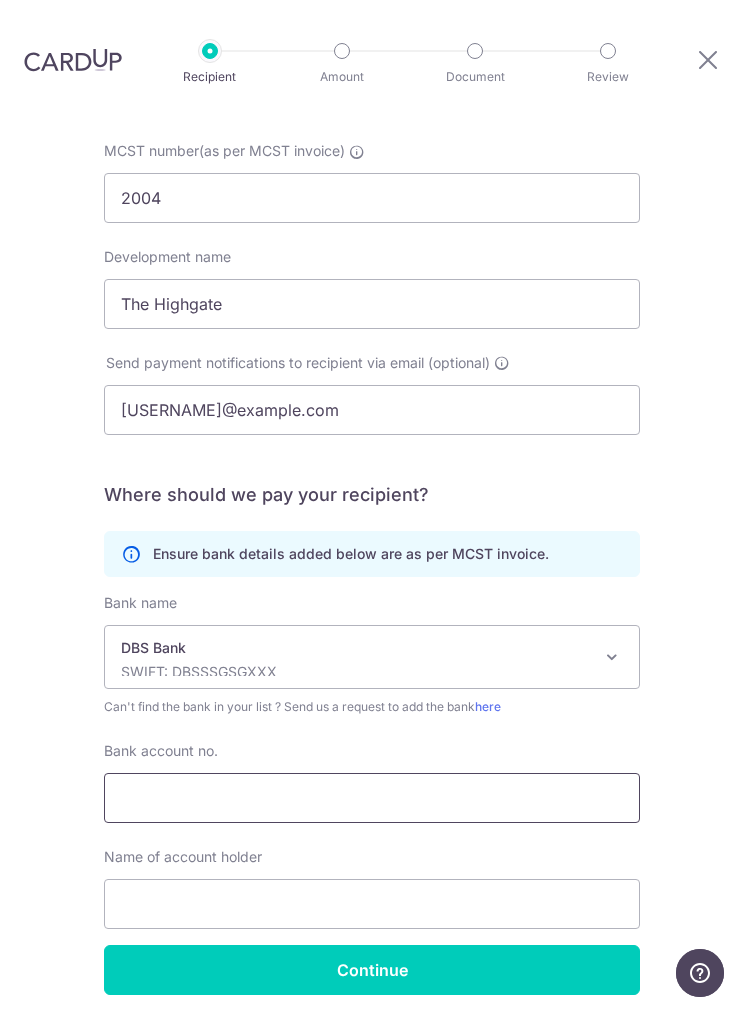 click on "Bank account no." at bounding box center [372, 798] 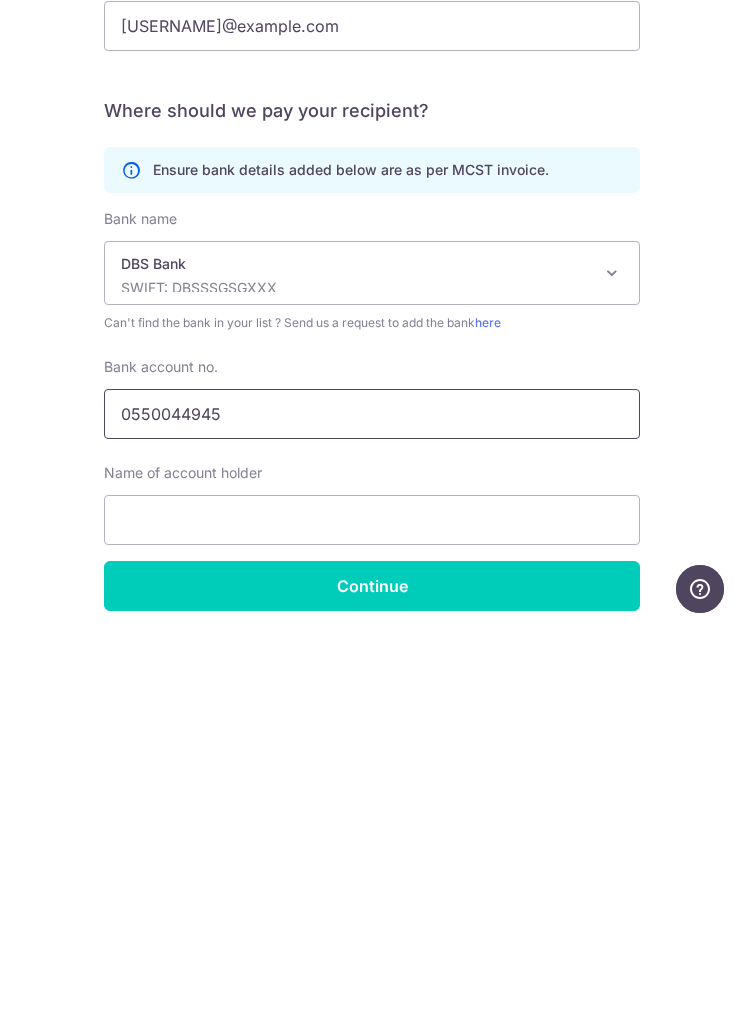type on "0550044945" 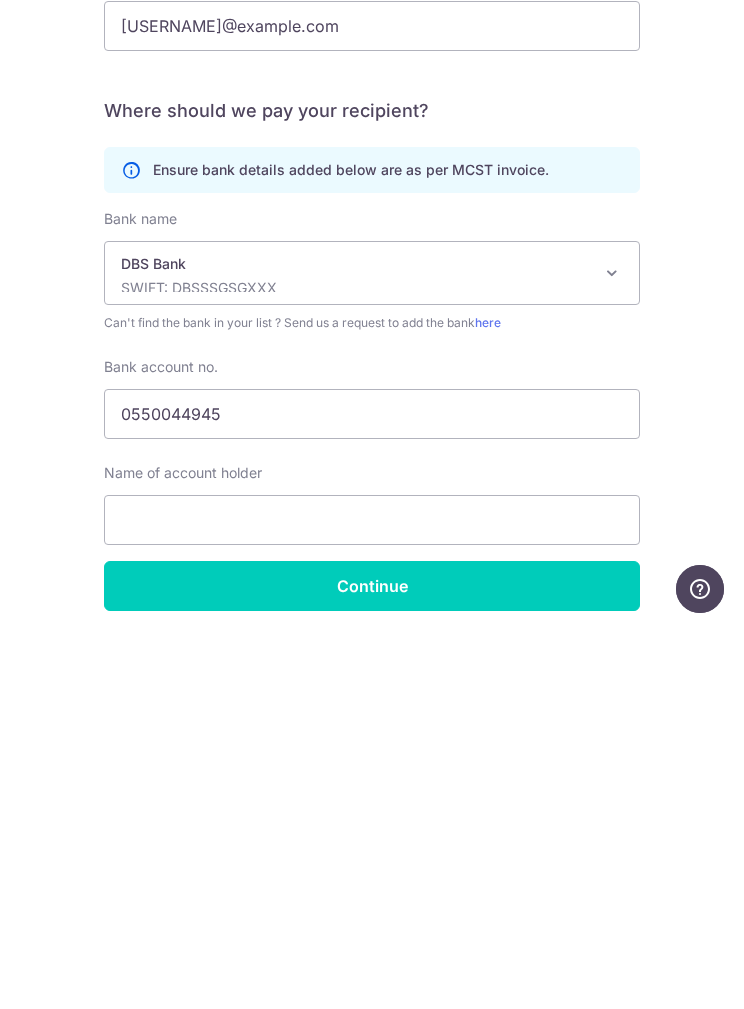 click at bounding box center (372, 904) 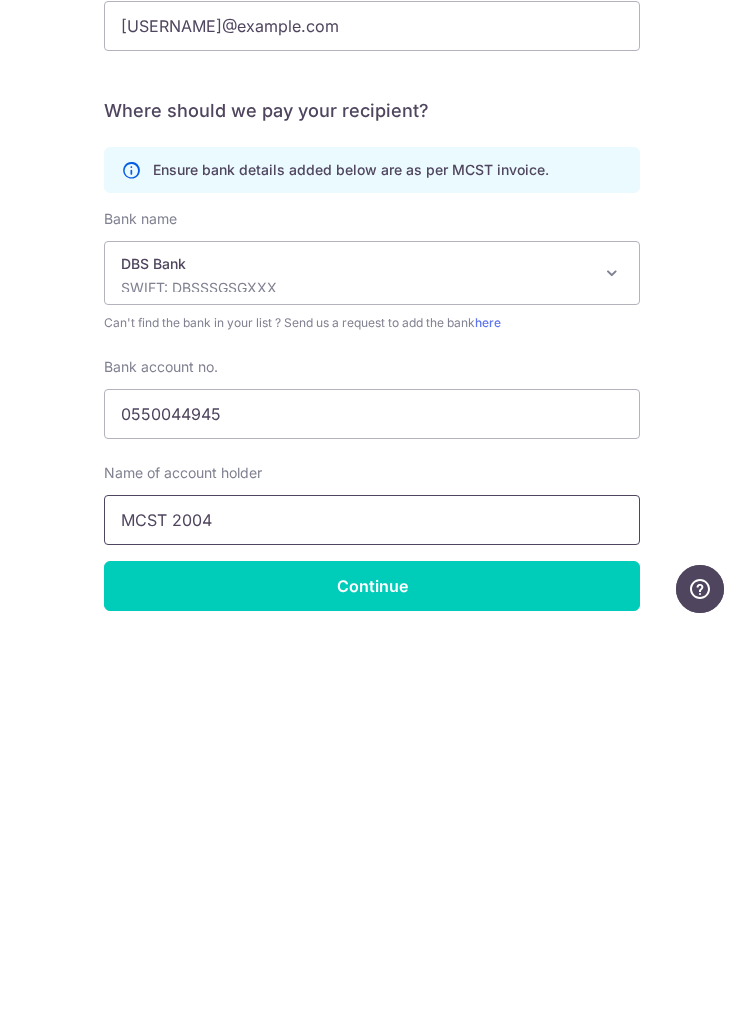 type on "MCST 2004" 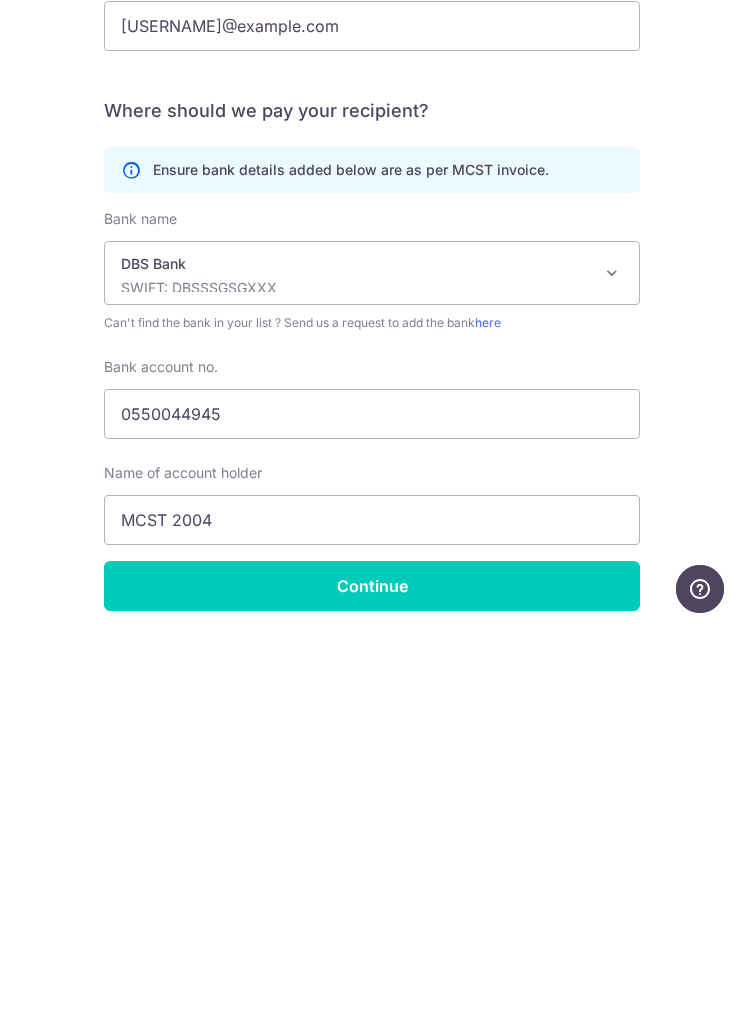 click on "Continue" at bounding box center [372, 970] 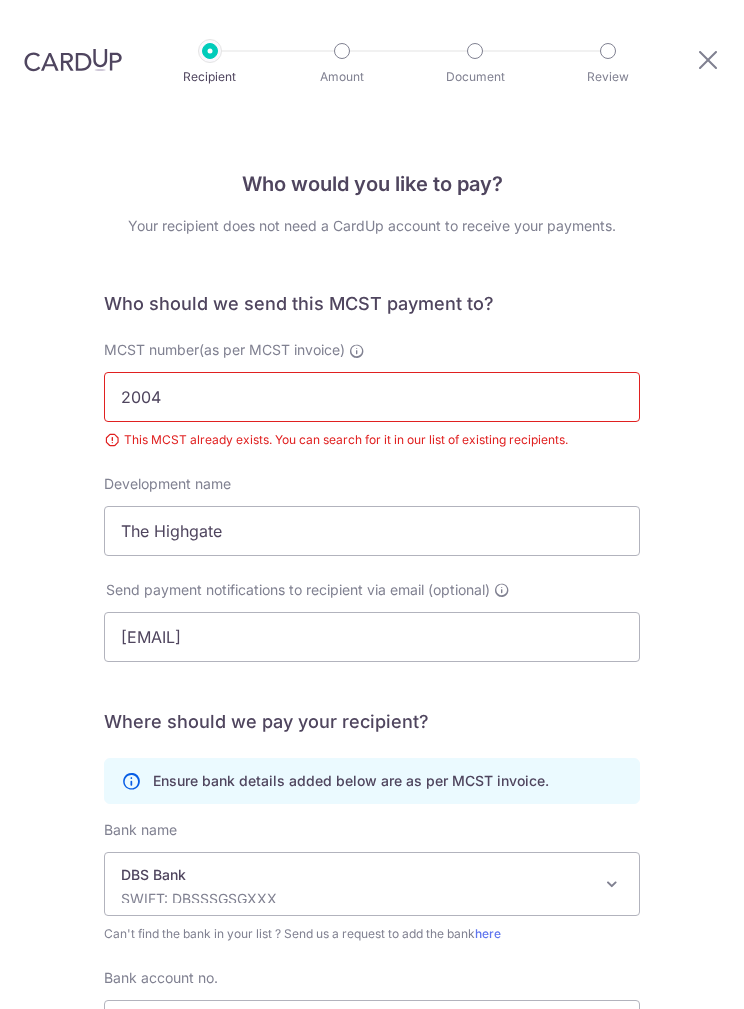 scroll, scrollTop: 80, scrollLeft: 0, axis: vertical 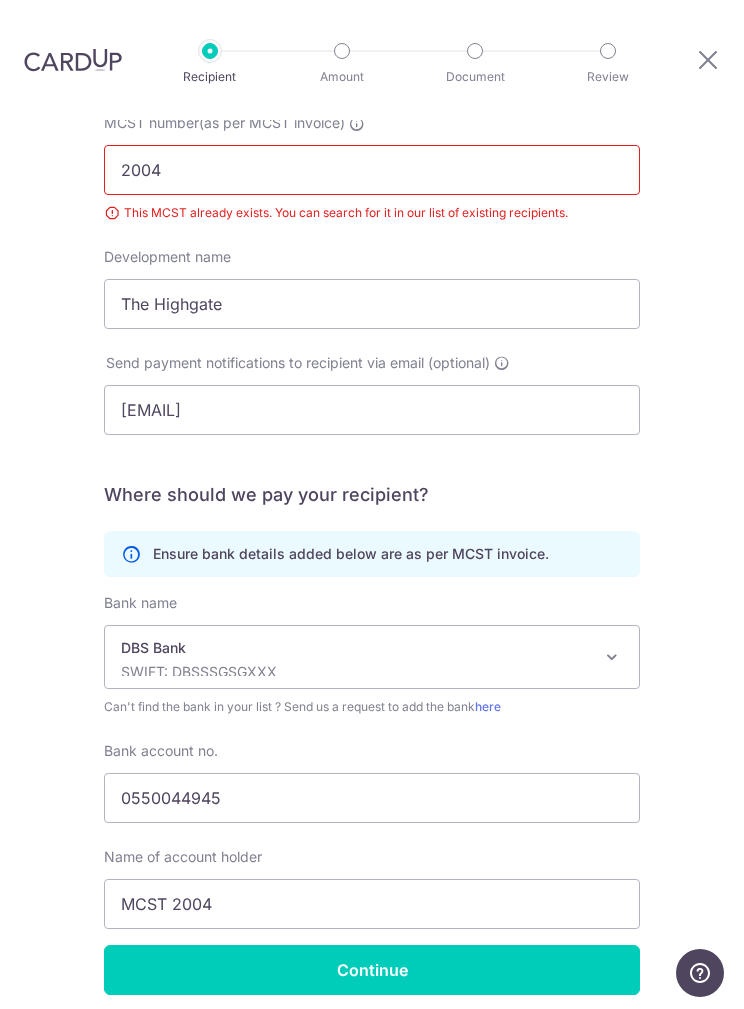 click on "Continue" at bounding box center [372, 970] 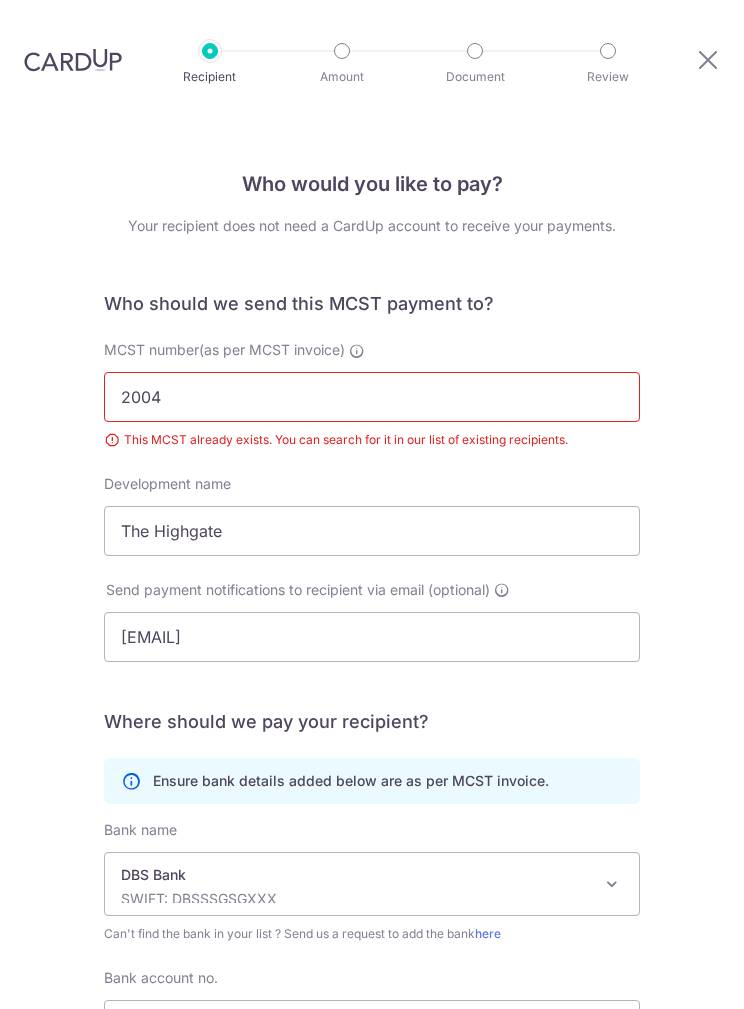 scroll, scrollTop: 464, scrollLeft: 0, axis: vertical 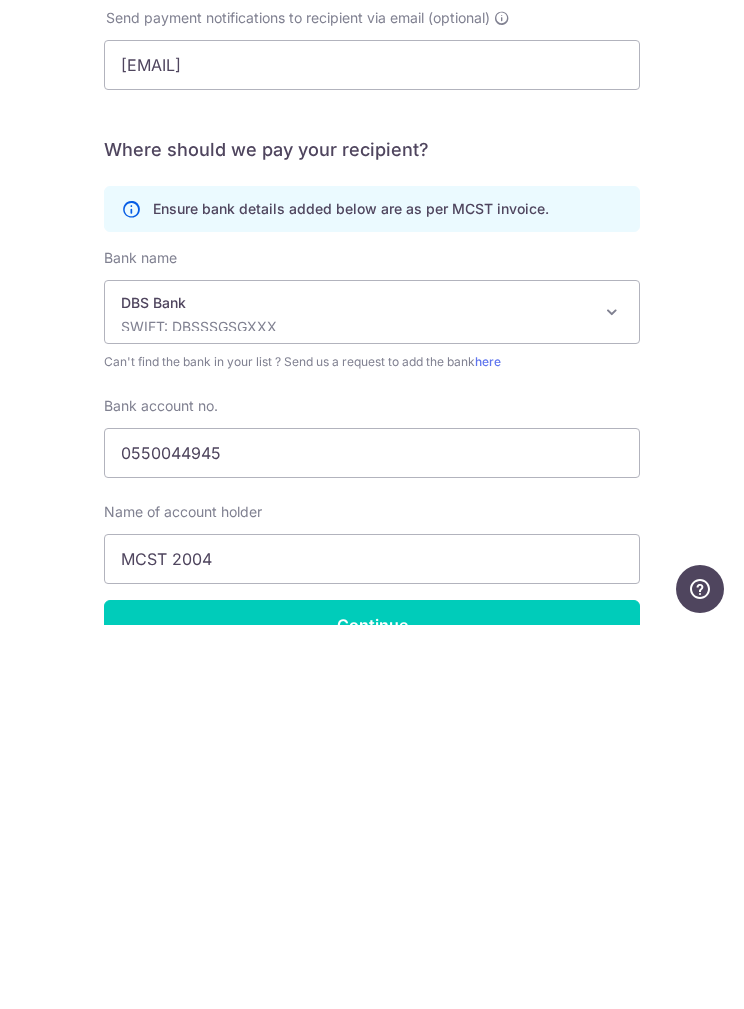 click on "Continue" at bounding box center (372, 1009) 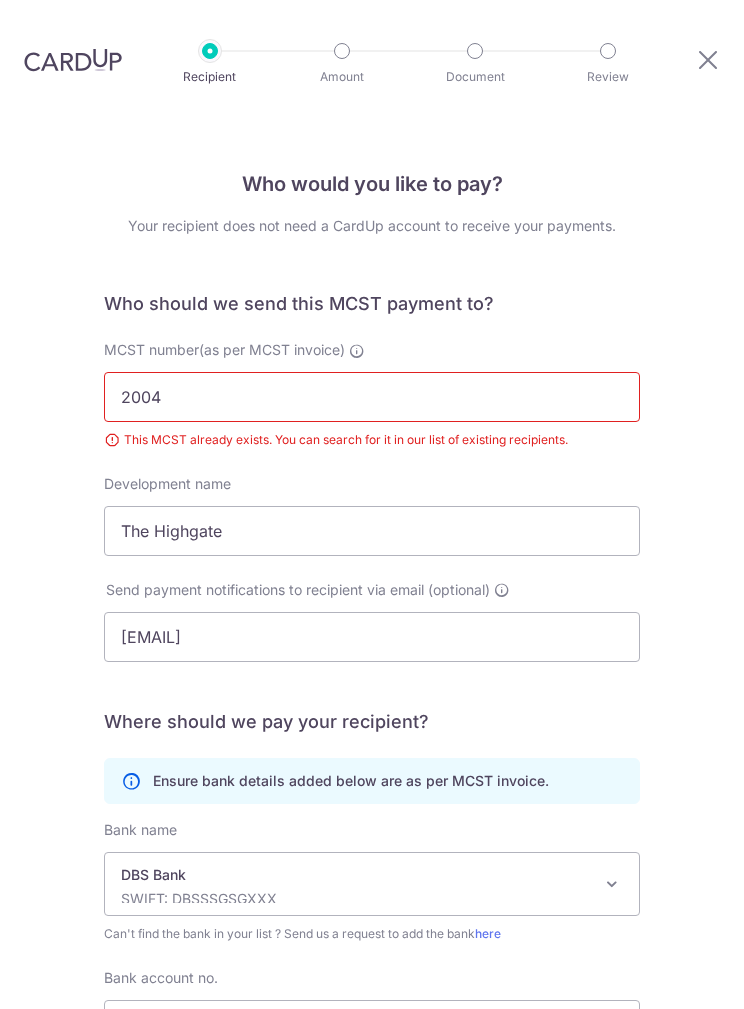 scroll, scrollTop: 80, scrollLeft: 0, axis: vertical 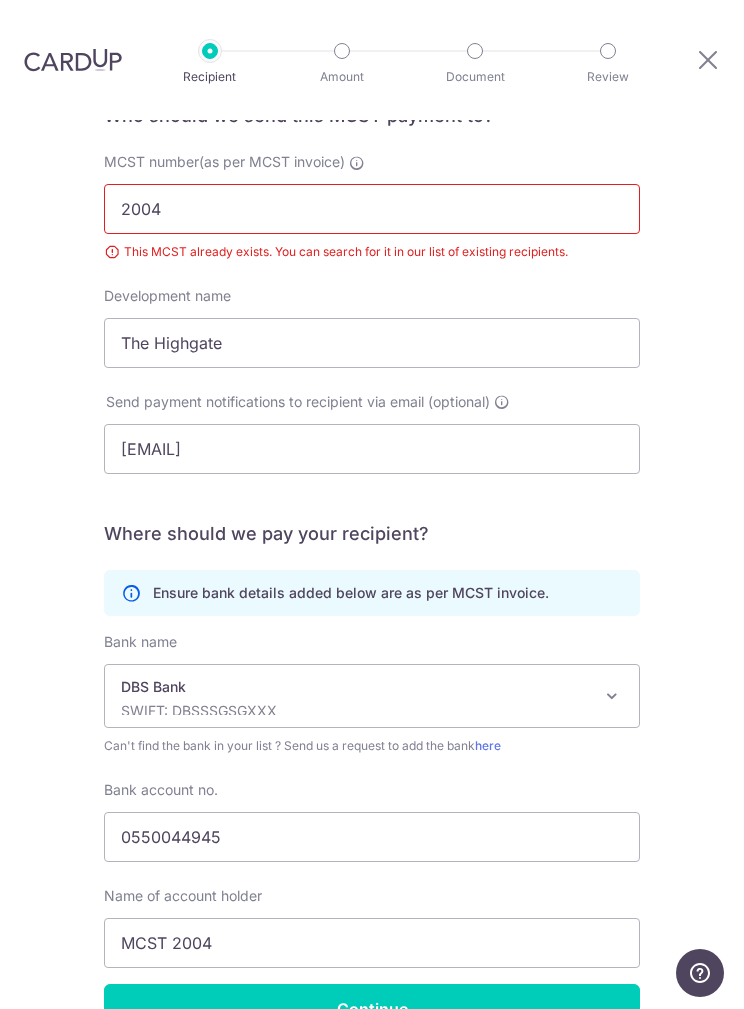 click on "2004" at bounding box center [372, 209] 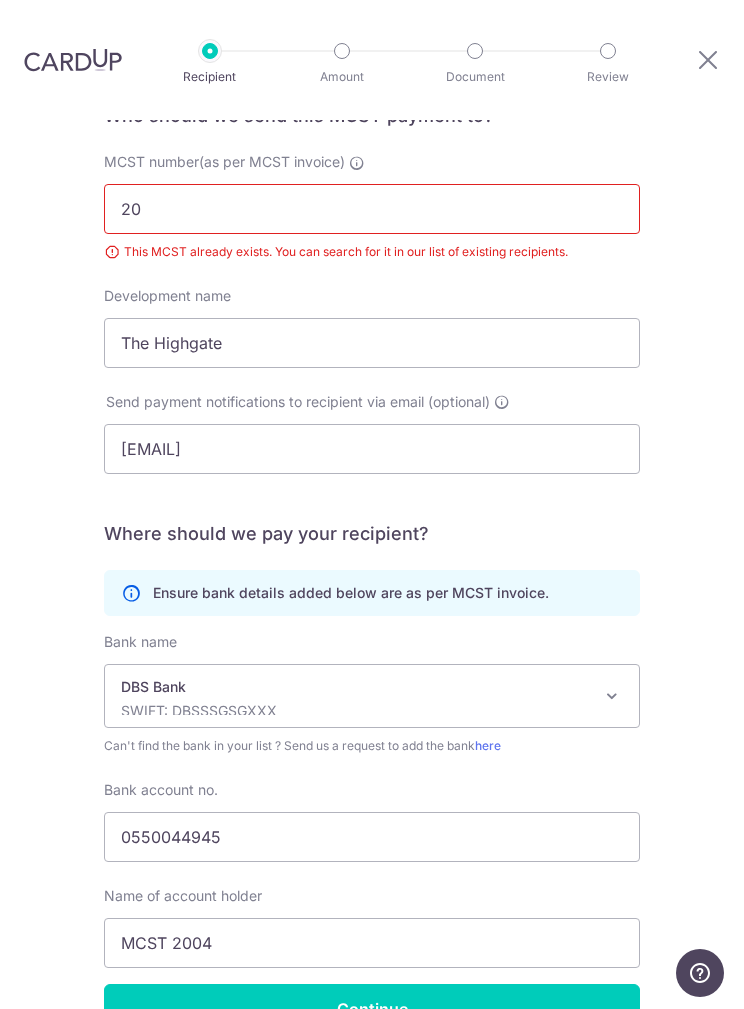 type on "2" 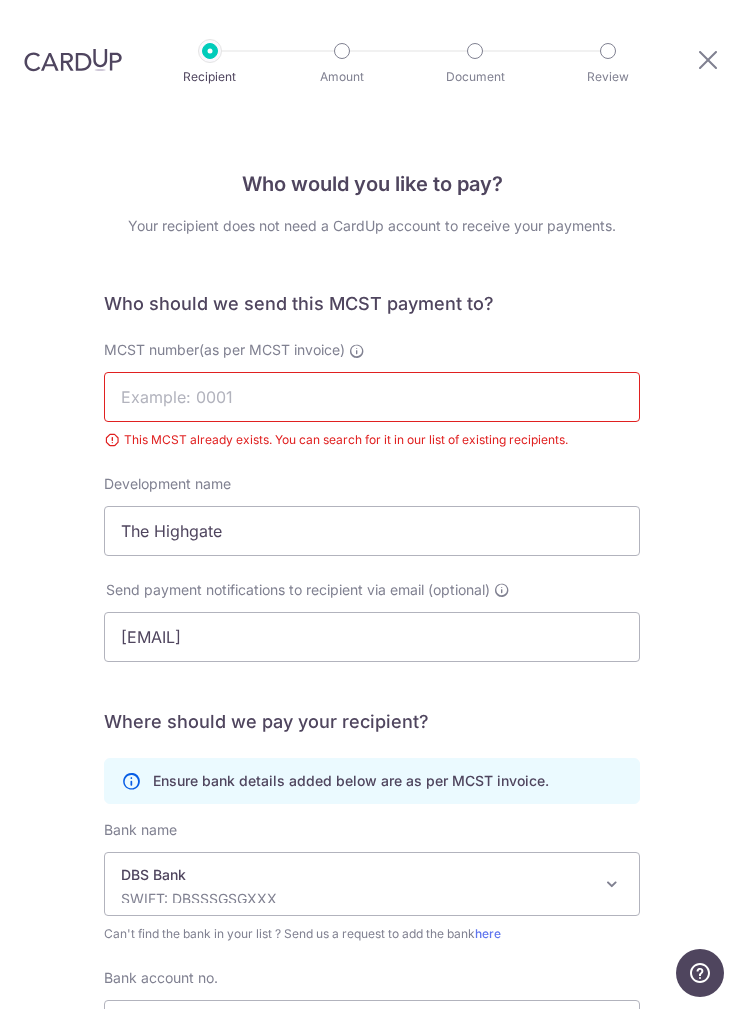 scroll, scrollTop: 0, scrollLeft: 0, axis: both 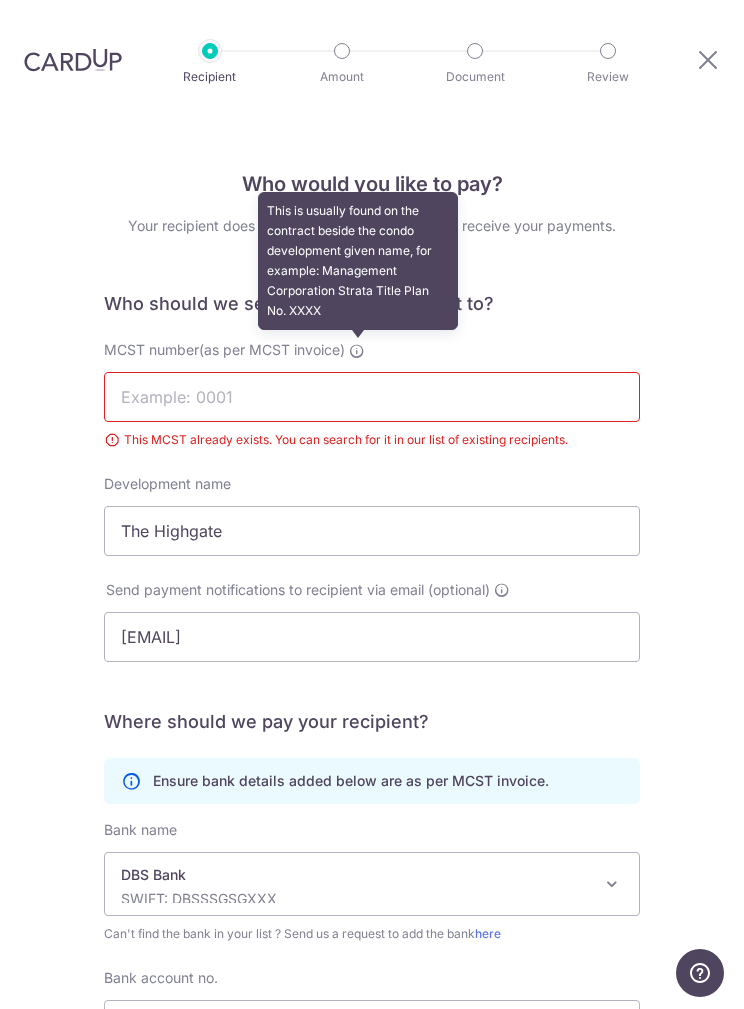 type 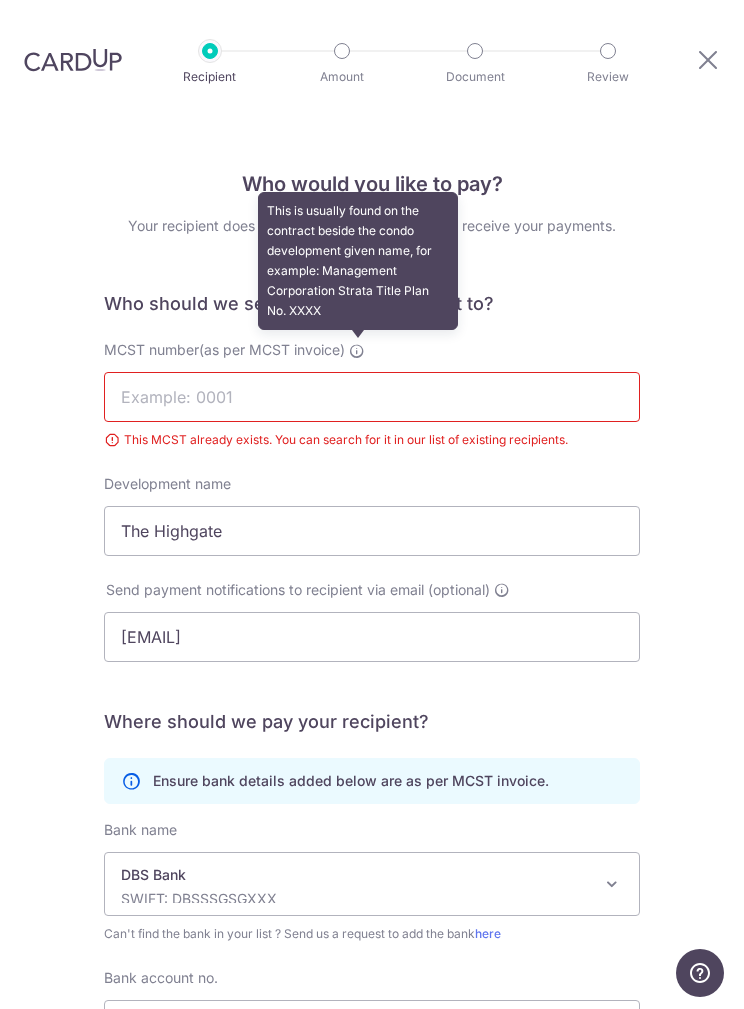 click on "The Highgate" at bounding box center (372, 531) 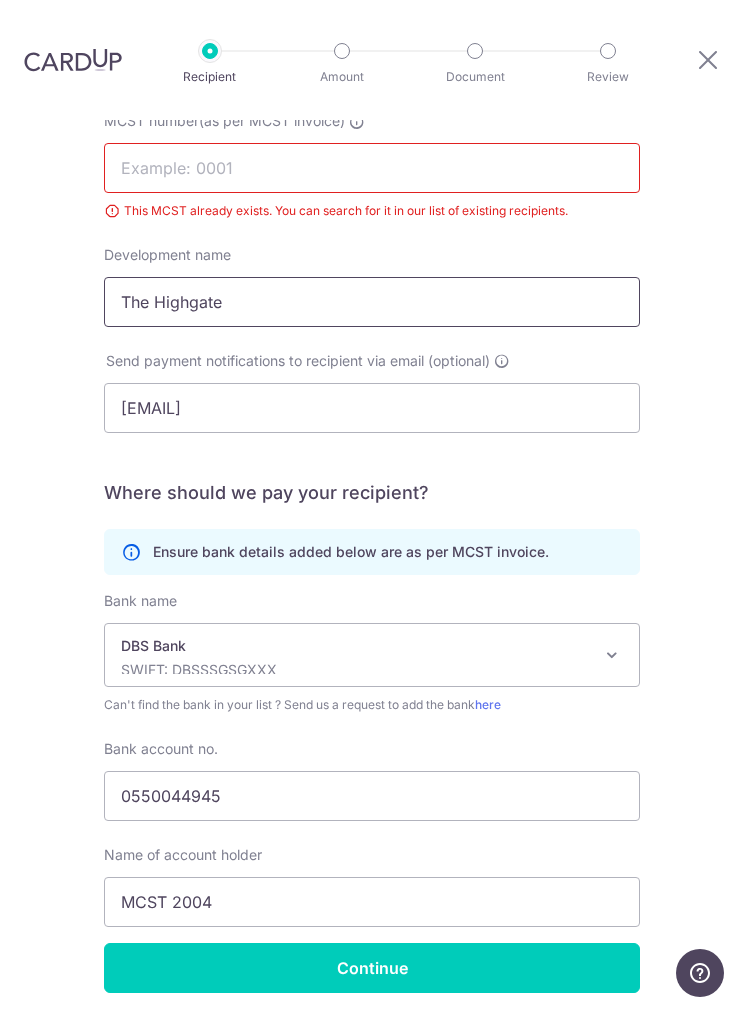 scroll, scrollTop: 227, scrollLeft: 0, axis: vertical 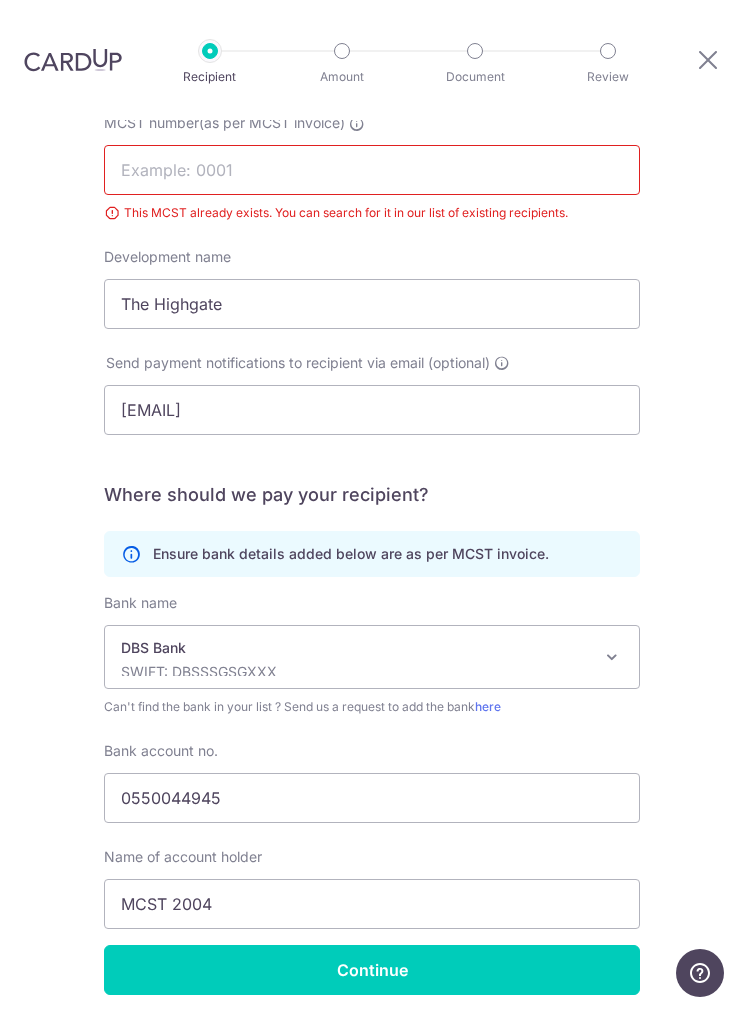 click on "Continue" at bounding box center [372, 970] 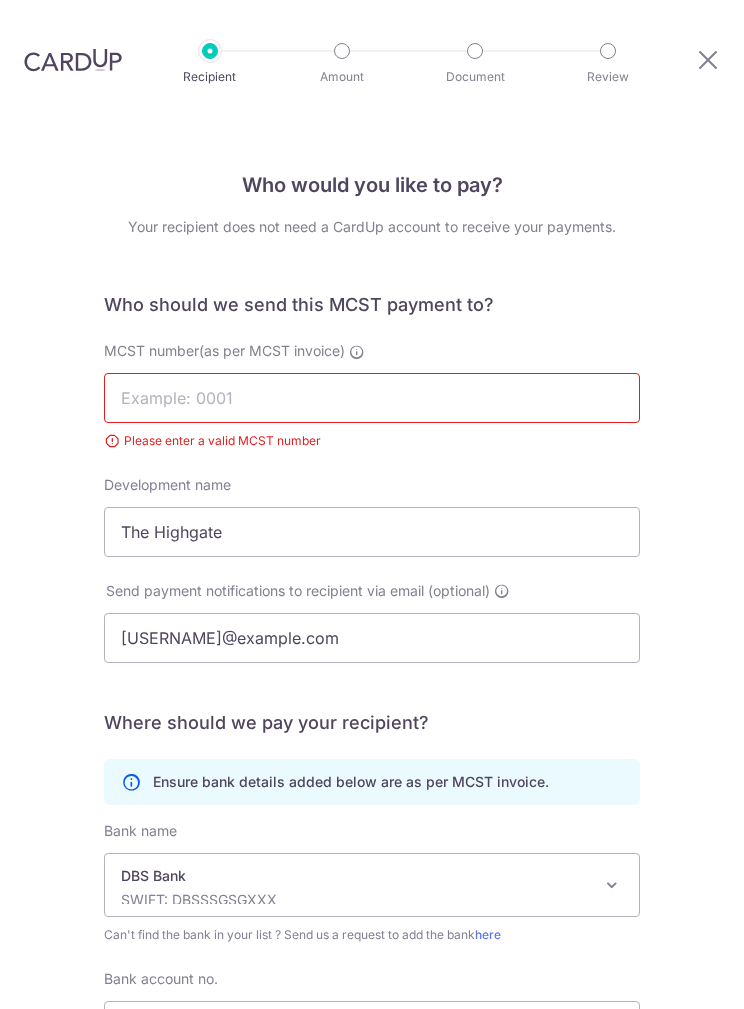 scroll, scrollTop: 0, scrollLeft: 0, axis: both 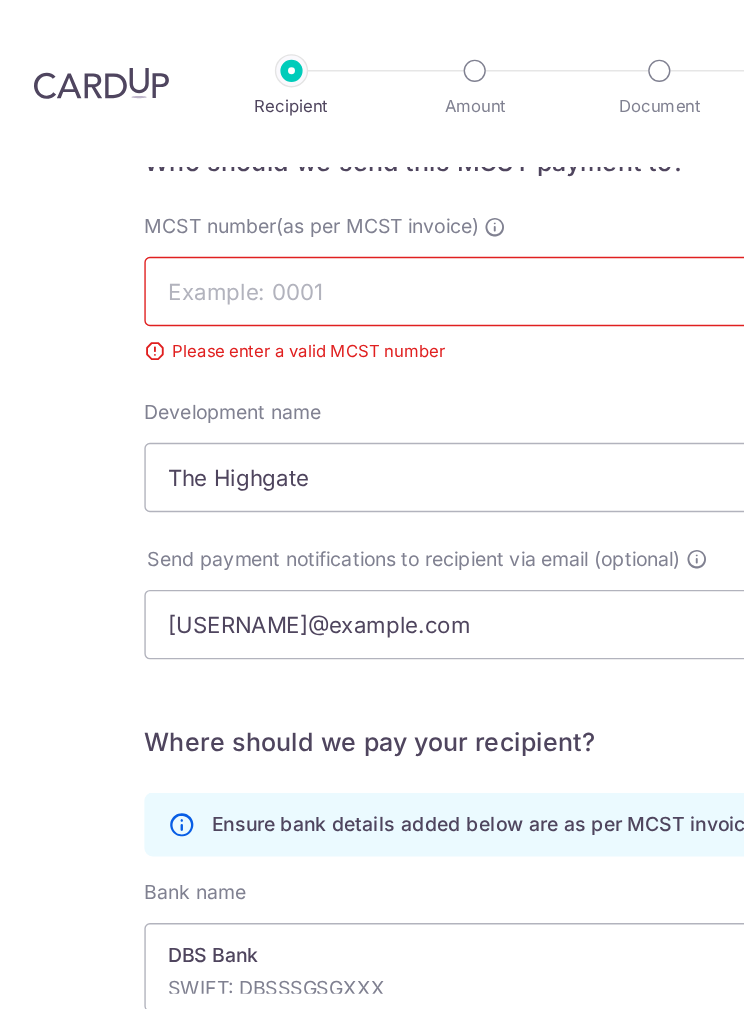 click on "MCST number(as per MCST invoice)" at bounding box center (372, 210) 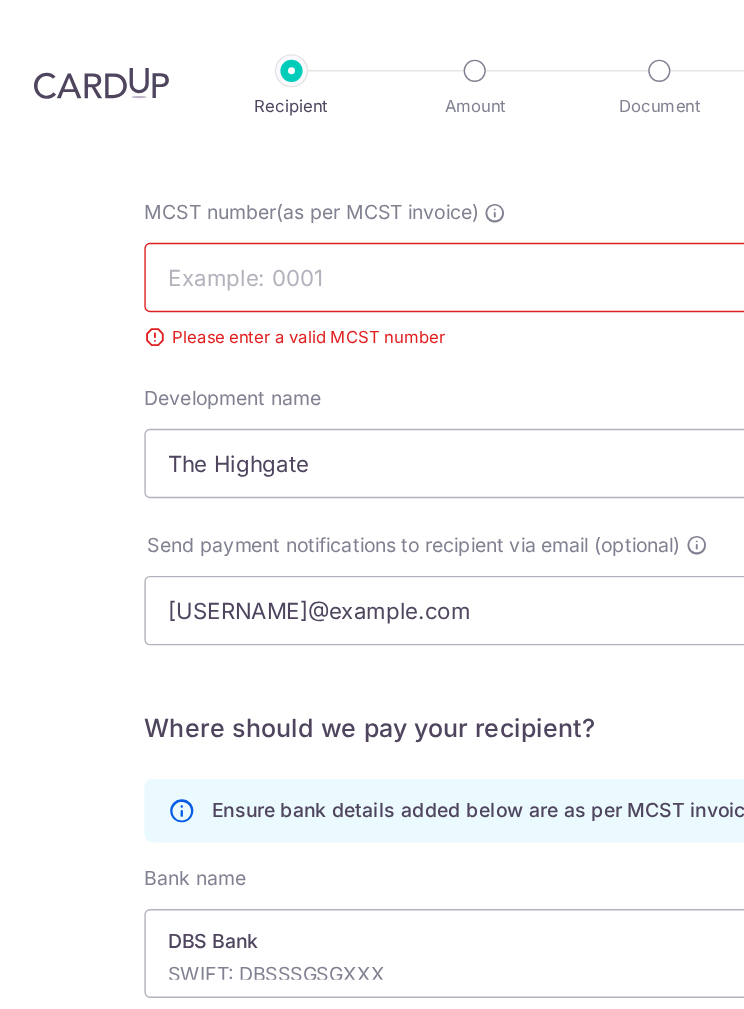 scroll, scrollTop: 199, scrollLeft: 0, axis: vertical 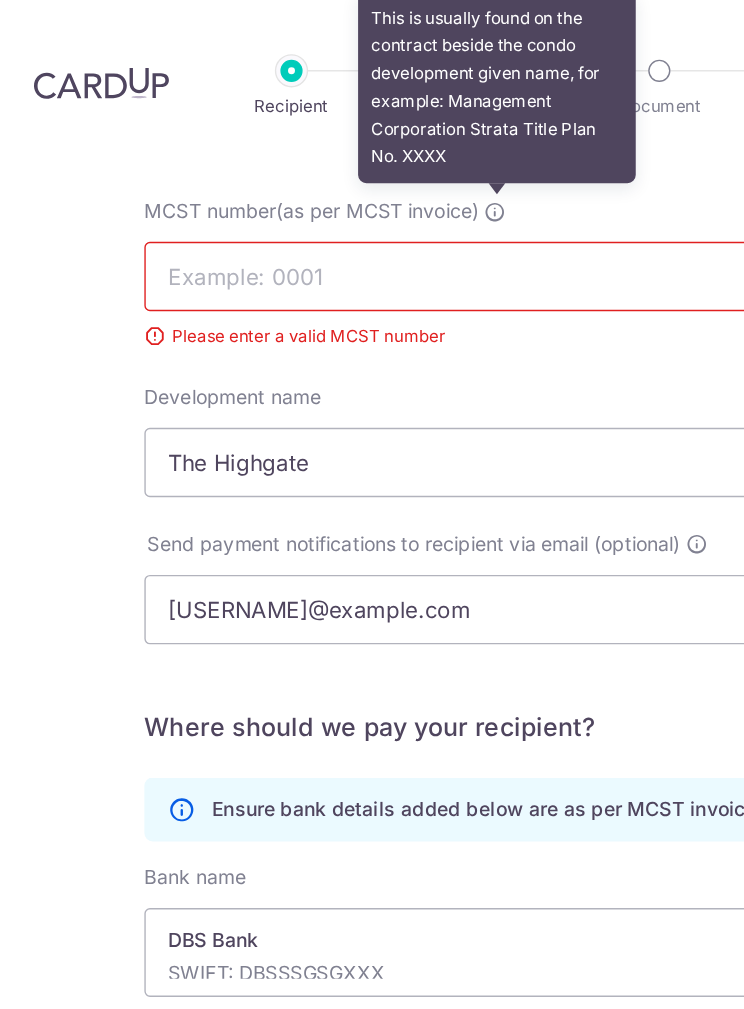 click at bounding box center [357, 153] 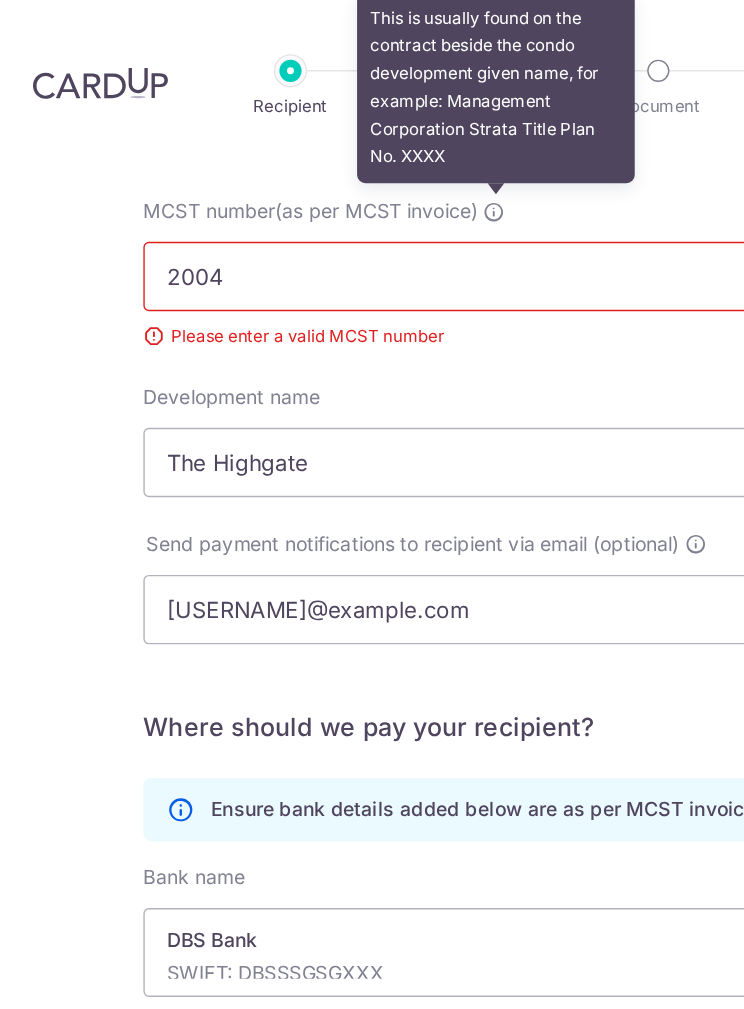 type on "2004" 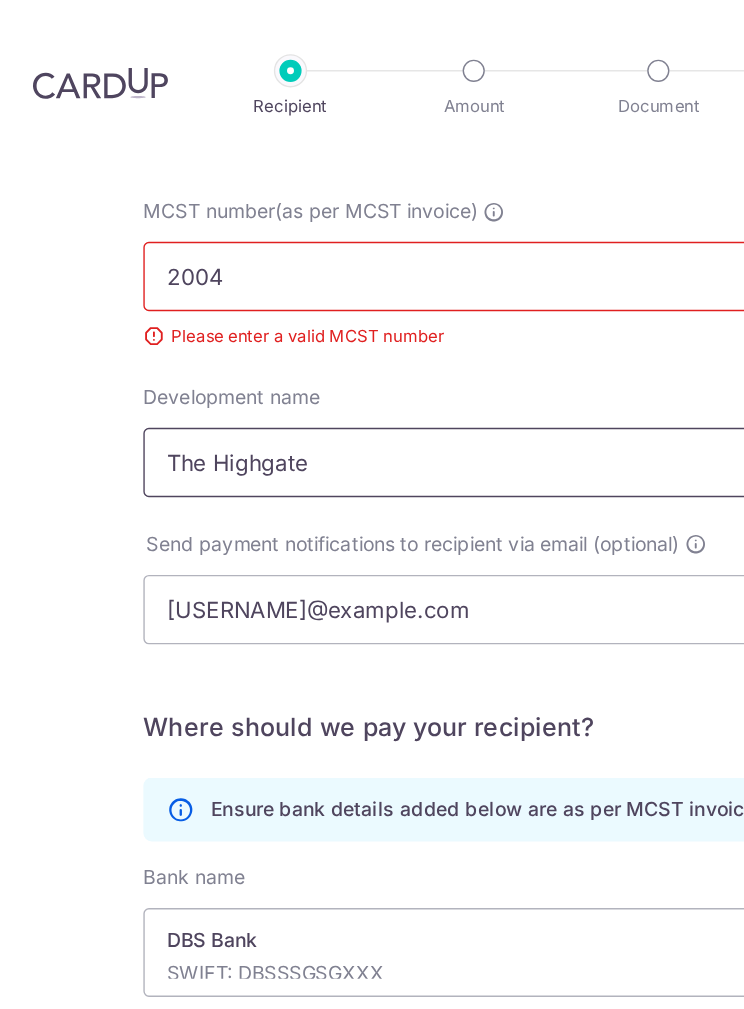 click on "The Highgate" at bounding box center [372, 333] 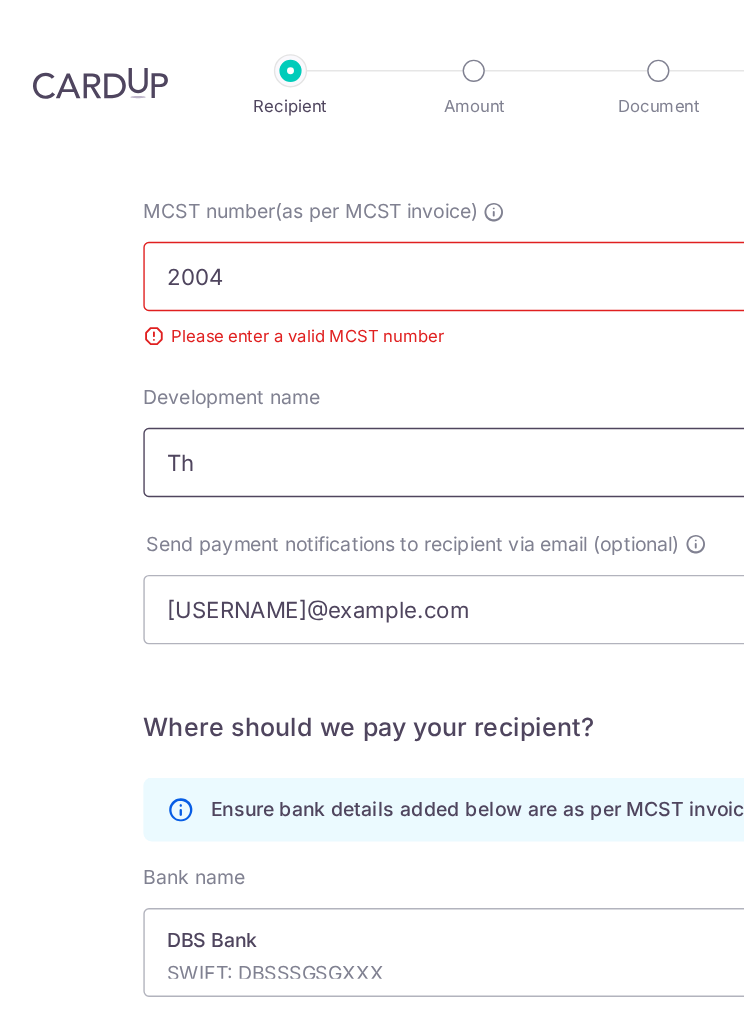 type on "T" 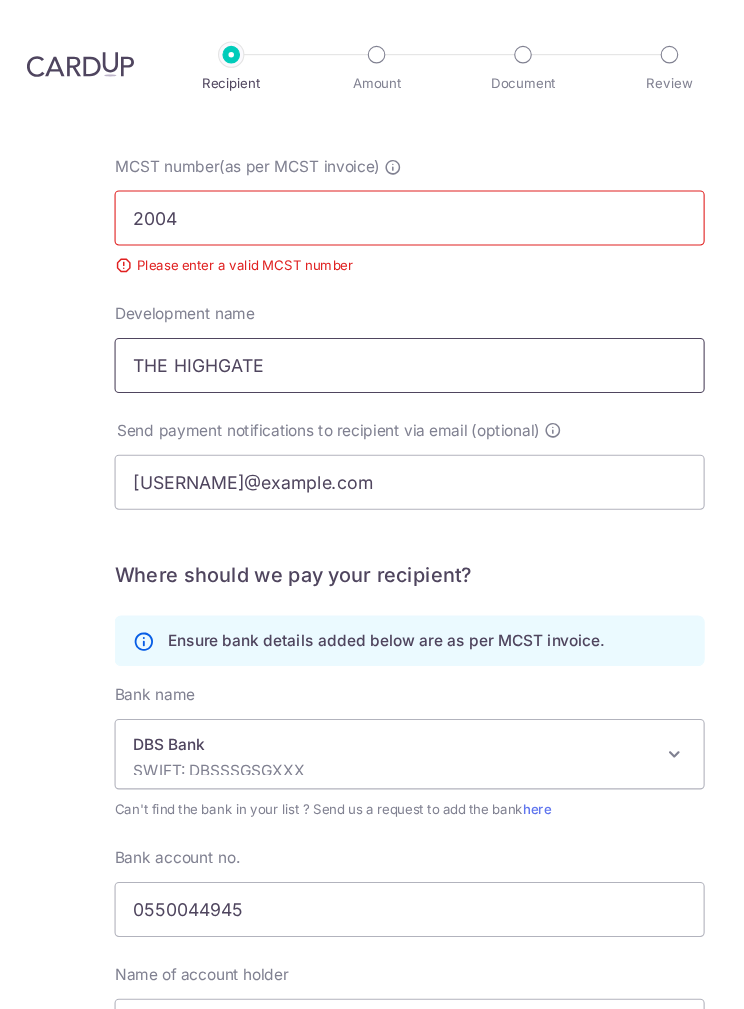 type on "THE HIGHGATE" 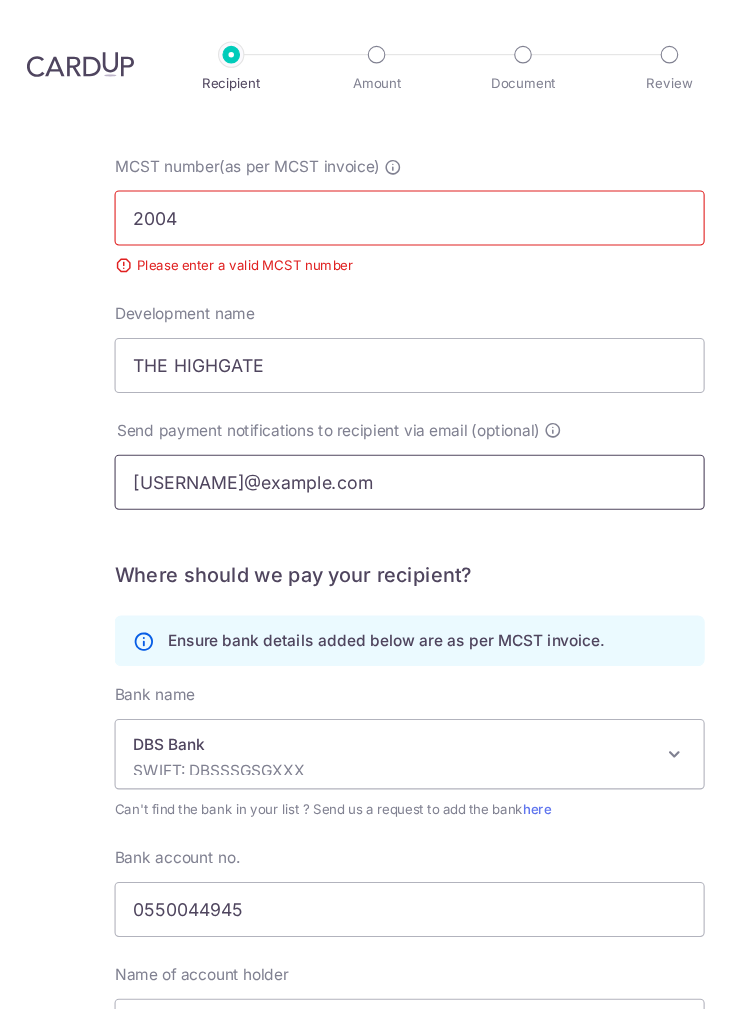 click on "Mcst2004@gmail.com" at bounding box center (372, 439) 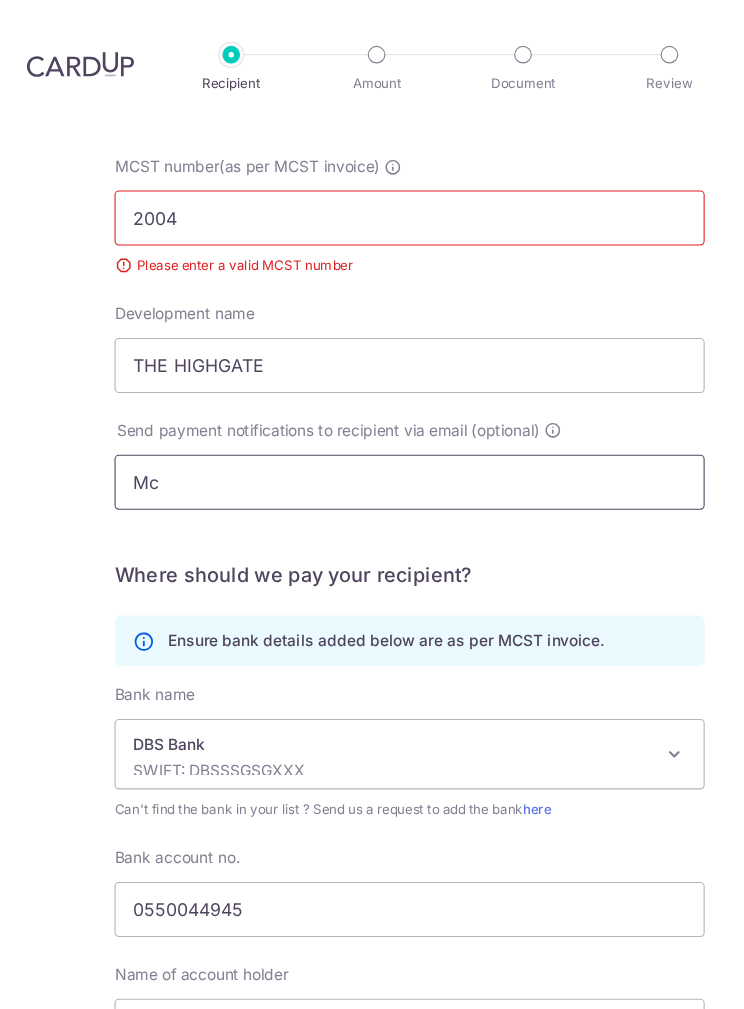 type on "M" 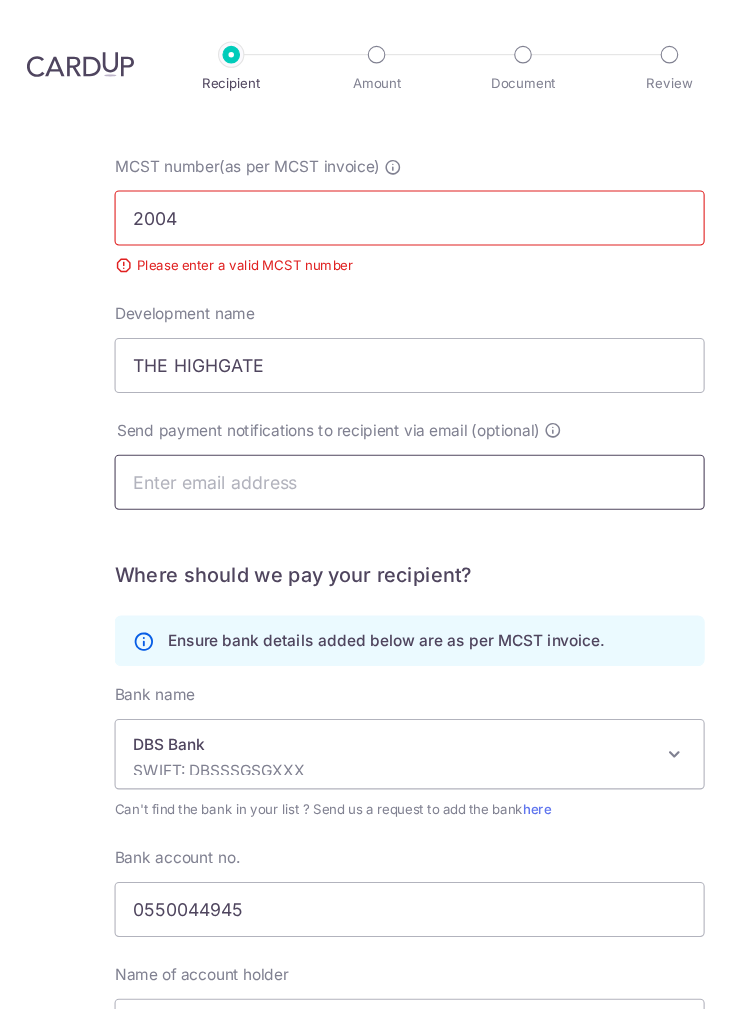 scroll, scrollTop: 0, scrollLeft: 0, axis: both 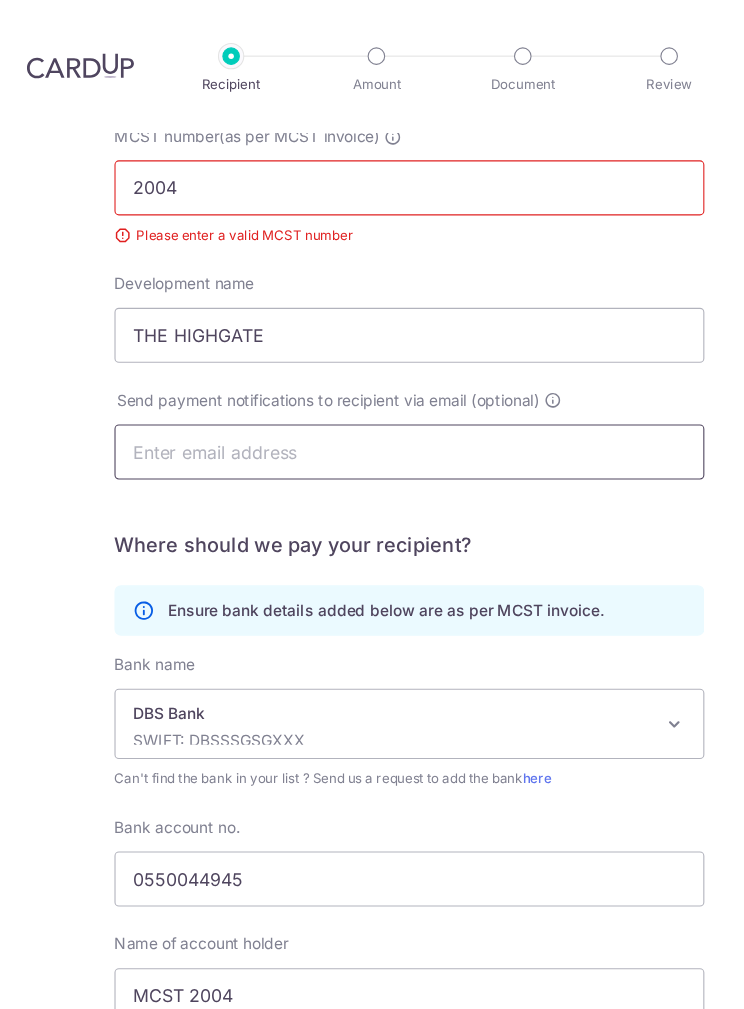 type 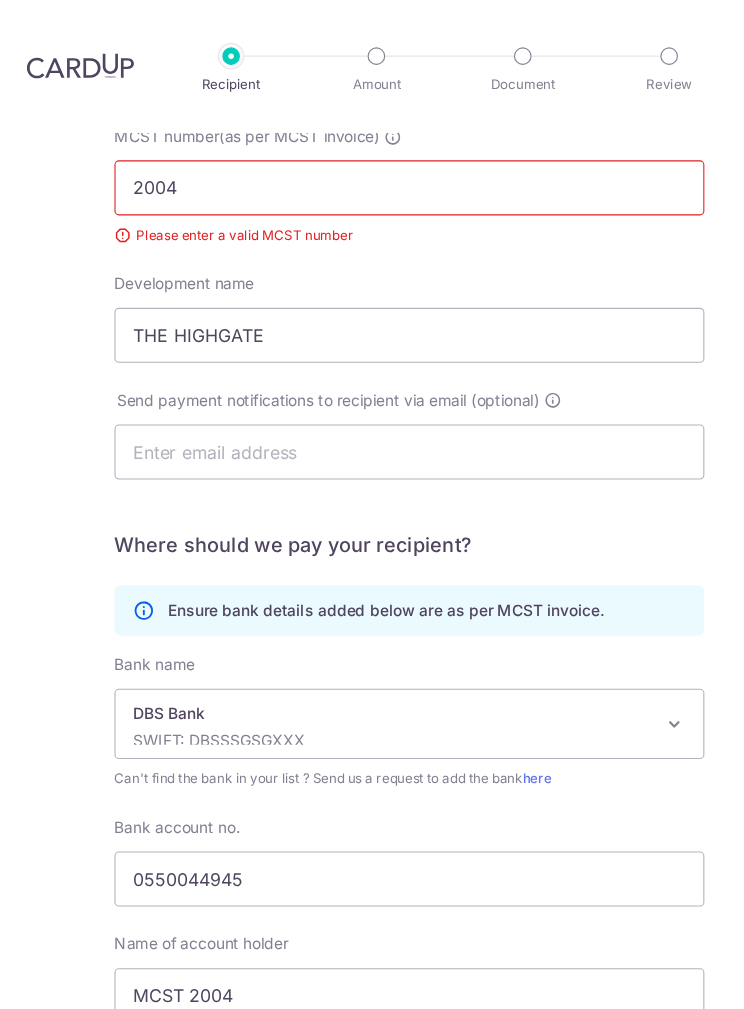 click on "Continue" at bounding box center (372, 971) 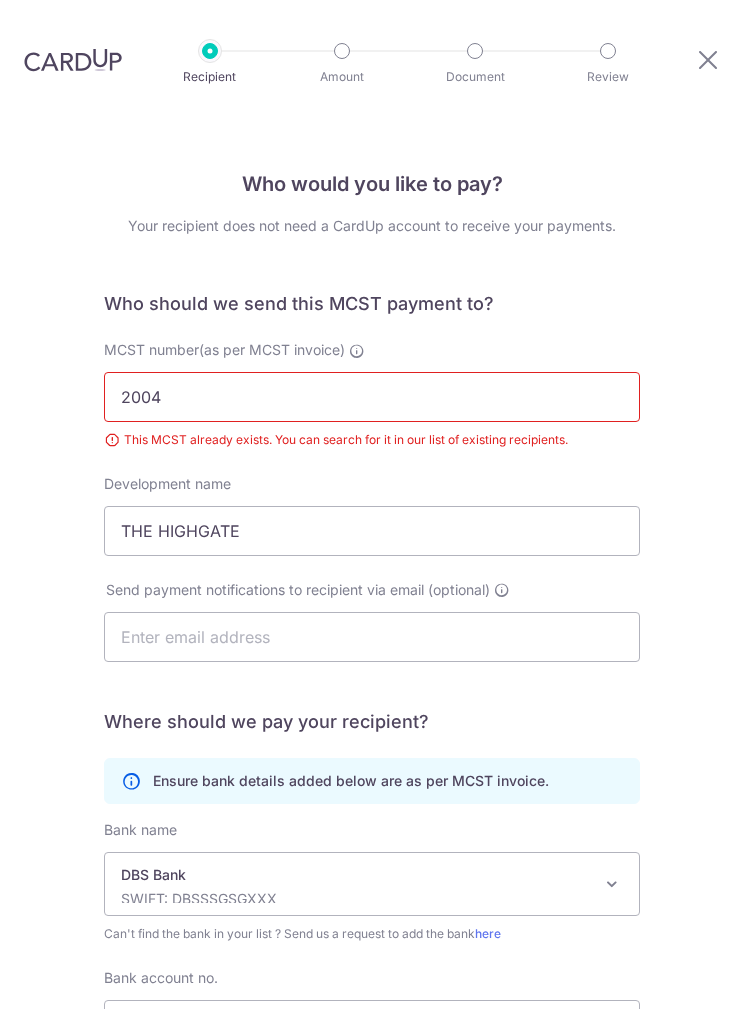 scroll, scrollTop: 80, scrollLeft: 0, axis: vertical 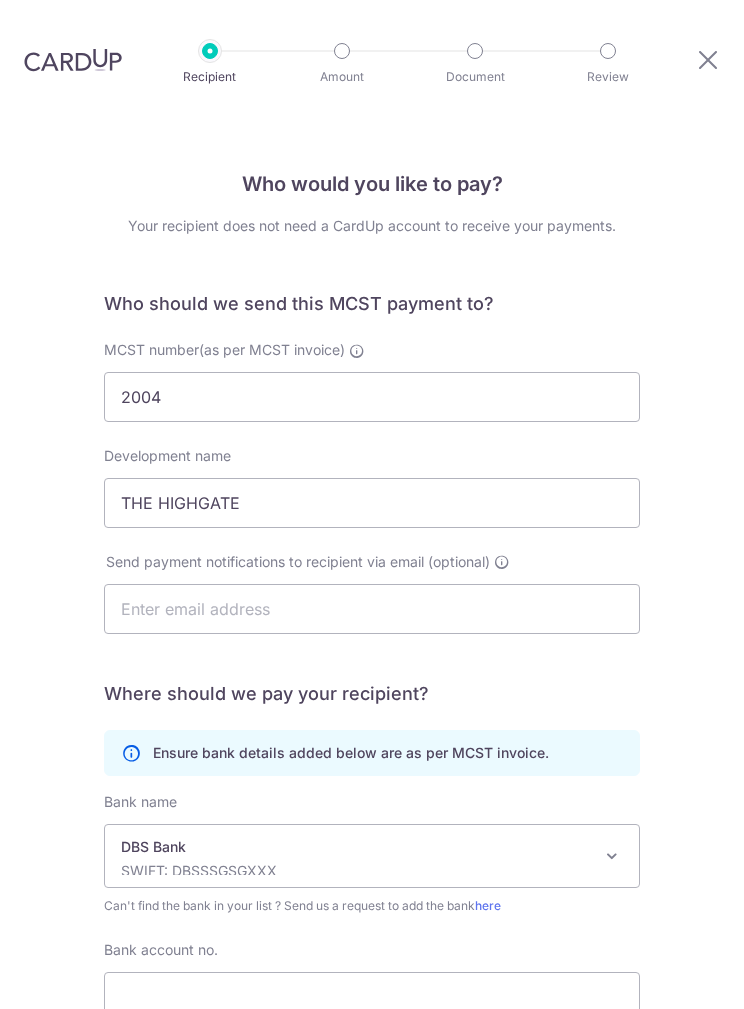 select on "6" 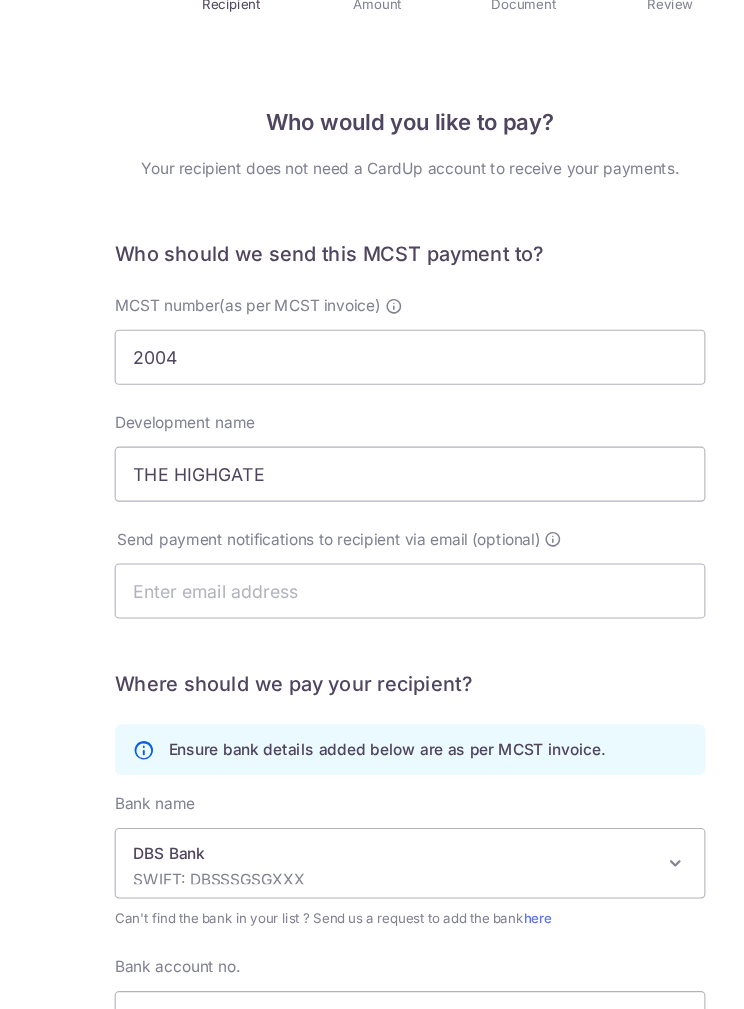scroll, scrollTop: 0, scrollLeft: 0, axis: both 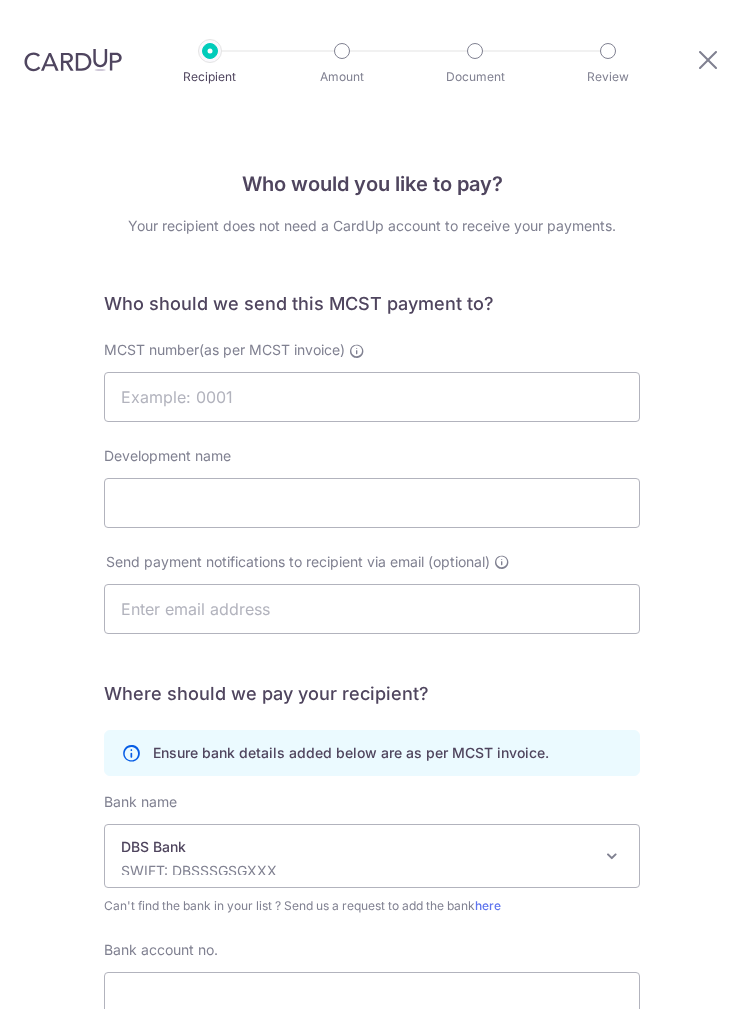 select on "6" 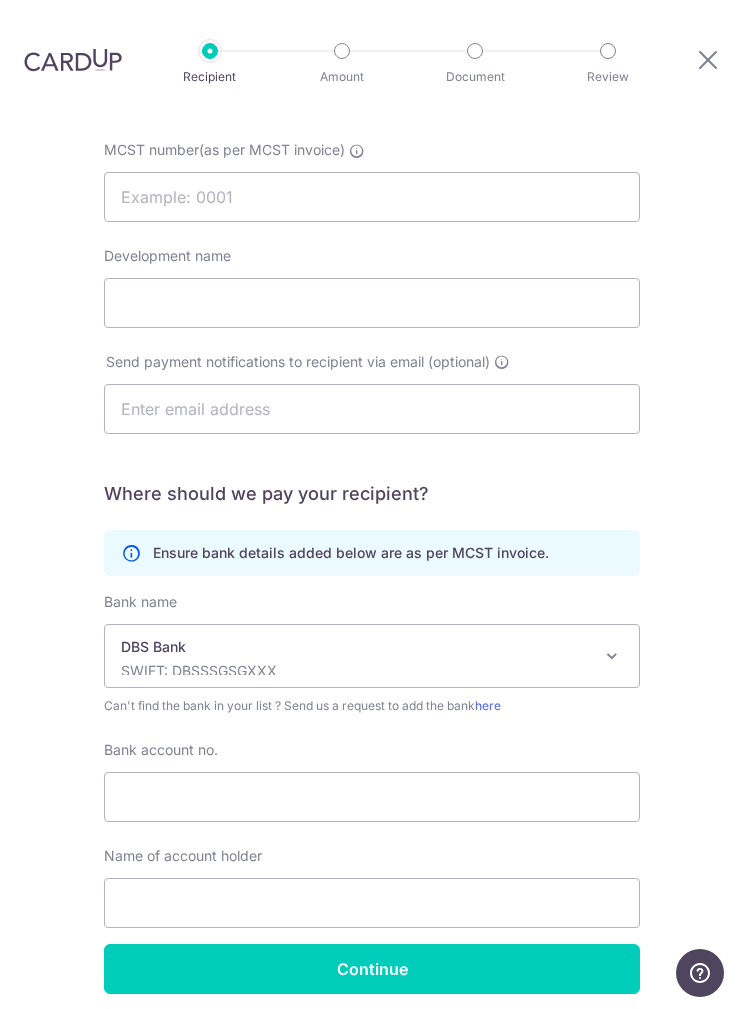 scroll, scrollTop: 199, scrollLeft: 0, axis: vertical 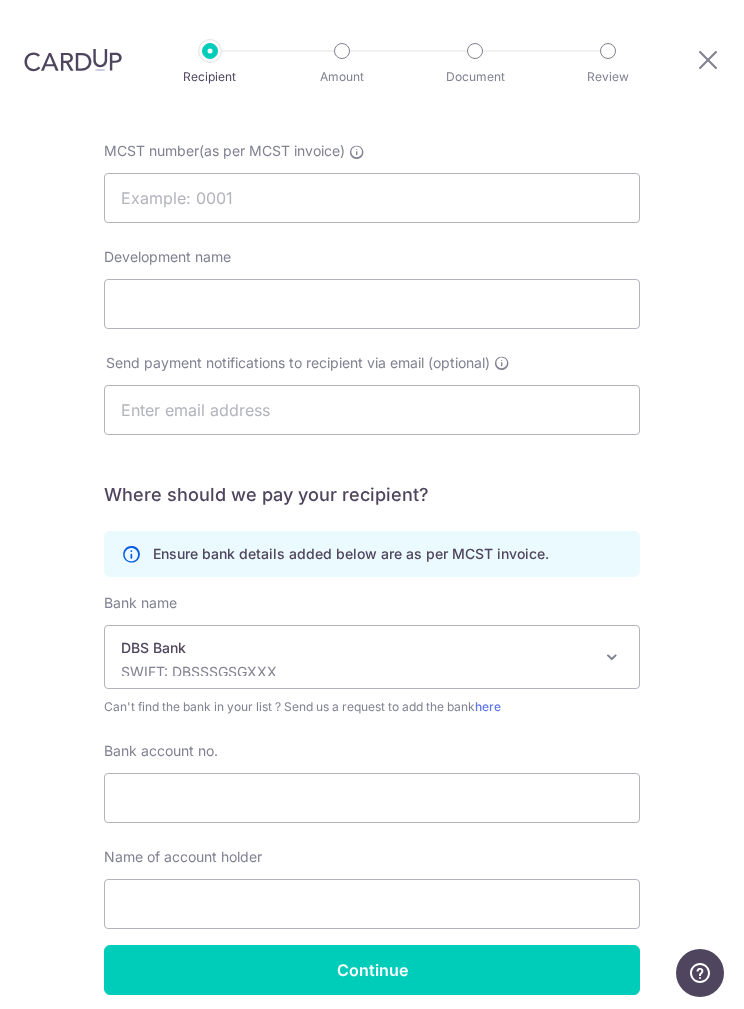 click on "Help" at bounding box center (700, 973) 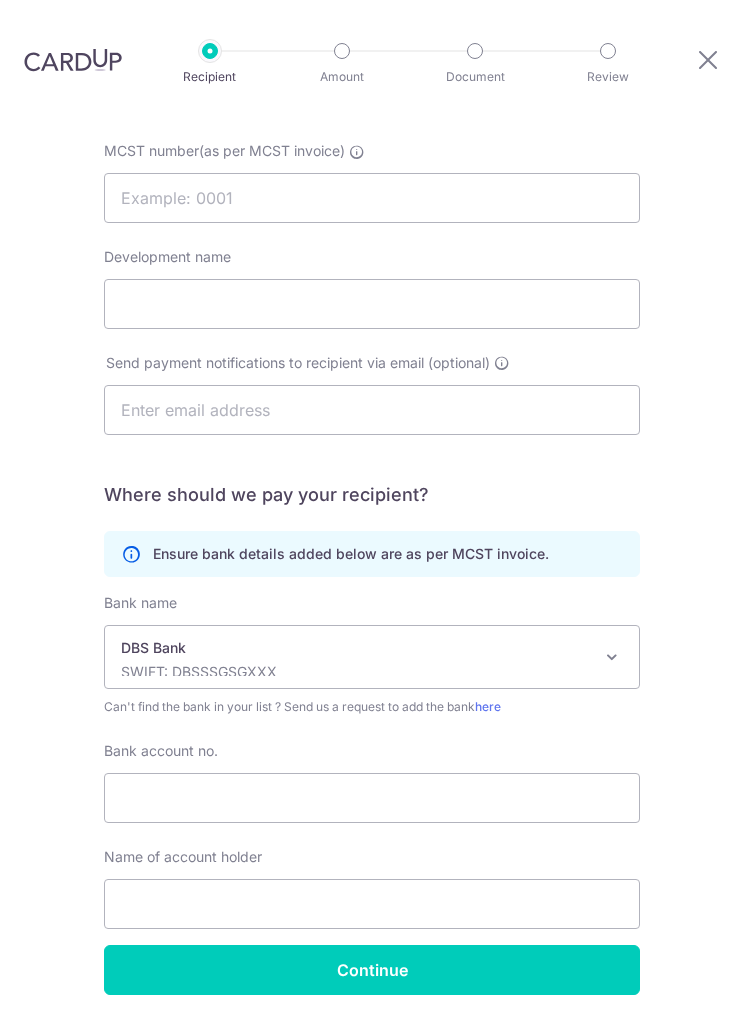 scroll, scrollTop: 0, scrollLeft: 0, axis: both 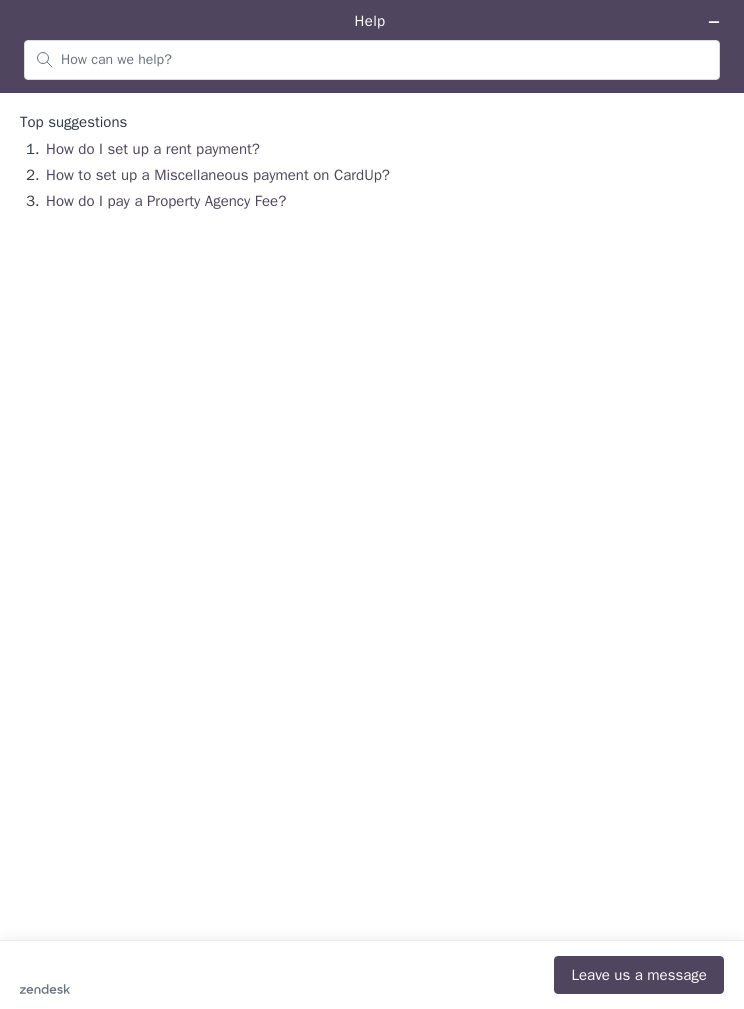 click on "Help" at bounding box center (372, 46) 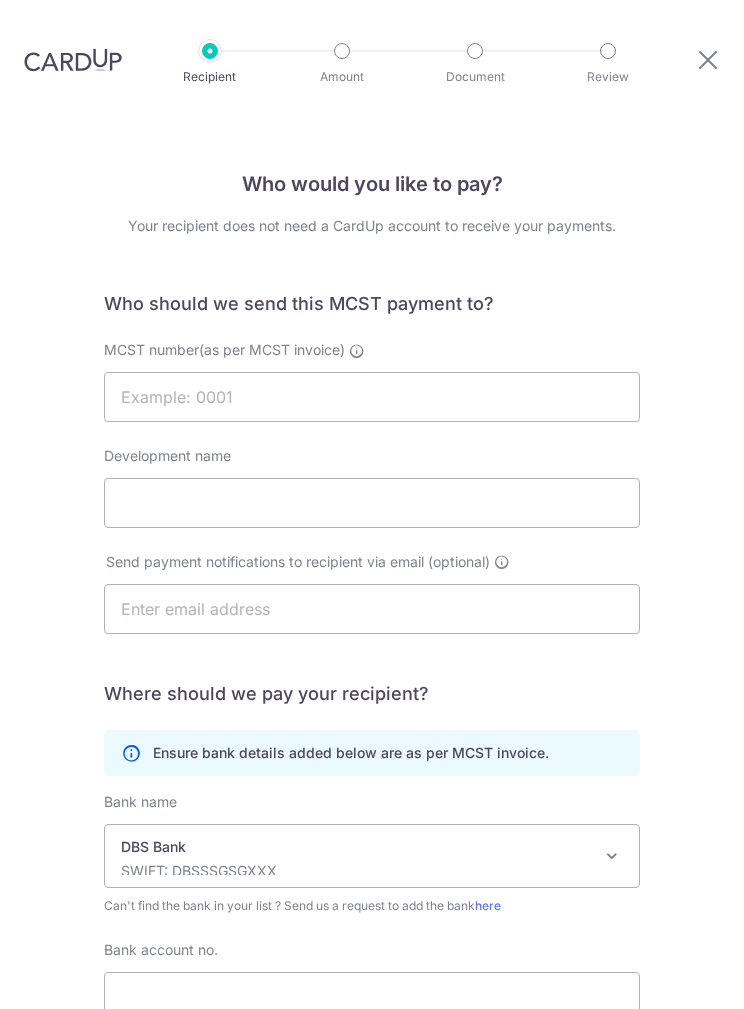 select on "6" 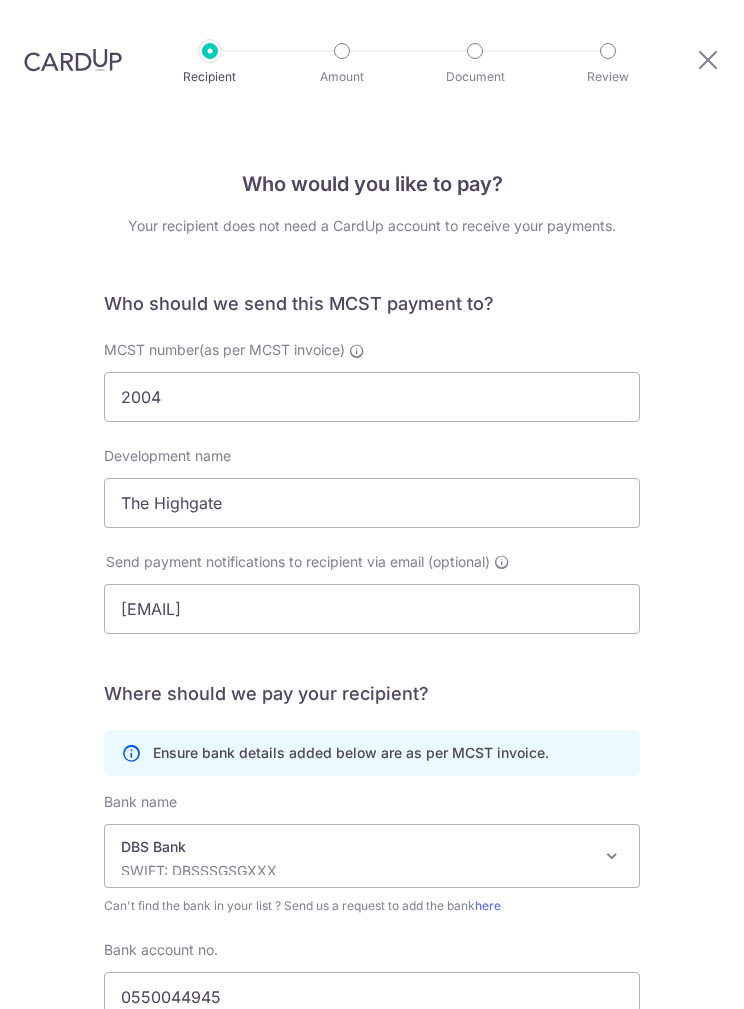select on "6" 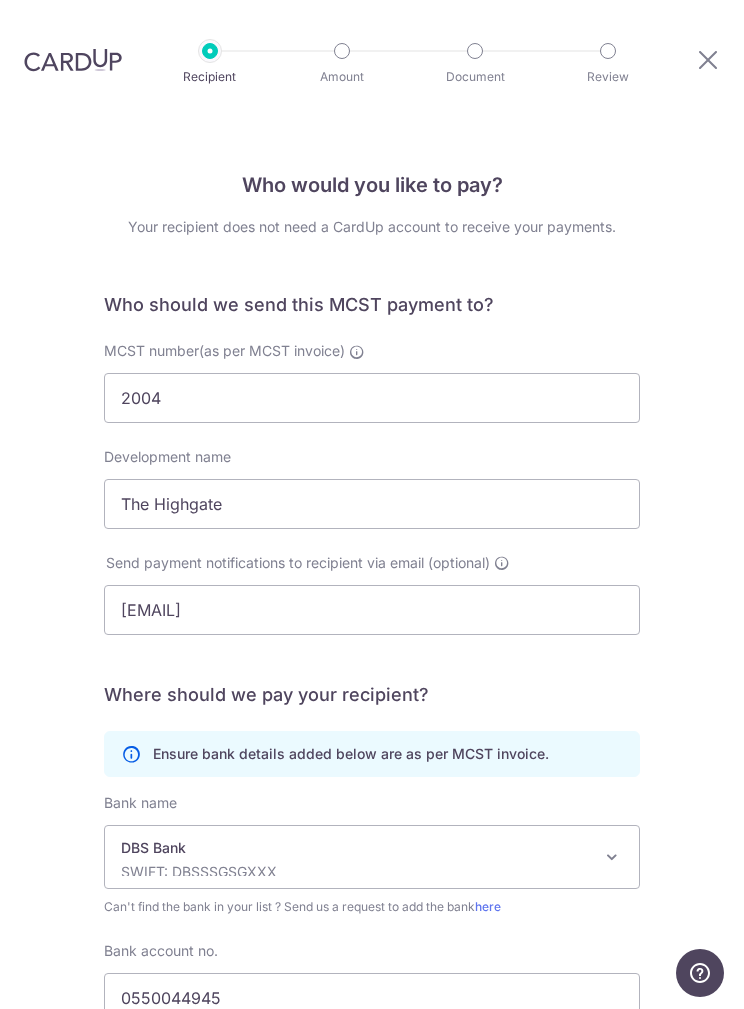 scroll, scrollTop: 0, scrollLeft: 0, axis: both 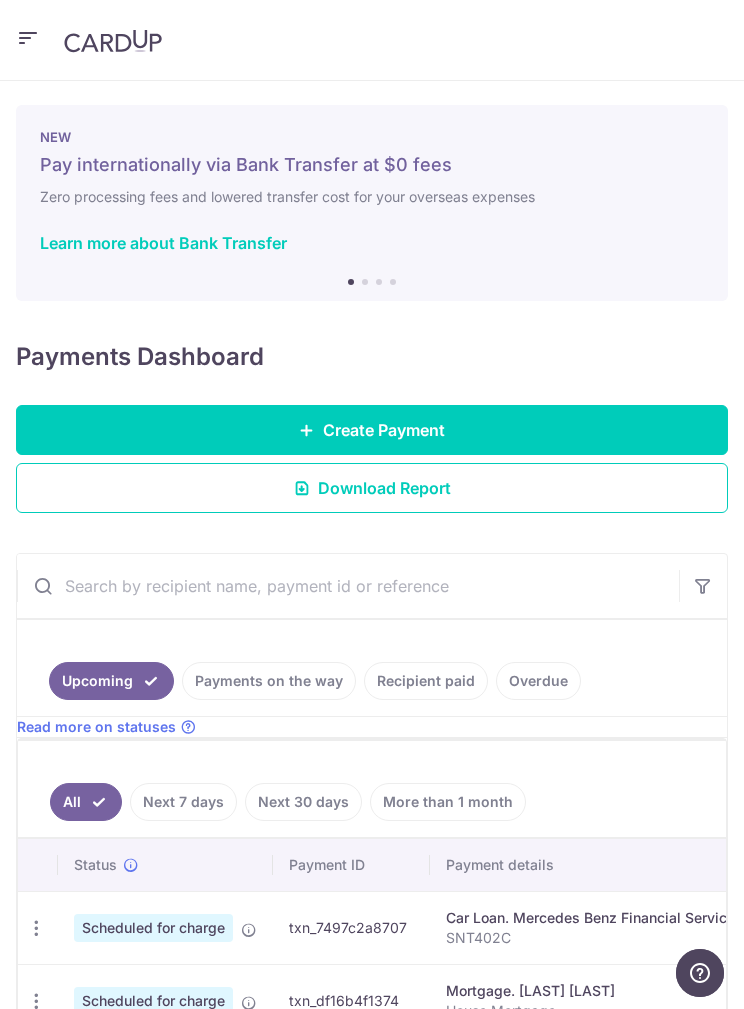 click on "Create Payment" at bounding box center (372, 430) 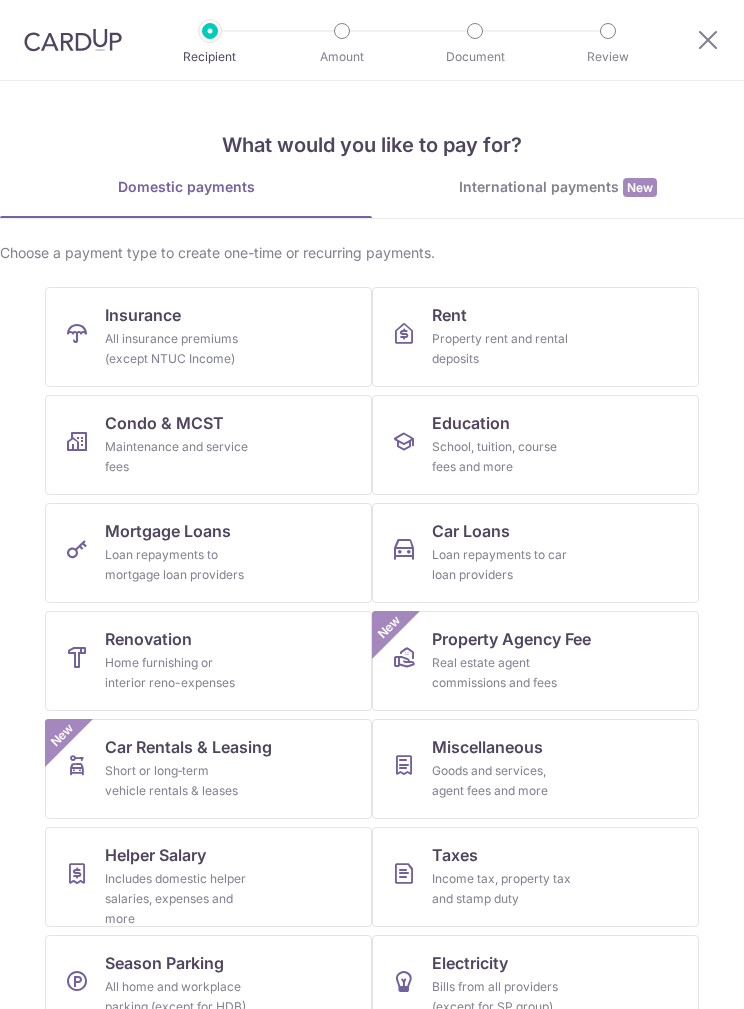 scroll, scrollTop: 0, scrollLeft: 0, axis: both 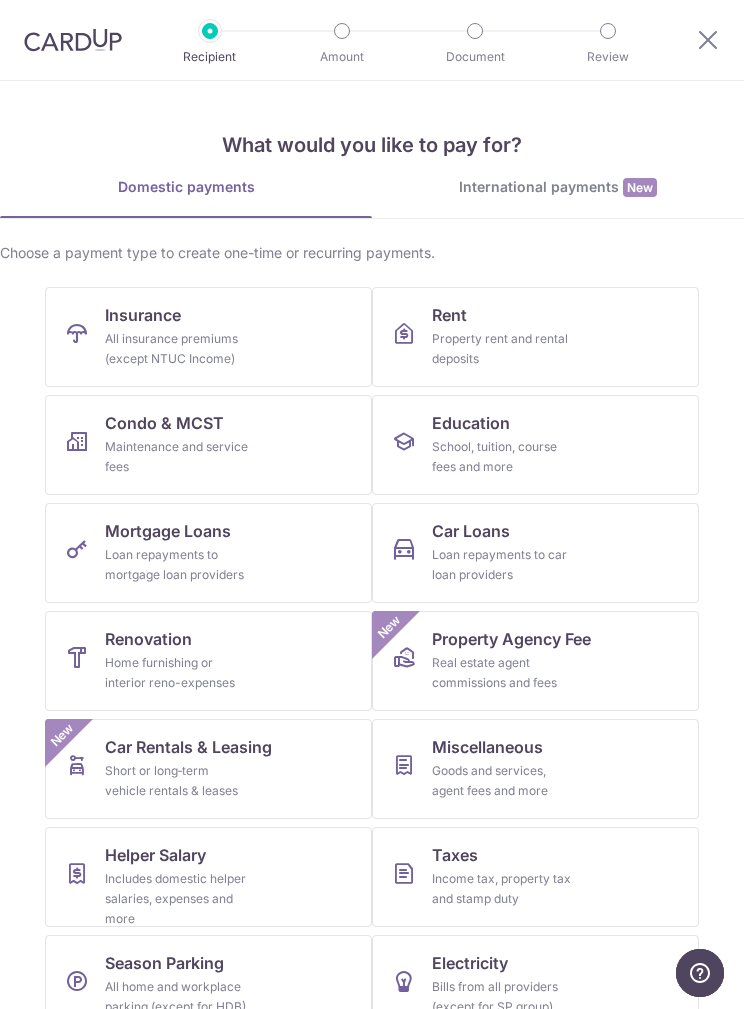 click on "Condo & MCST Maintenance and service fees" at bounding box center [208, 445] 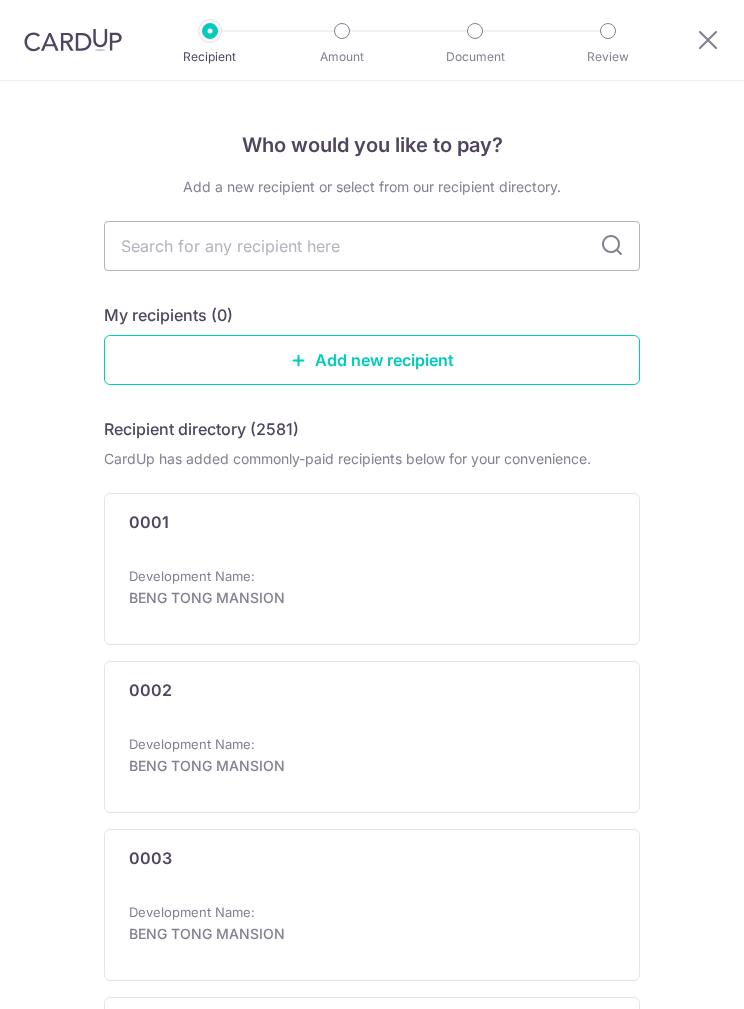 scroll, scrollTop: 0, scrollLeft: 0, axis: both 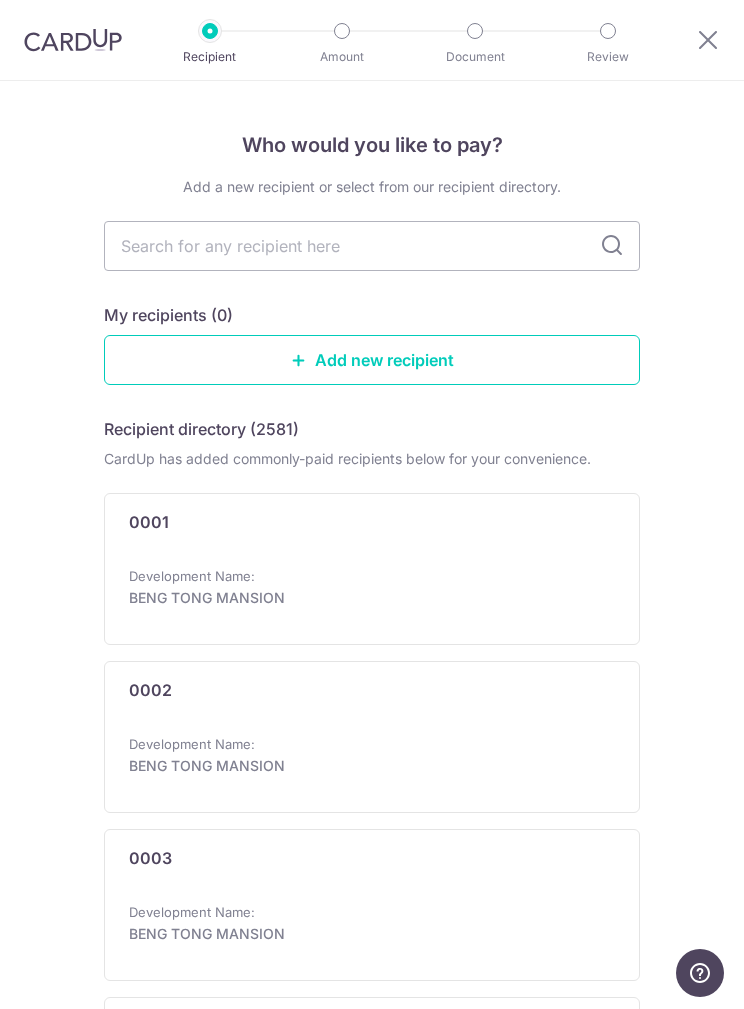 click at bounding box center (372, 246) 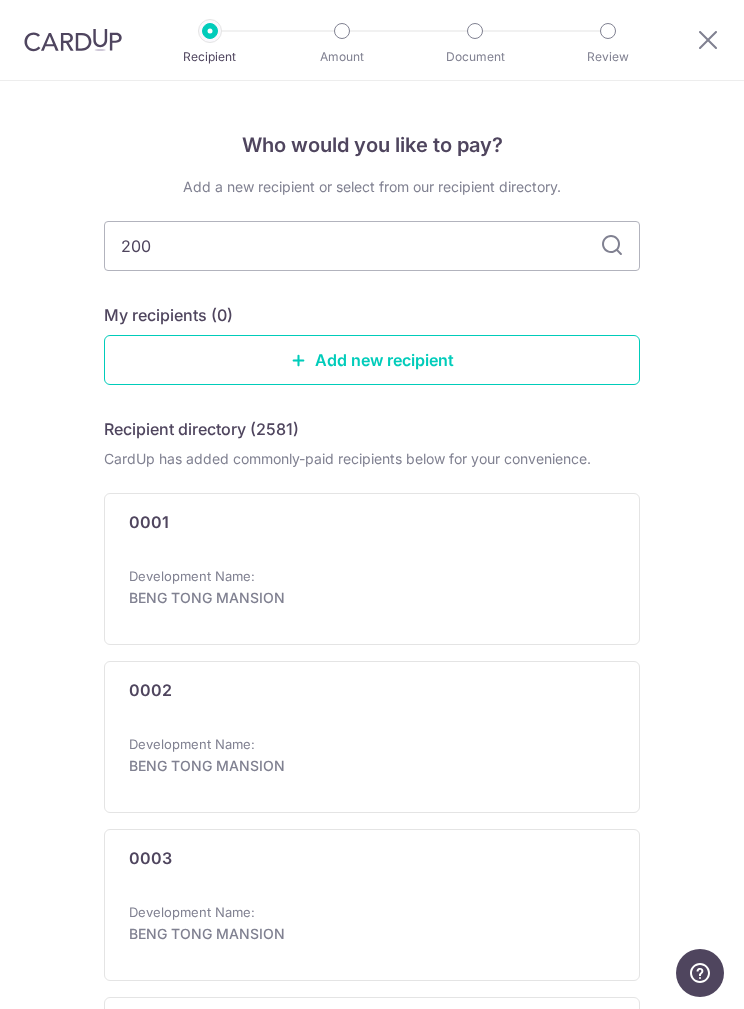 type on "2004" 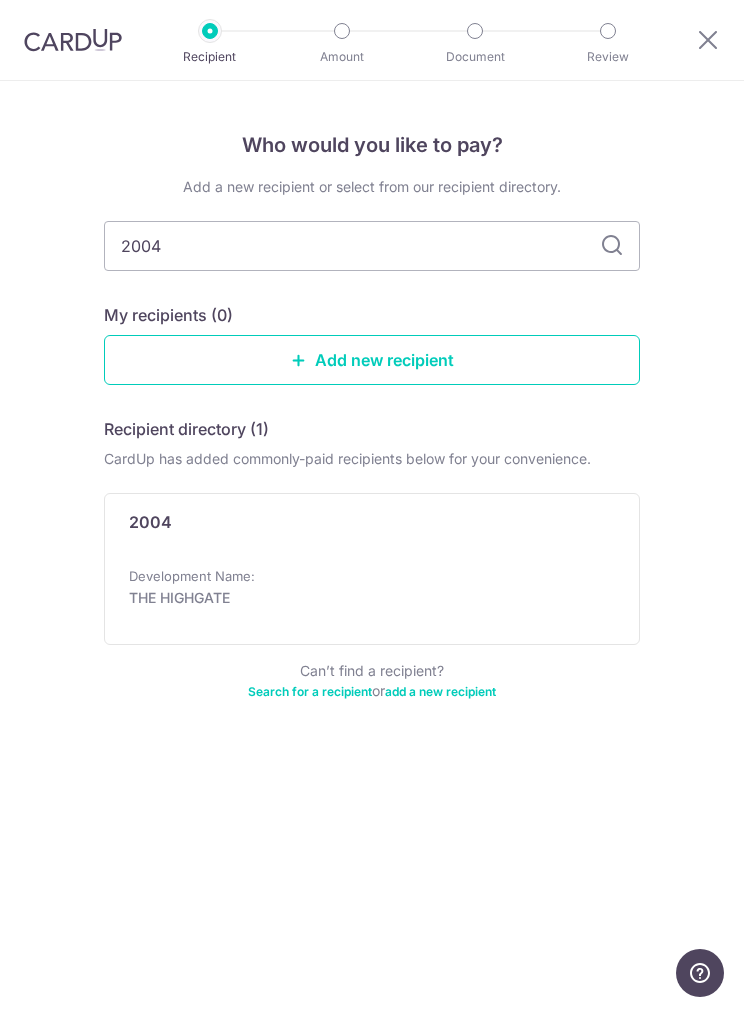 click on "2004
Development Name:
THE HIGHGATE" at bounding box center [372, 569] 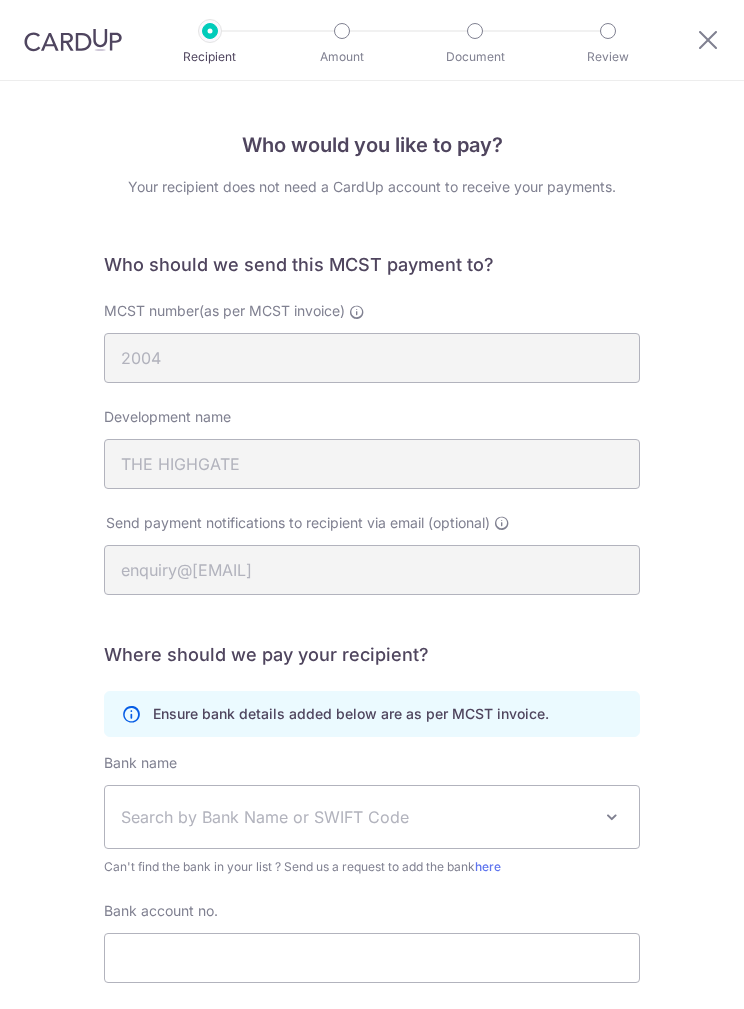 scroll, scrollTop: 0, scrollLeft: 0, axis: both 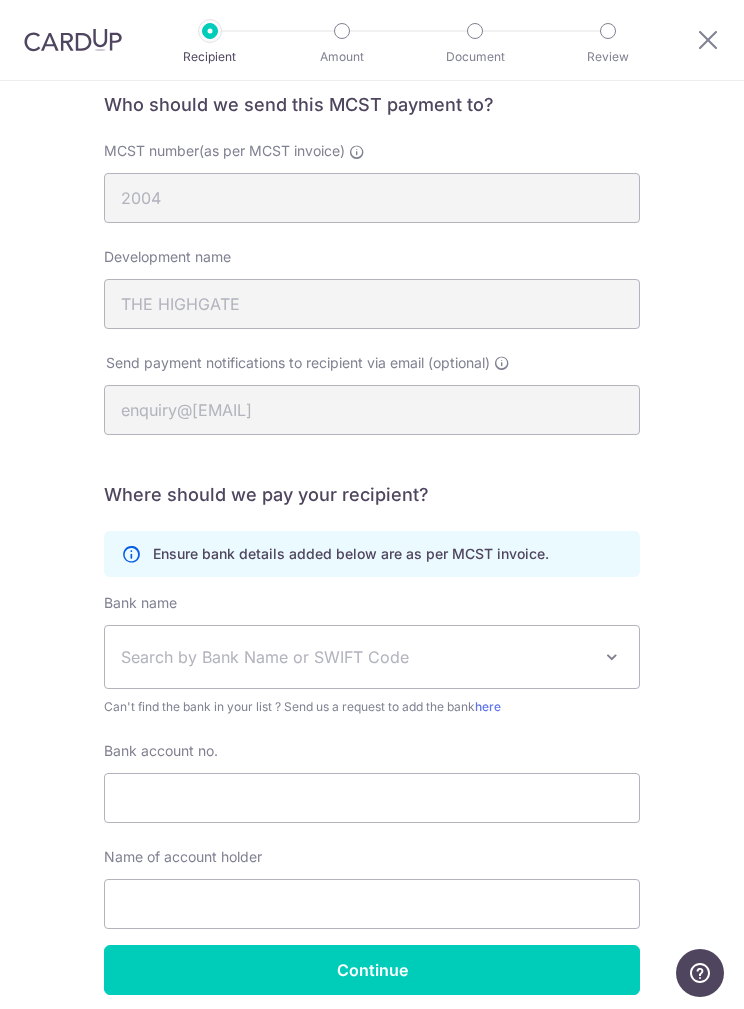click on "Search by Bank Name or SWIFT Code" at bounding box center (356, 657) 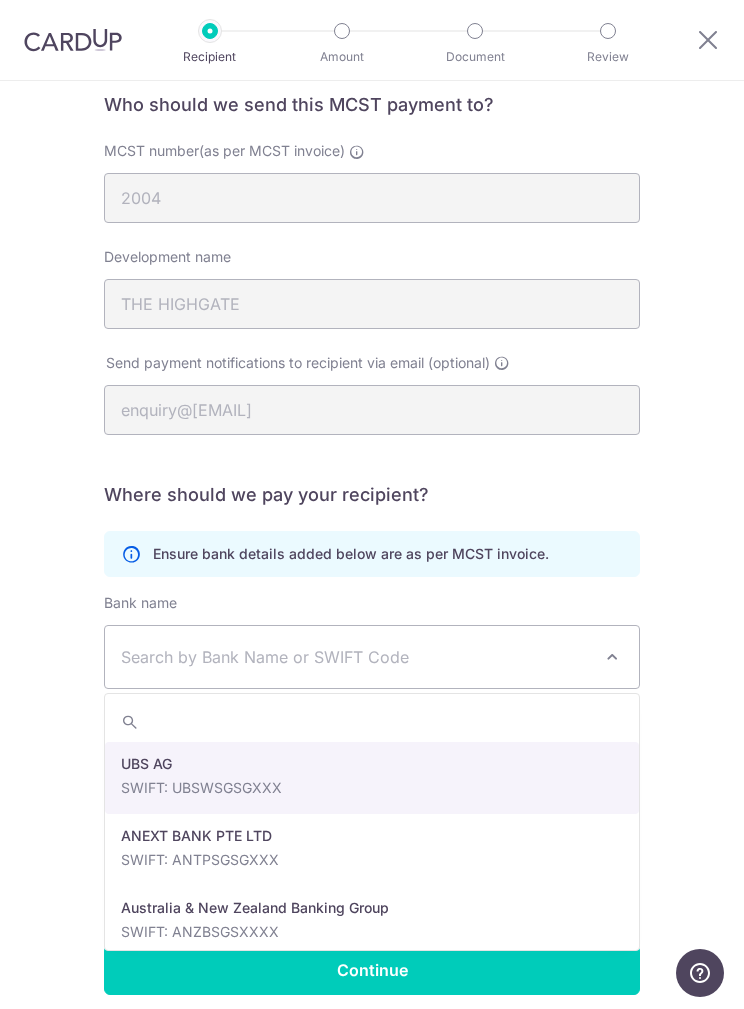 click on "Search by Bank Name or SWIFT Code" at bounding box center [356, 657] 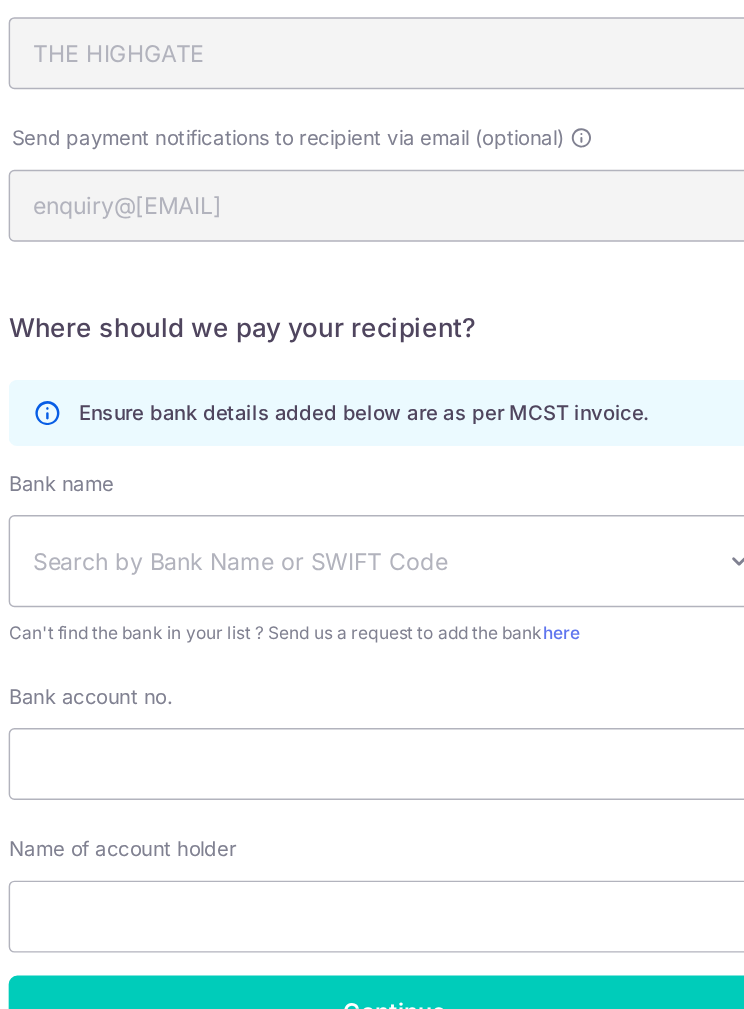 click on "Search by Bank Name or SWIFT Code" at bounding box center [356, 696] 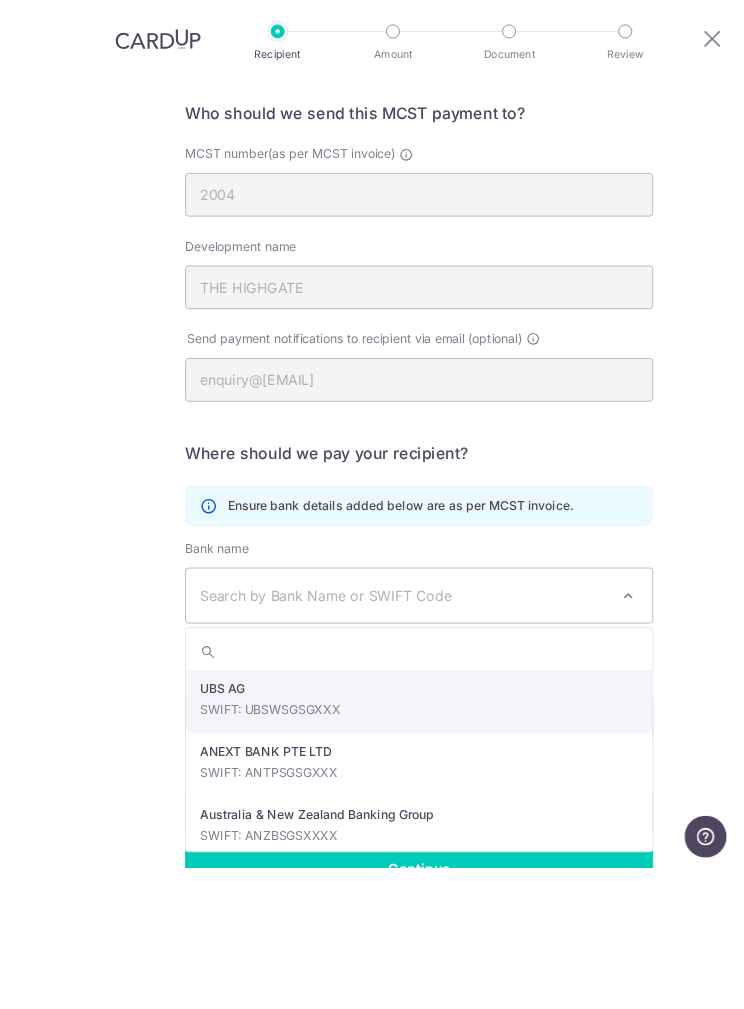 scroll, scrollTop: 80, scrollLeft: 0, axis: vertical 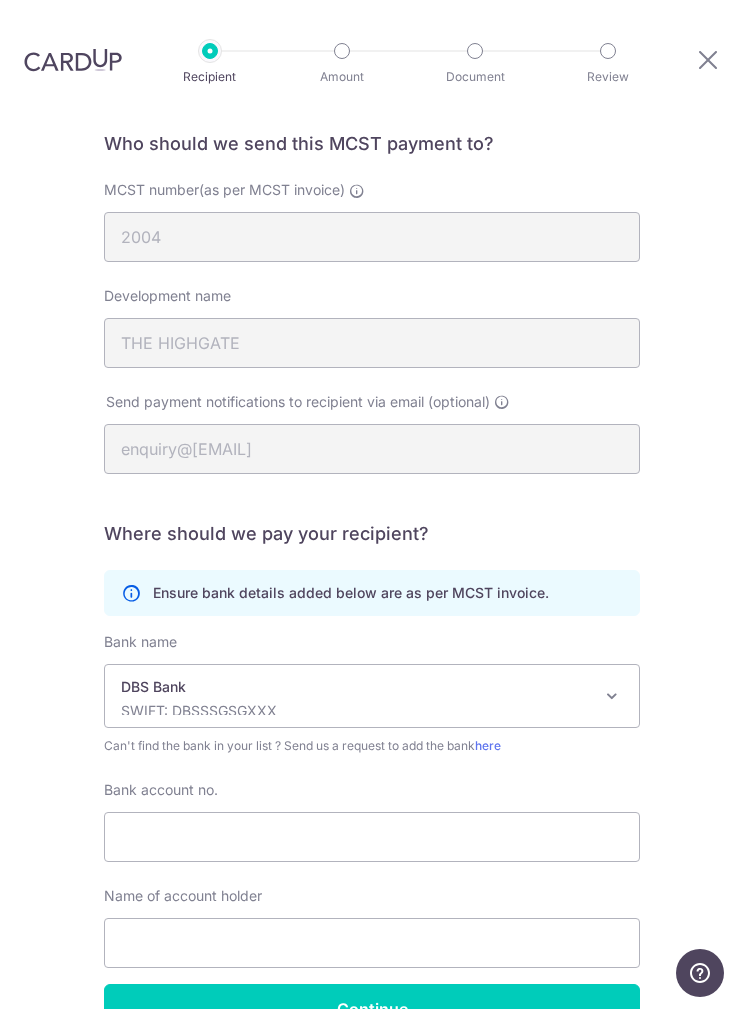 select on "6" 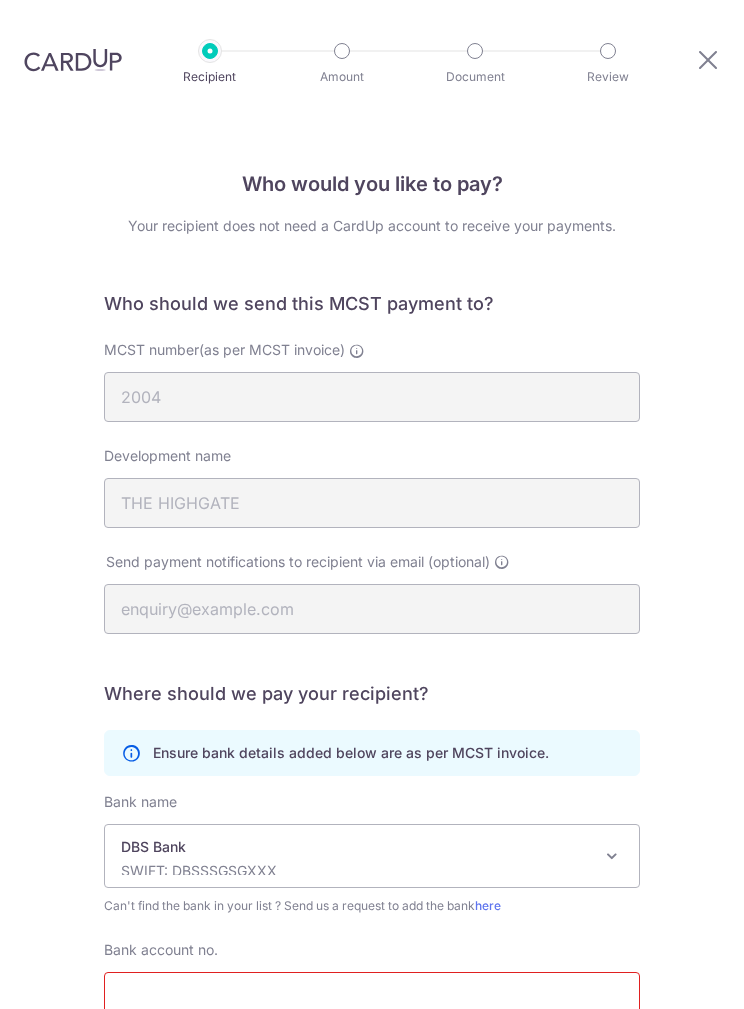 scroll, scrollTop: 464, scrollLeft: 0, axis: vertical 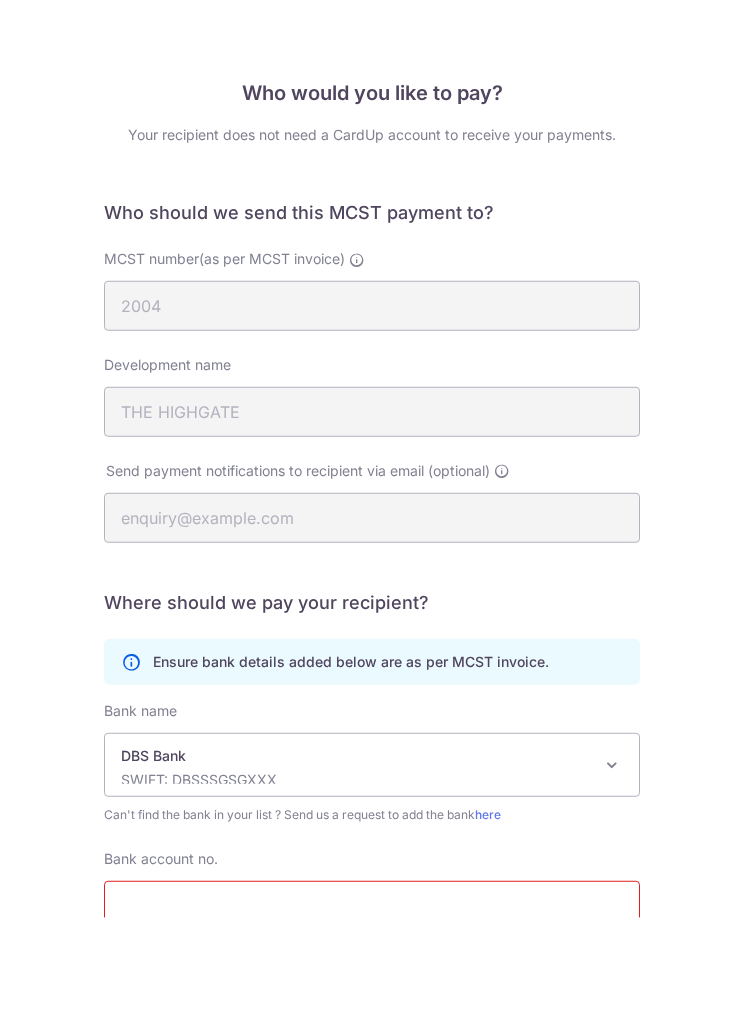 click on "Bank account no." at bounding box center (372, 997) 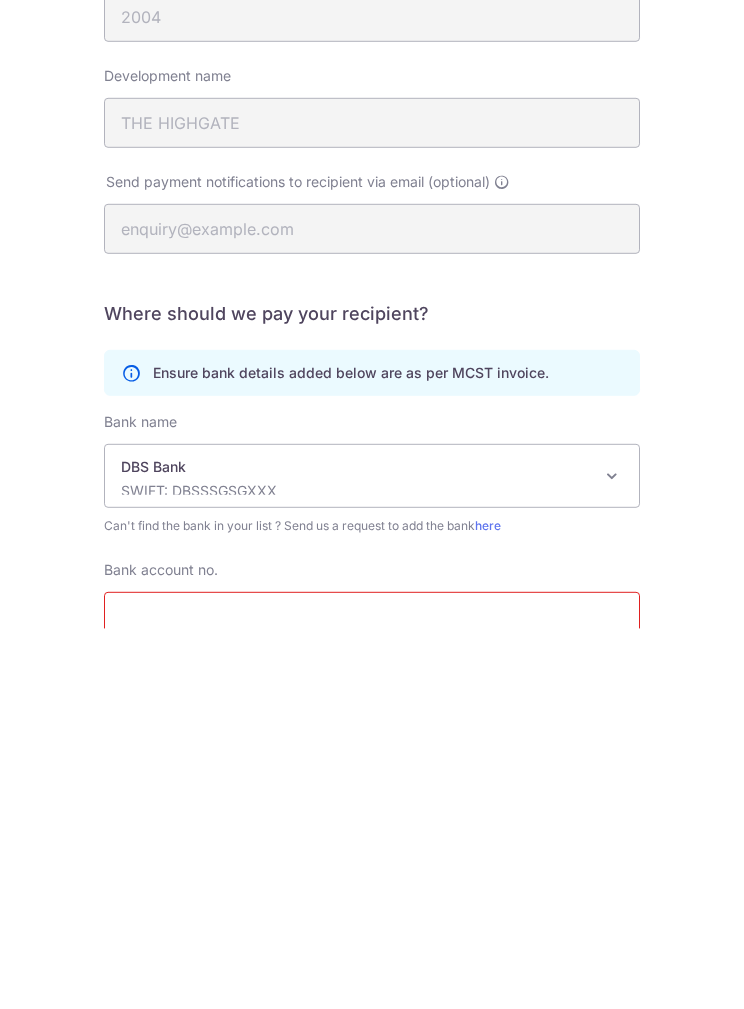 scroll, scrollTop: 216, scrollLeft: 0, axis: vertical 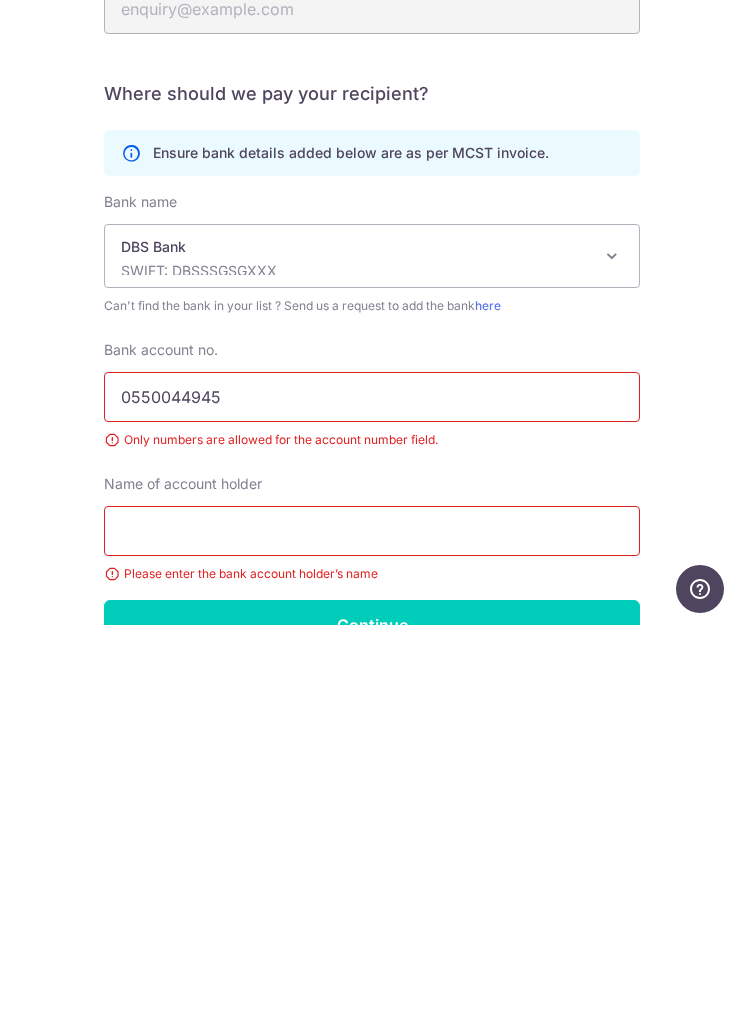 type on "0550044945" 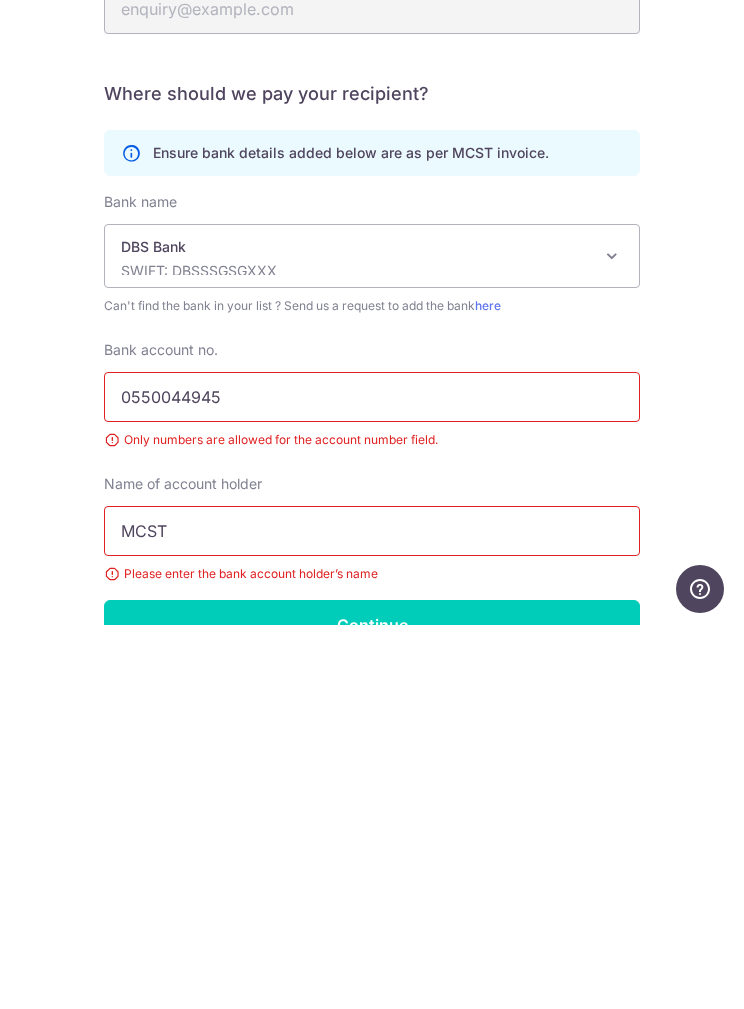 type on "MCST 2004" 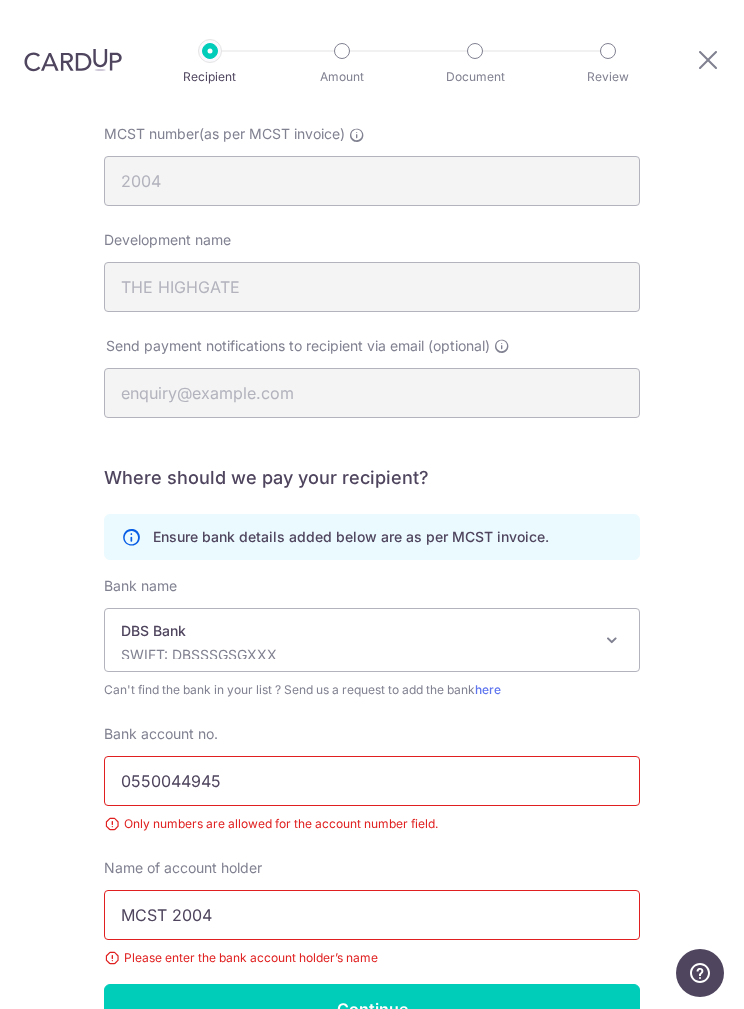 click on "Continue" at bounding box center [372, 1009] 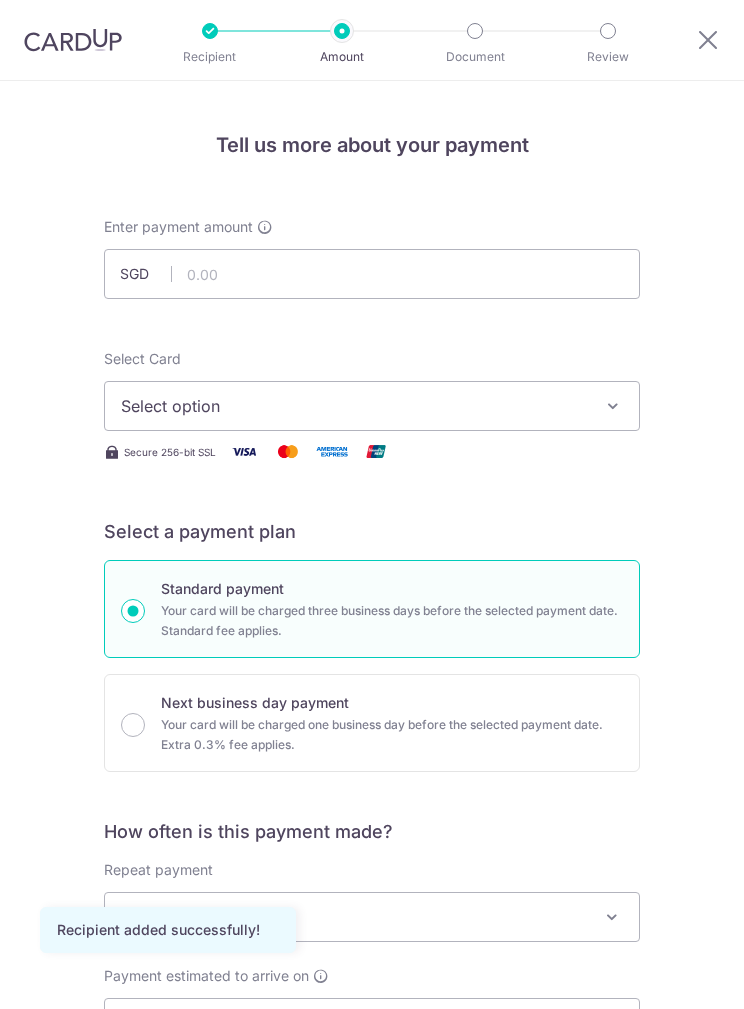 scroll, scrollTop: 0, scrollLeft: 0, axis: both 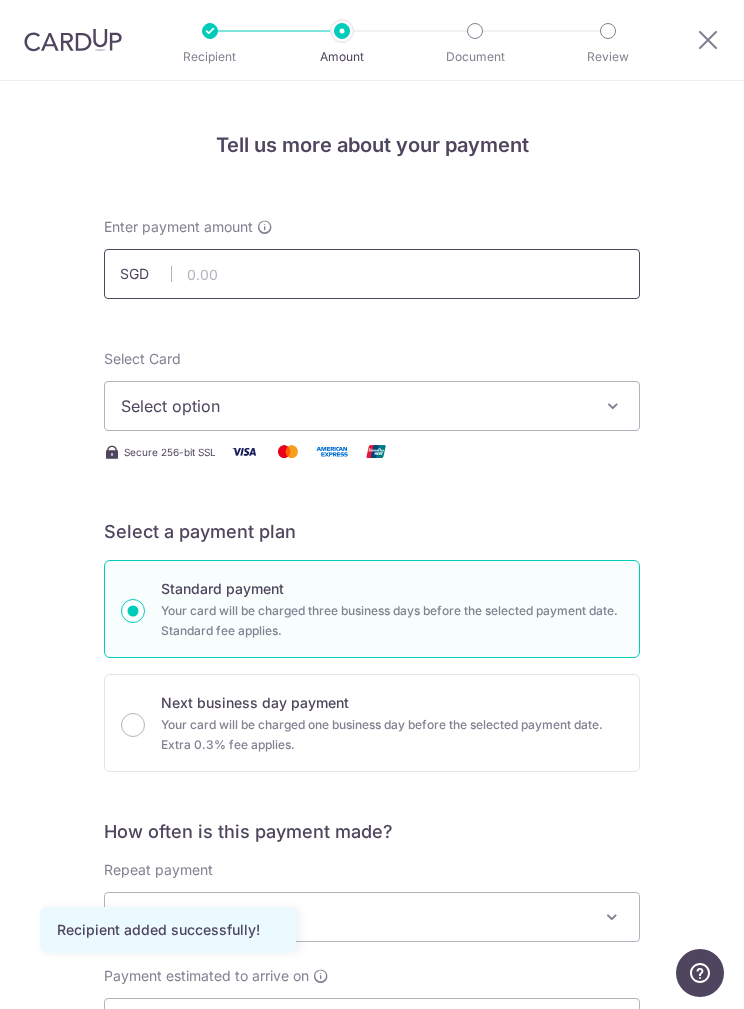 click at bounding box center (372, 274) 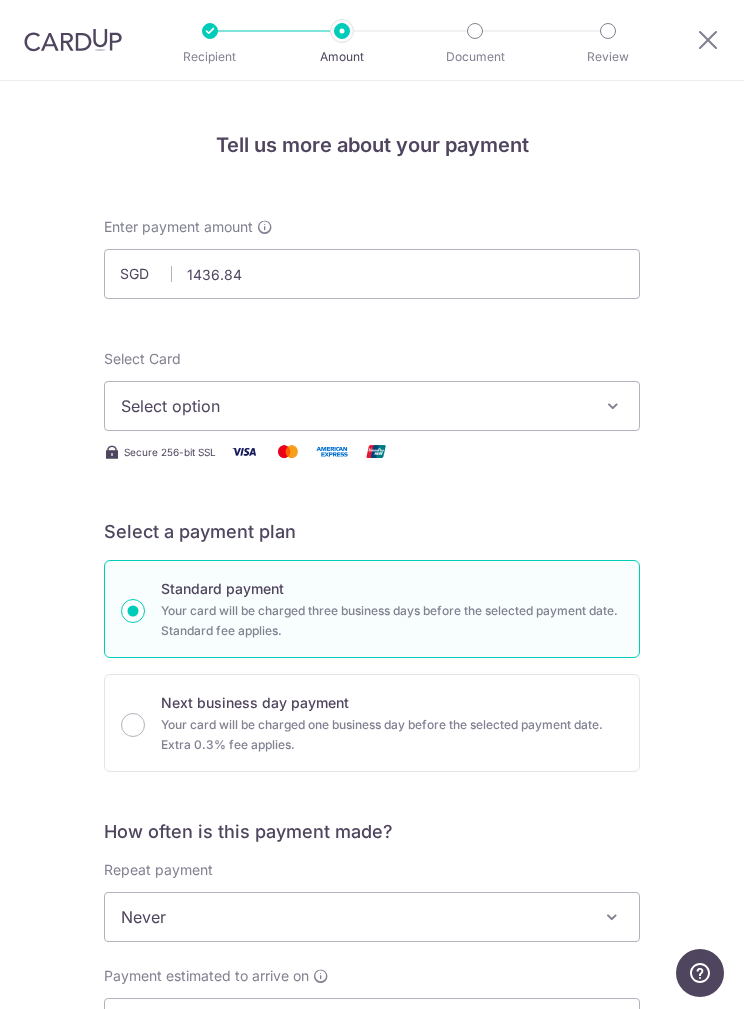 click on "Select option" at bounding box center [358, 406] 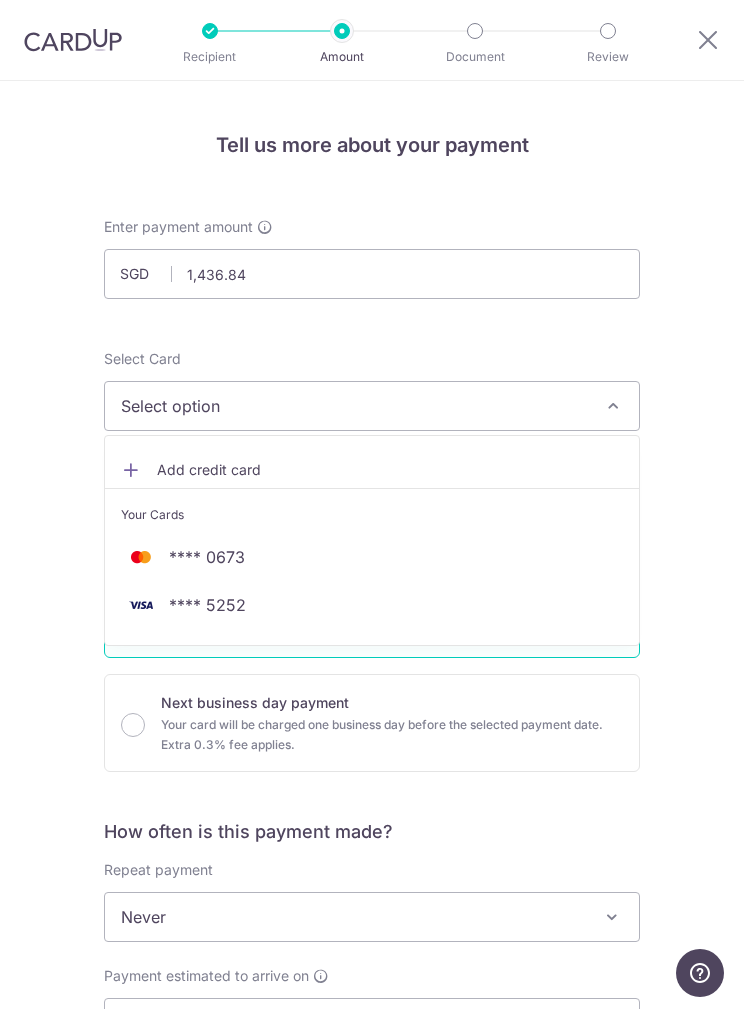 click on "**** 5252" at bounding box center [372, 605] 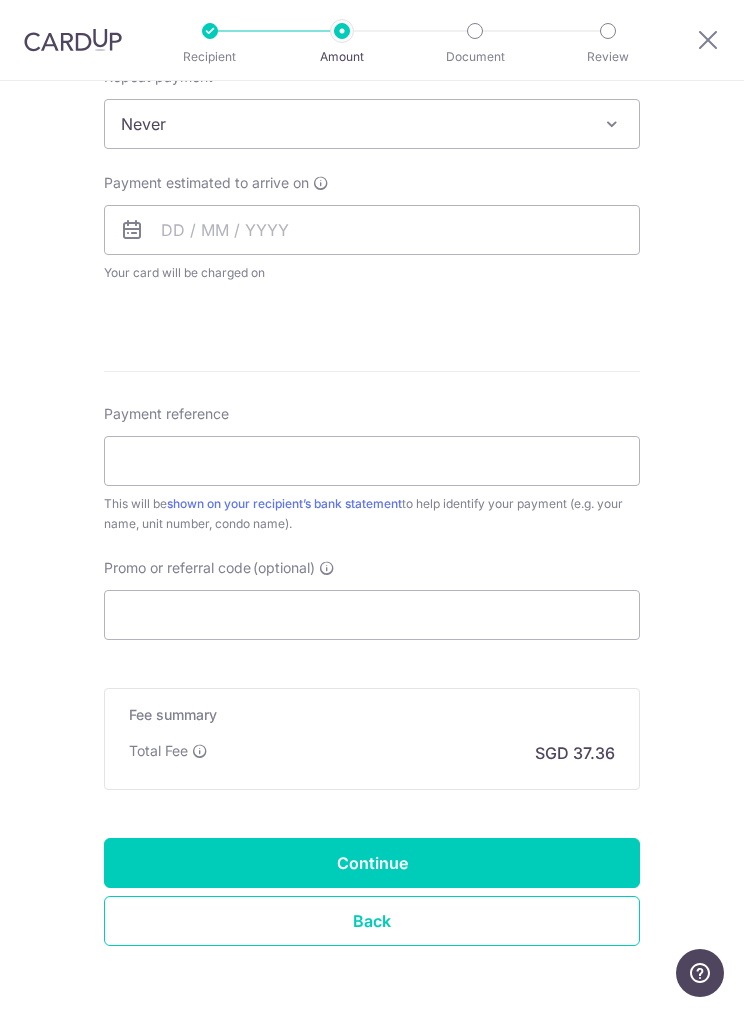 scroll, scrollTop: 792, scrollLeft: 0, axis: vertical 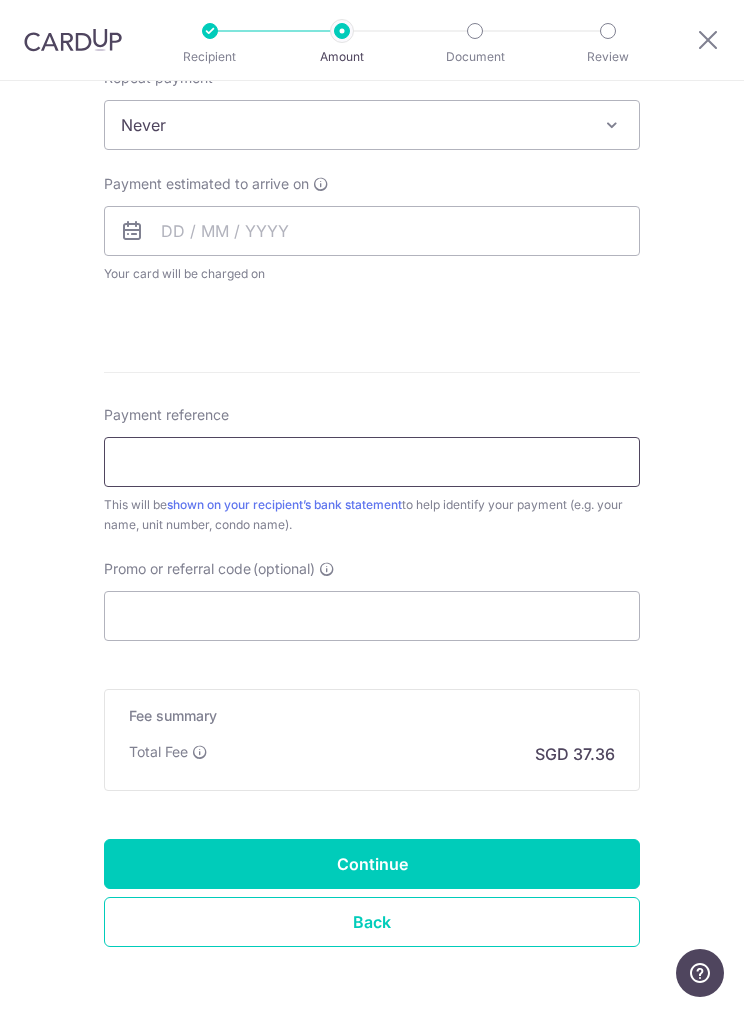 click on "Payment reference" at bounding box center (372, 462) 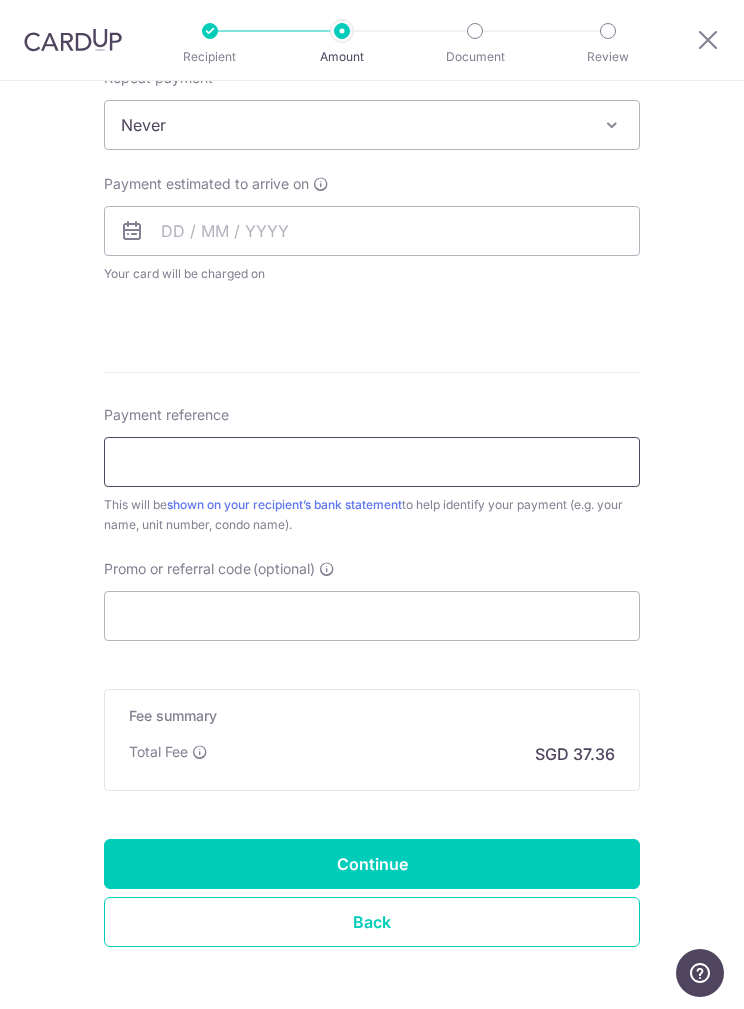 type on "0" 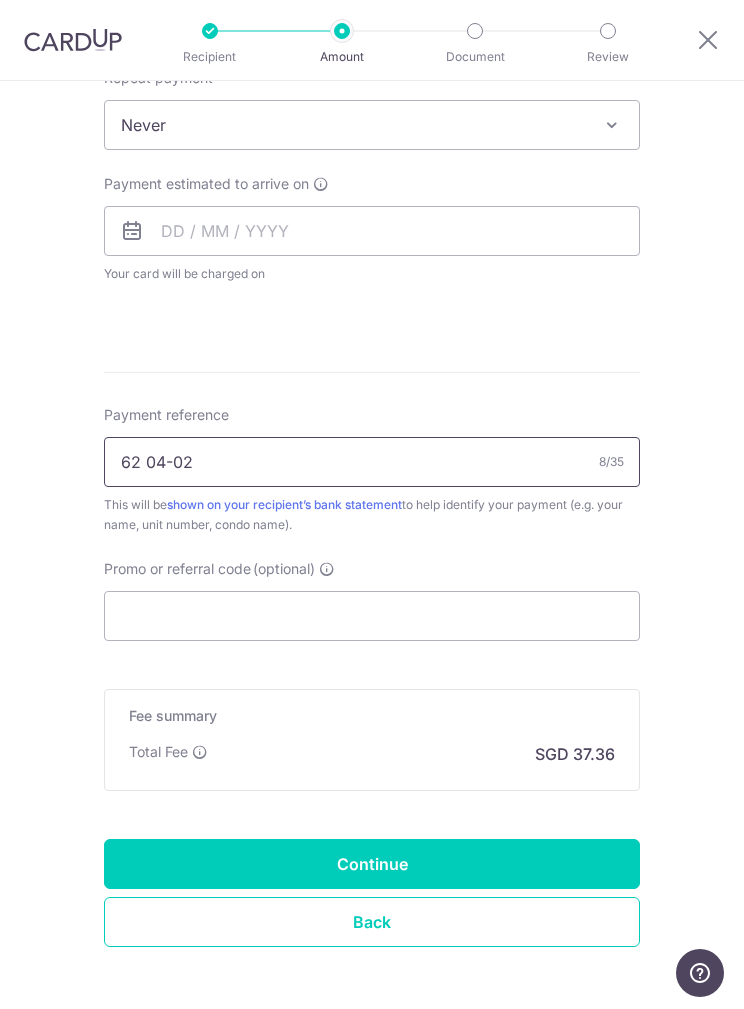 type on "62 04-02" 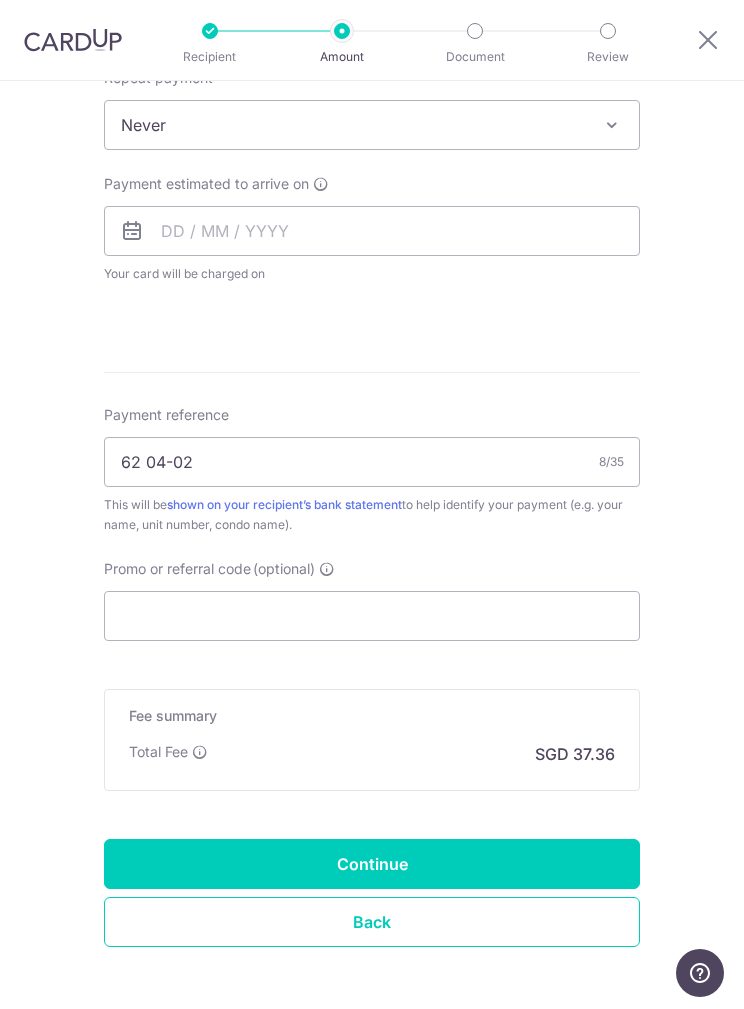 click on "Promo or referral code
(optional)" at bounding box center (372, 616) 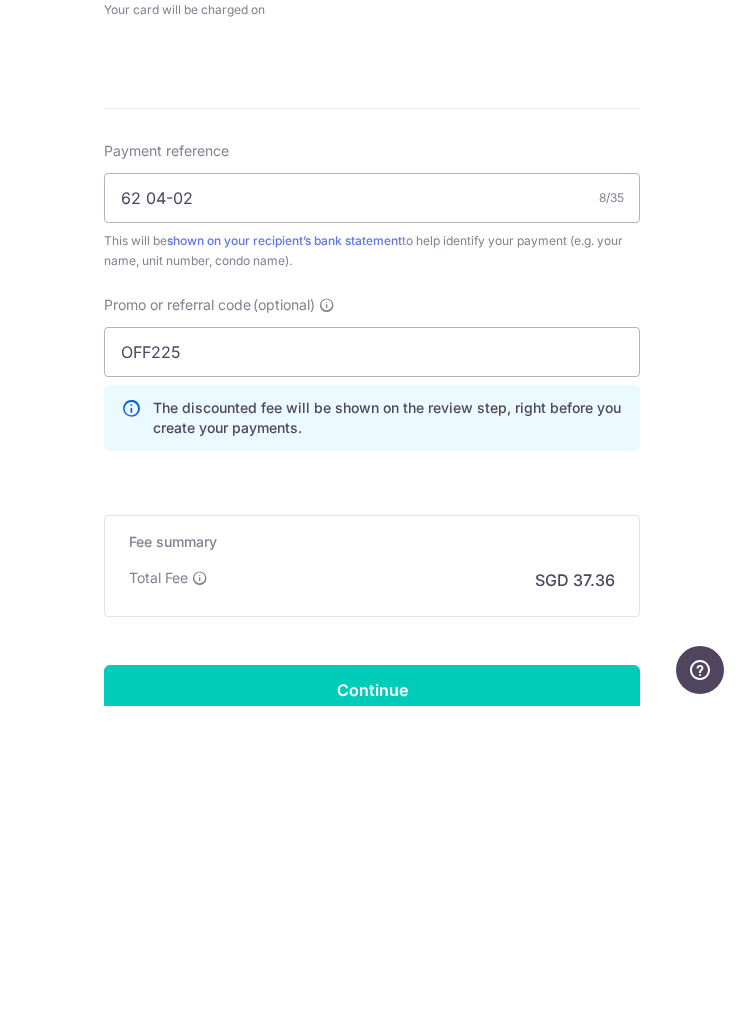scroll, scrollTop: 80, scrollLeft: 0, axis: vertical 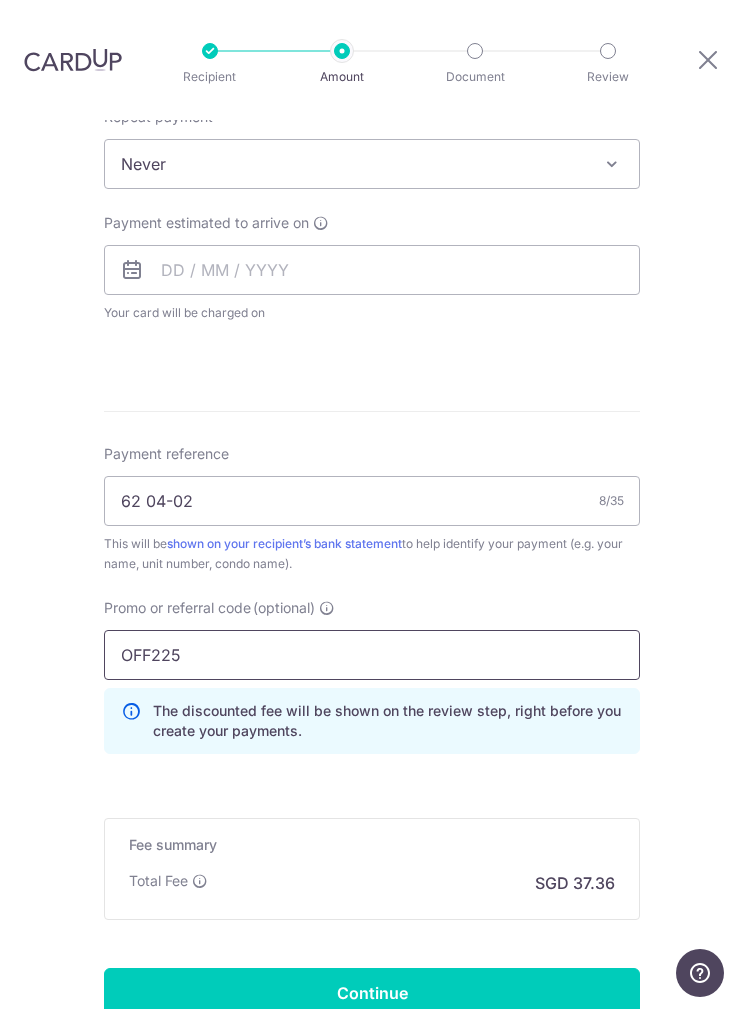 type on "OFF225" 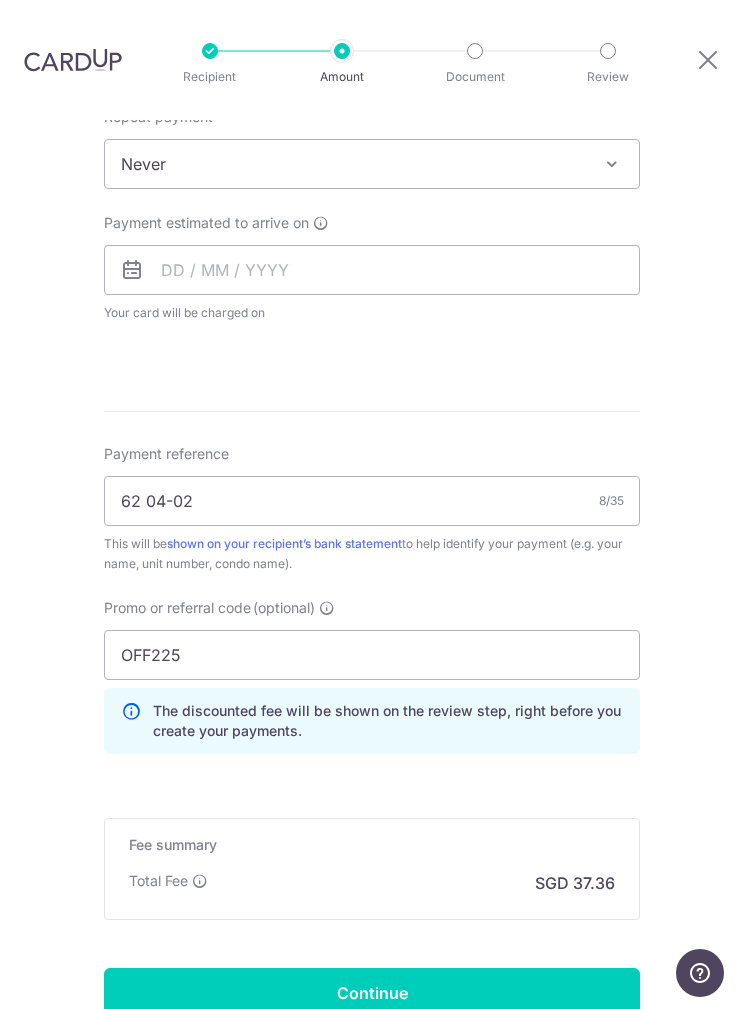 click on "Continue" at bounding box center (372, 993) 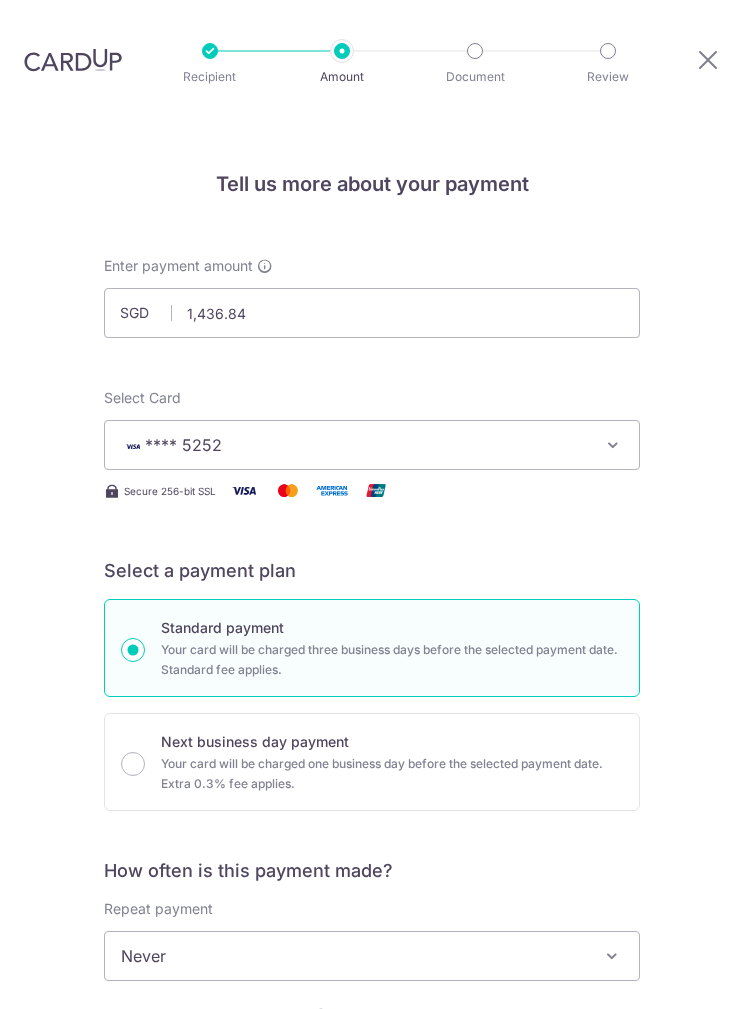 scroll, scrollTop: 80, scrollLeft: 0, axis: vertical 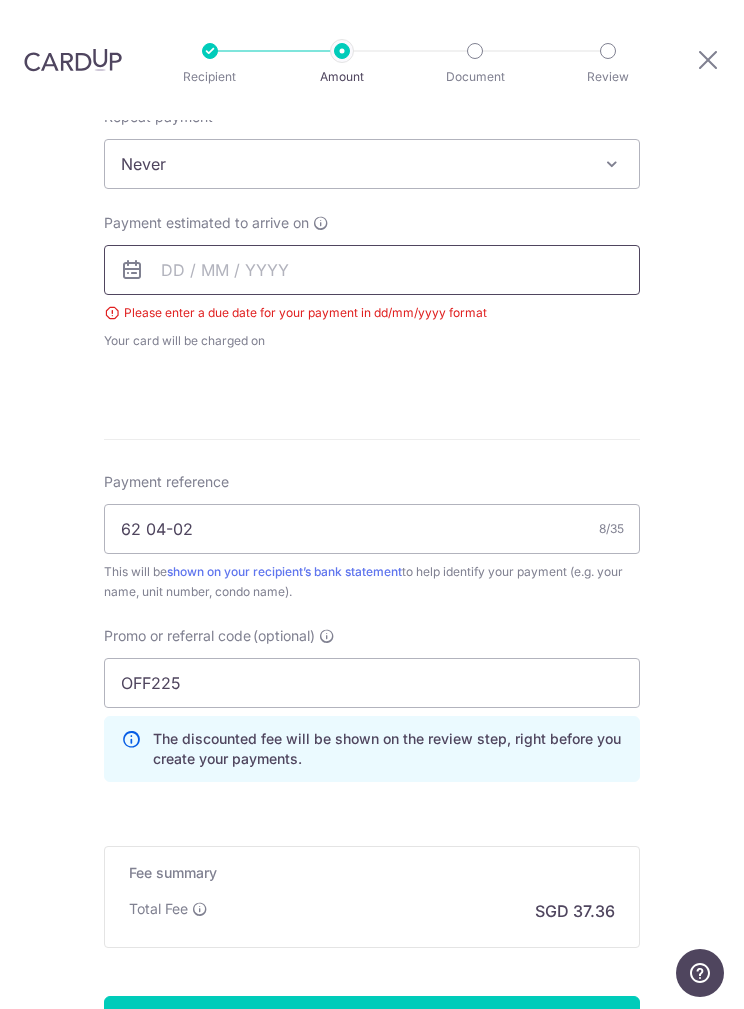 click at bounding box center [372, 270] 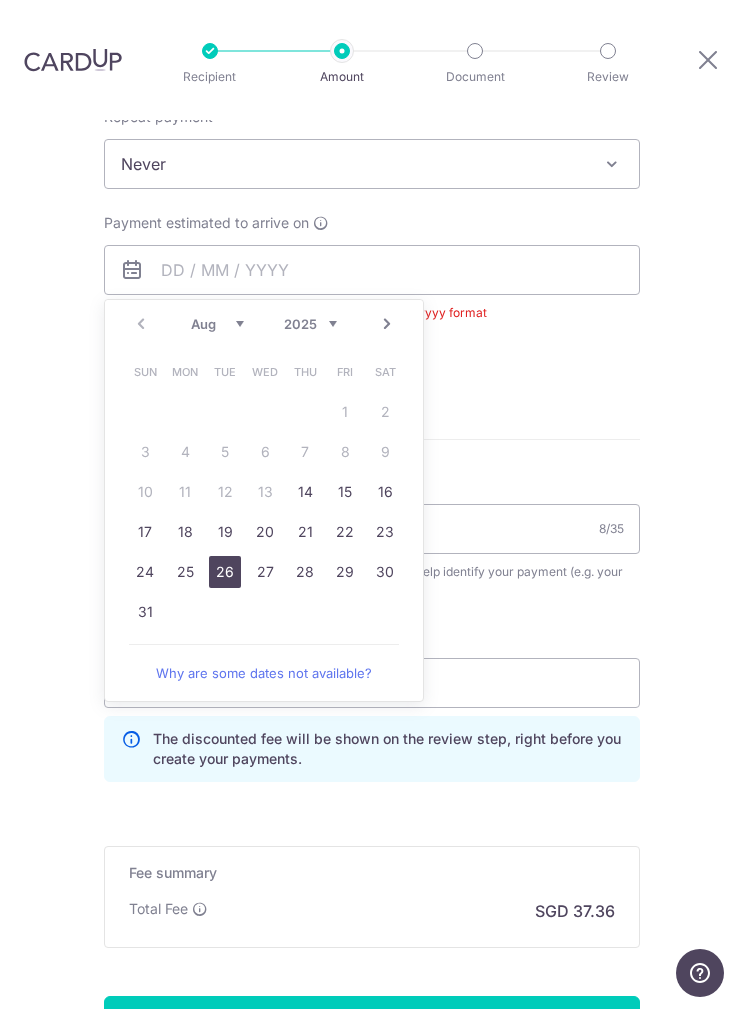 click on "26" at bounding box center (225, 572) 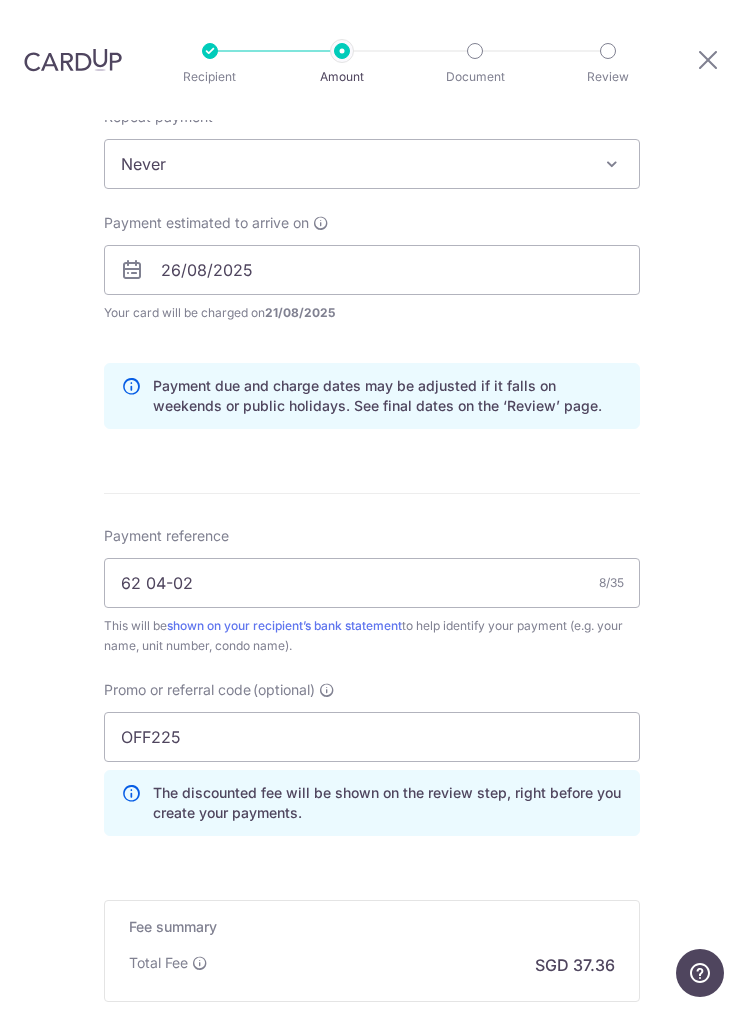 click at bounding box center [321, 223] 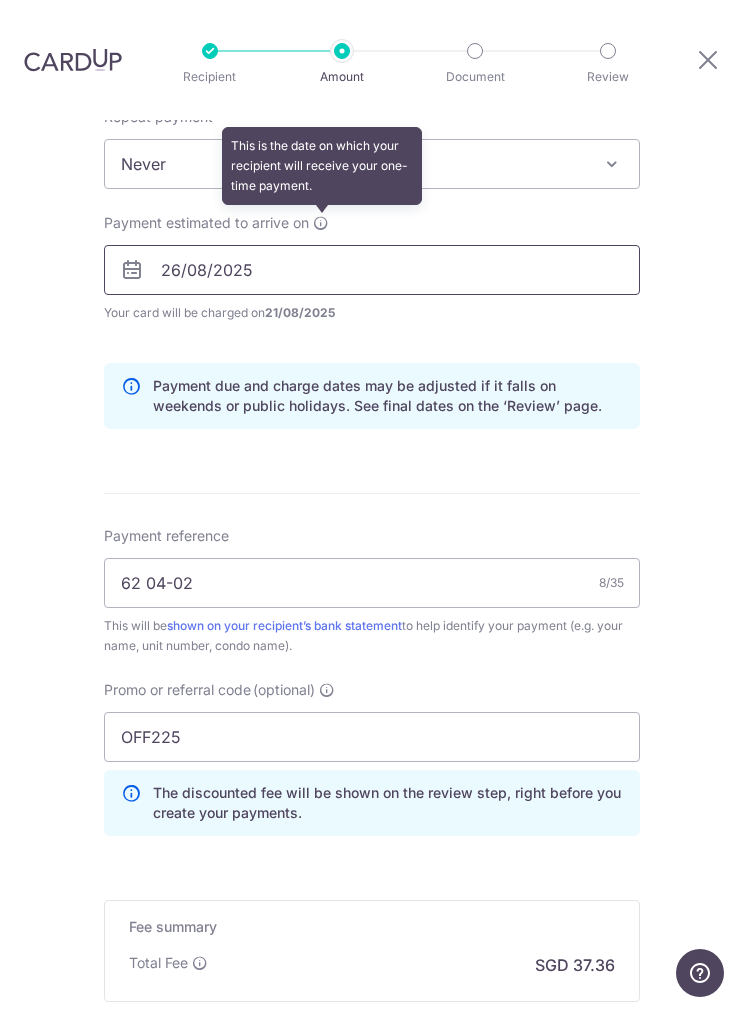click on "26/08/2025" at bounding box center (372, 270) 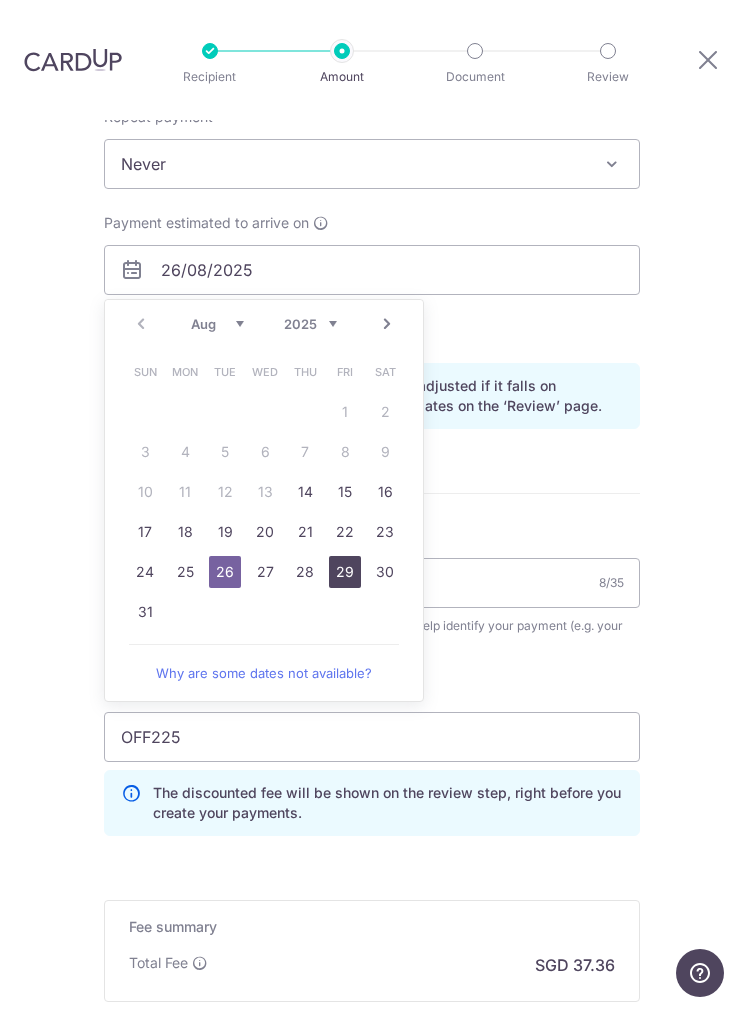 click on "29" at bounding box center [345, 572] 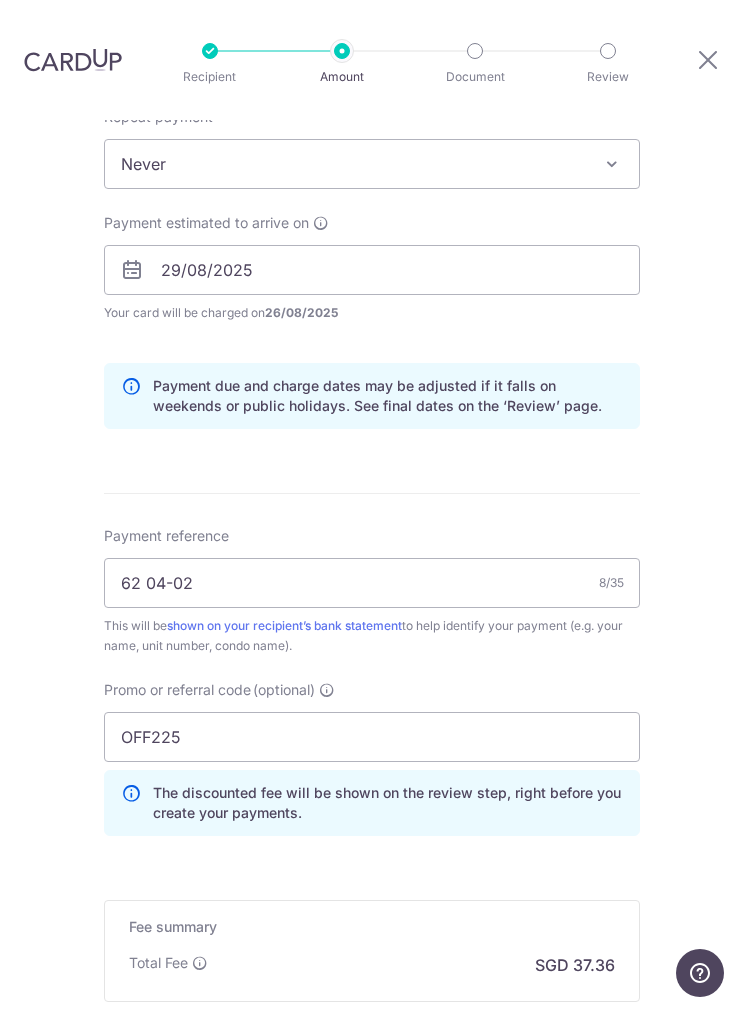 click on "Tell us more about your payment
Enter payment amount
SGD
1,436.84
1436.84
Select Card
**** 5252
Add credit card
Your Cards
**** 0673
**** 5252
Secure 256-bit SSL
Text
New card details
Card
Secure 256-bit SSL" at bounding box center (372, 314) 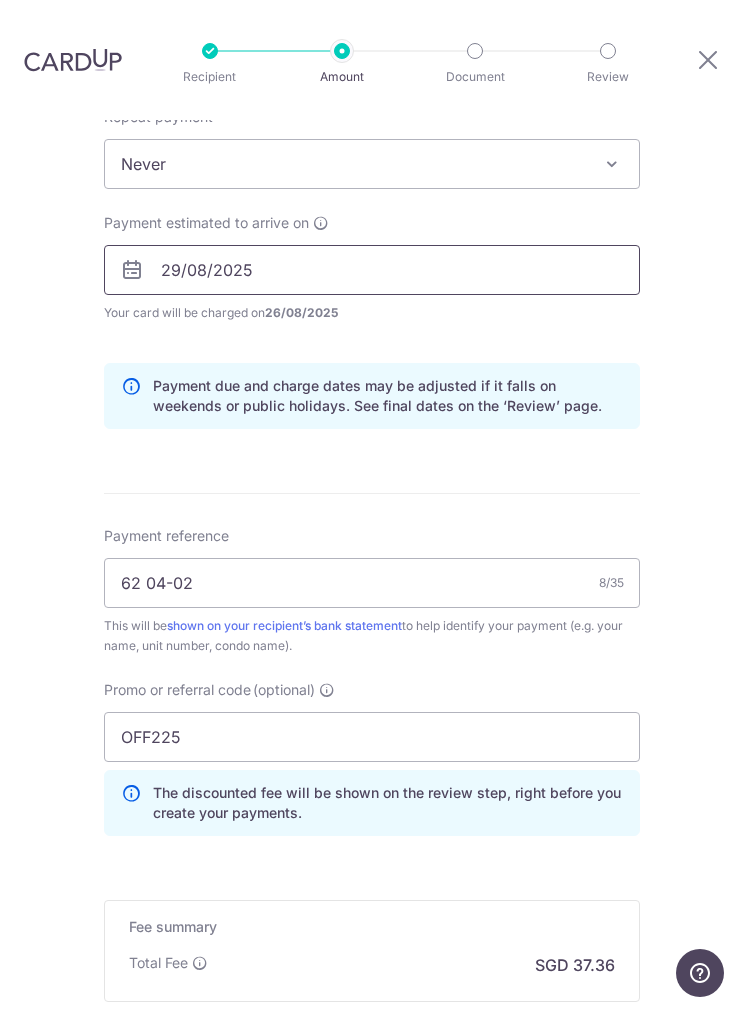 click on "29/08/2025" at bounding box center [372, 270] 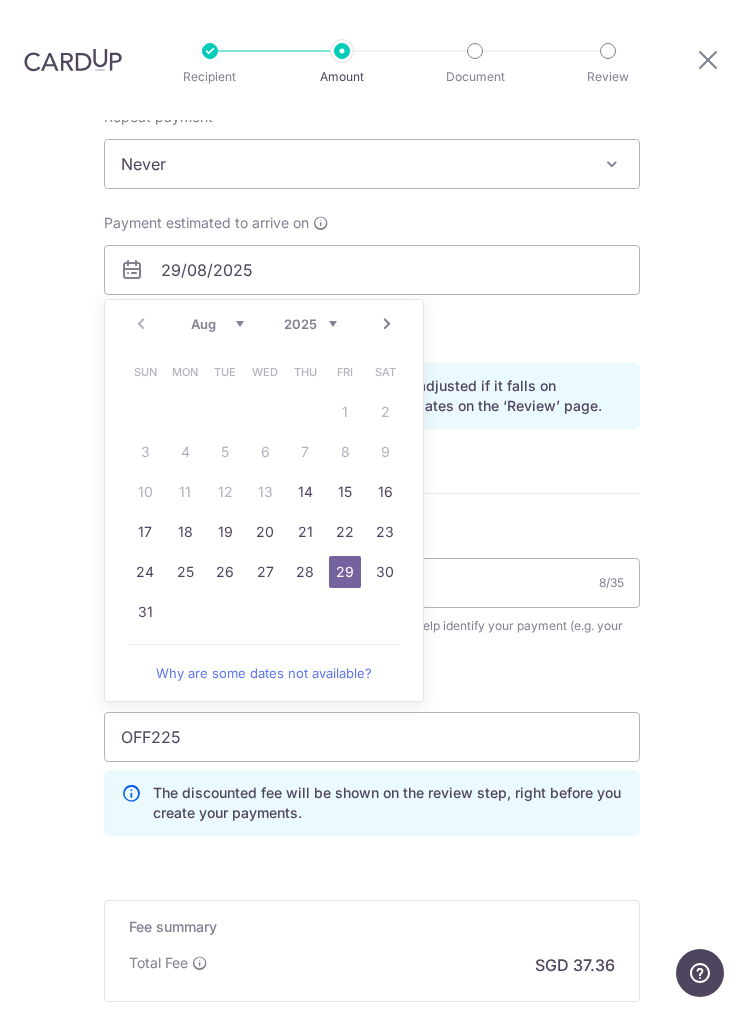 click on "28" at bounding box center (305, 572) 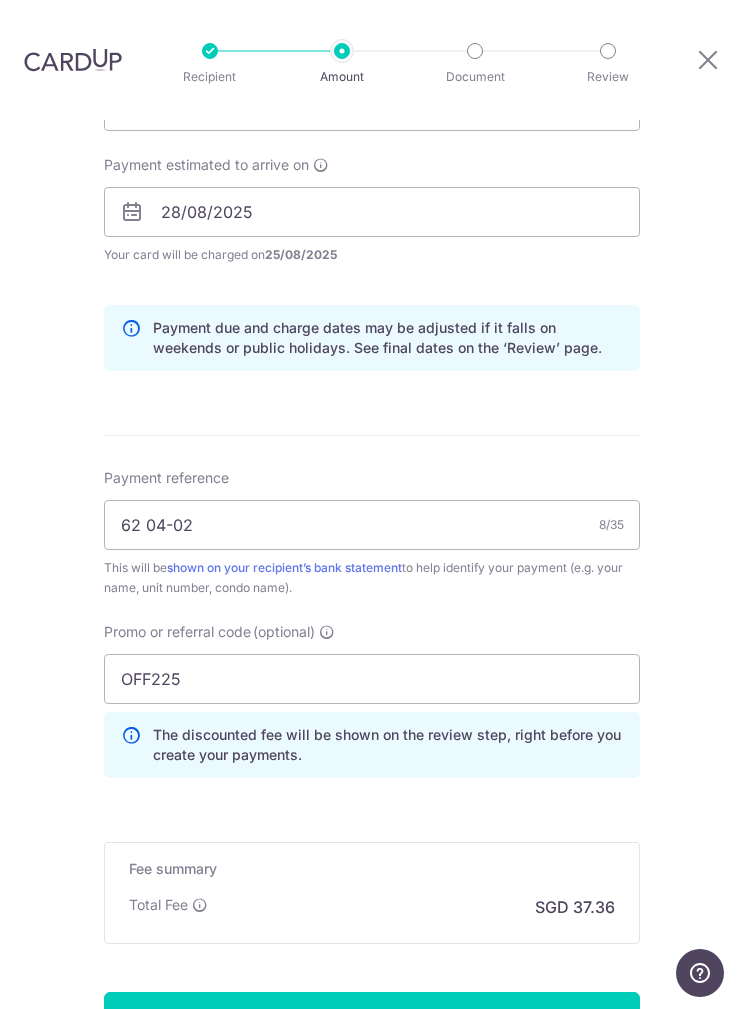 scroll, scrollTop: 830, scrollLeft: 0, axis: vertical 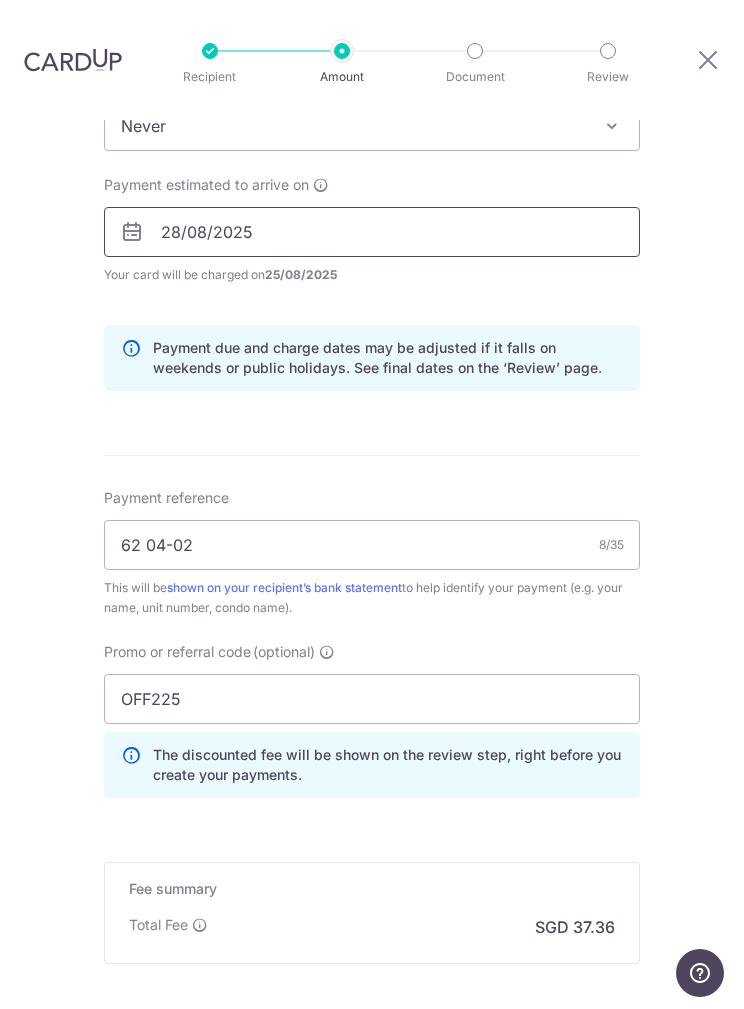 click on "28/08/2025" at bounding box center [372, 232] 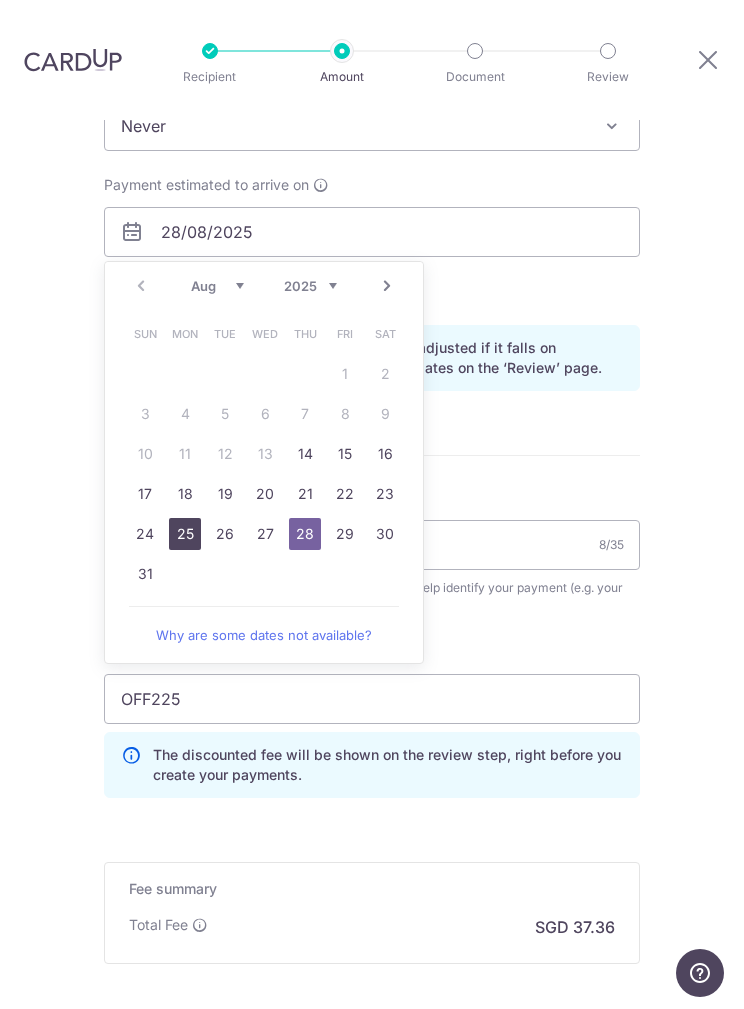 click on "25" at bounding box center [185, 534] 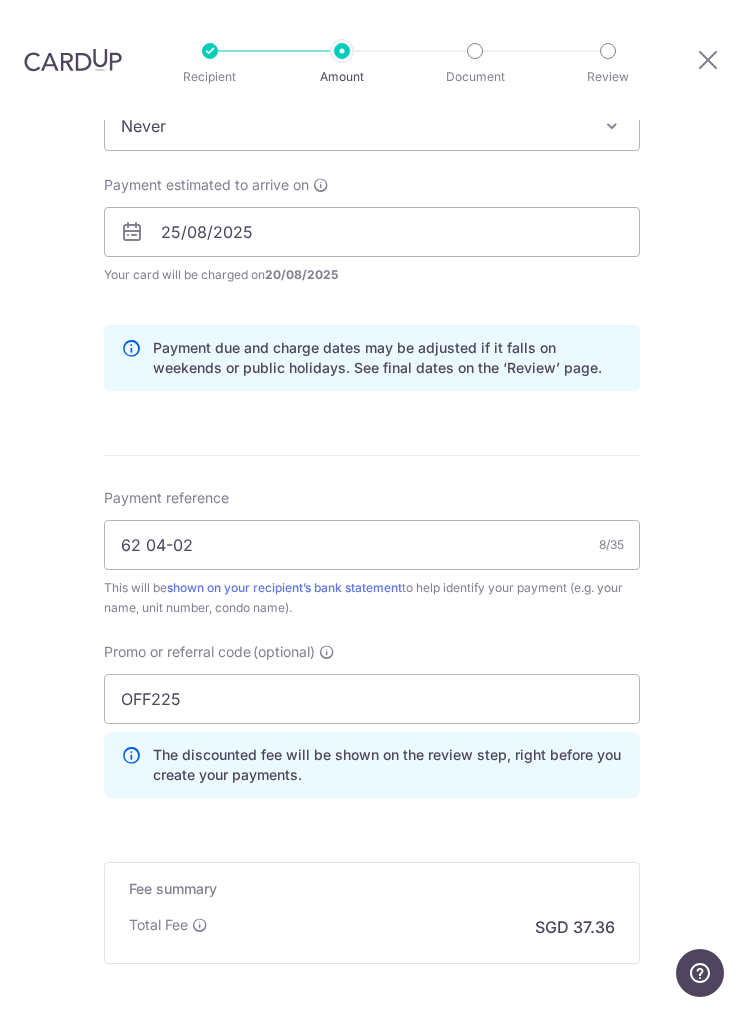 click on "Continue" at bounding box center [372, 1037] 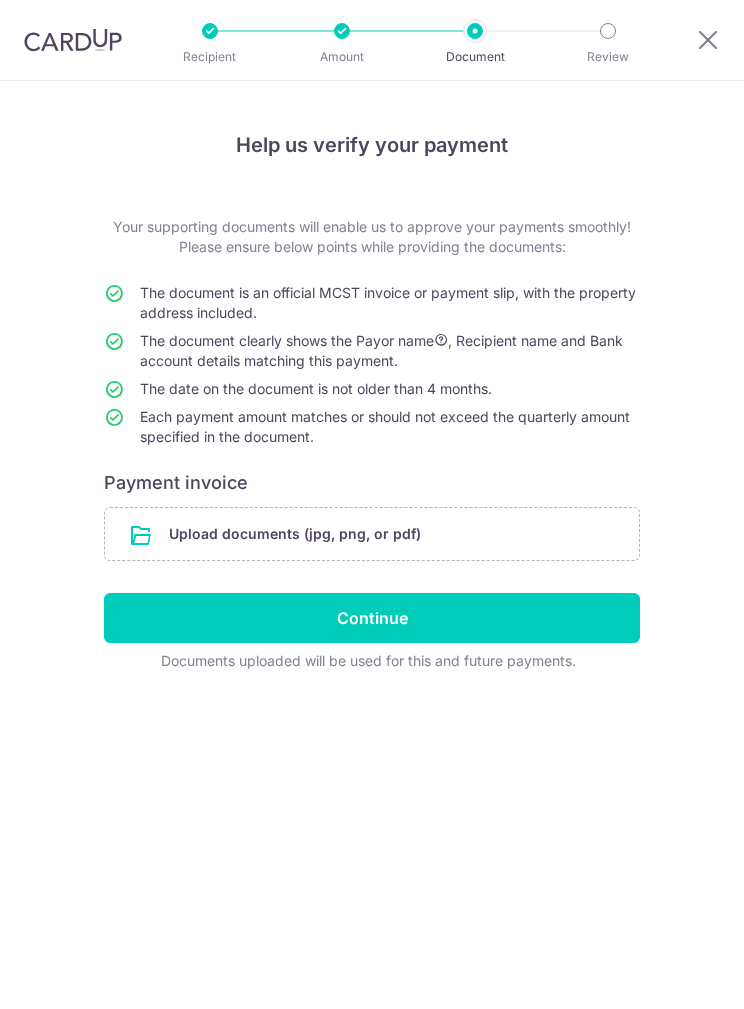 scroll, scrollTop: 0, scrollLeft: 0, axis: both 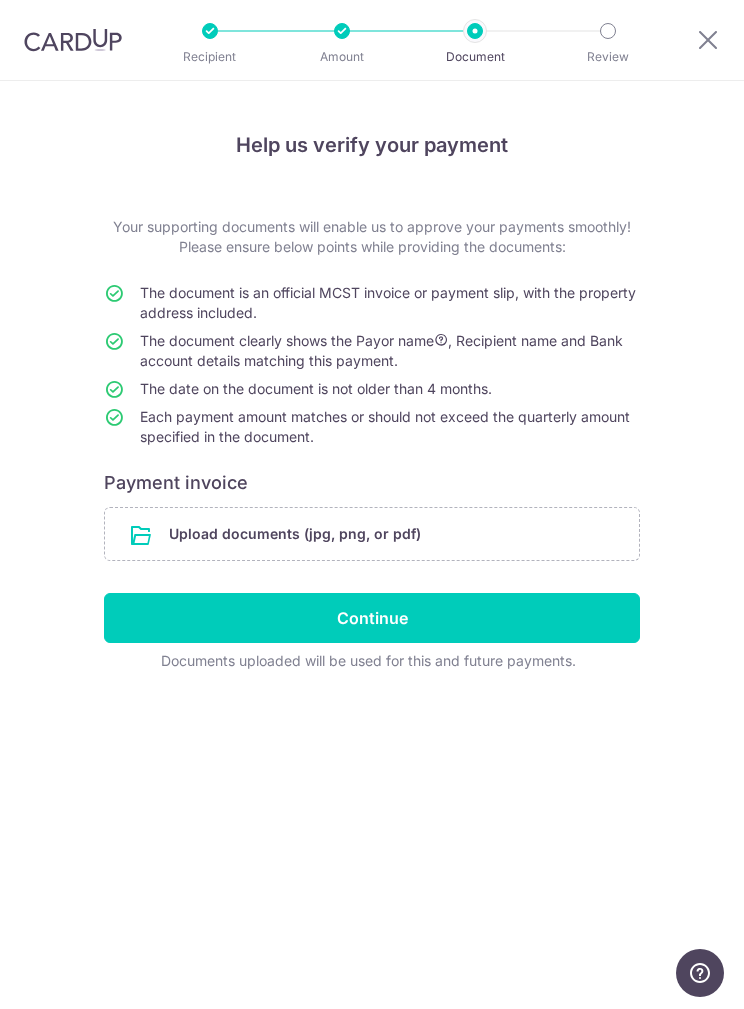 click at bounding box center [372, 534] 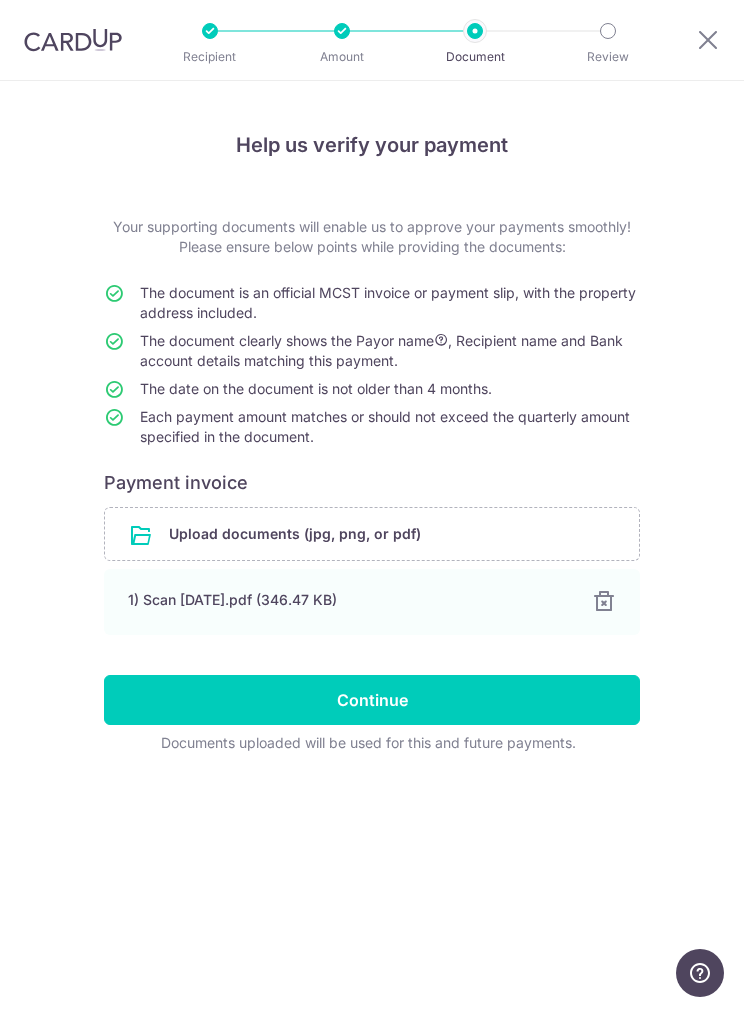 click on "Continue" at bounding box center [372, 700] 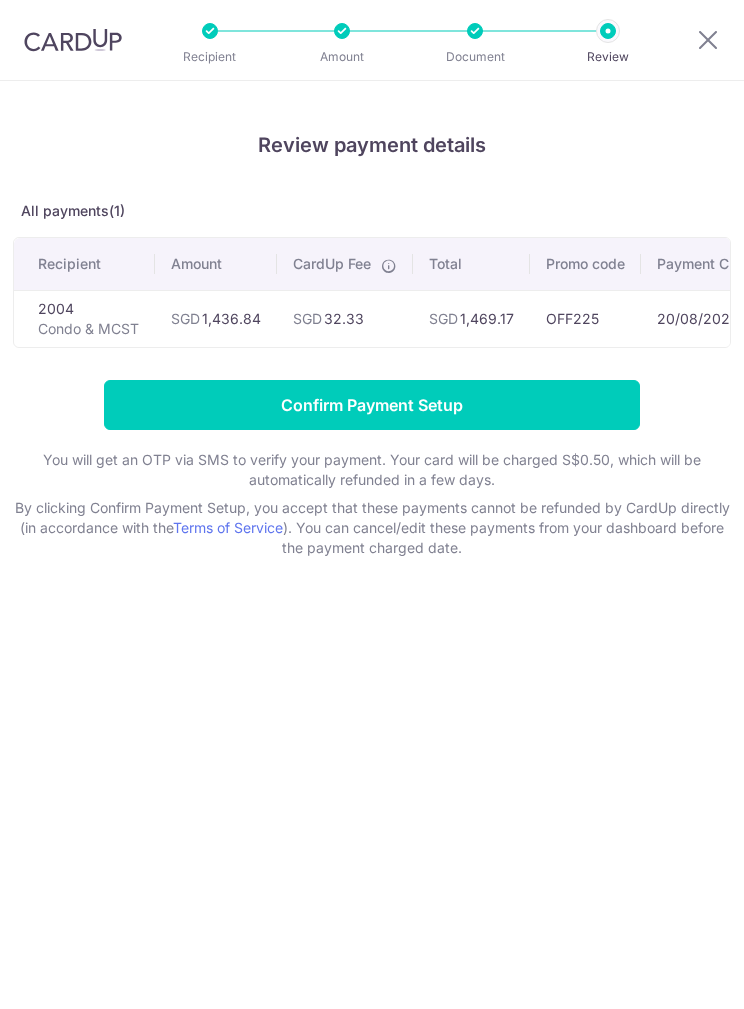 scroll, scrollTop: 0, scrollLeft: 0, axis: both 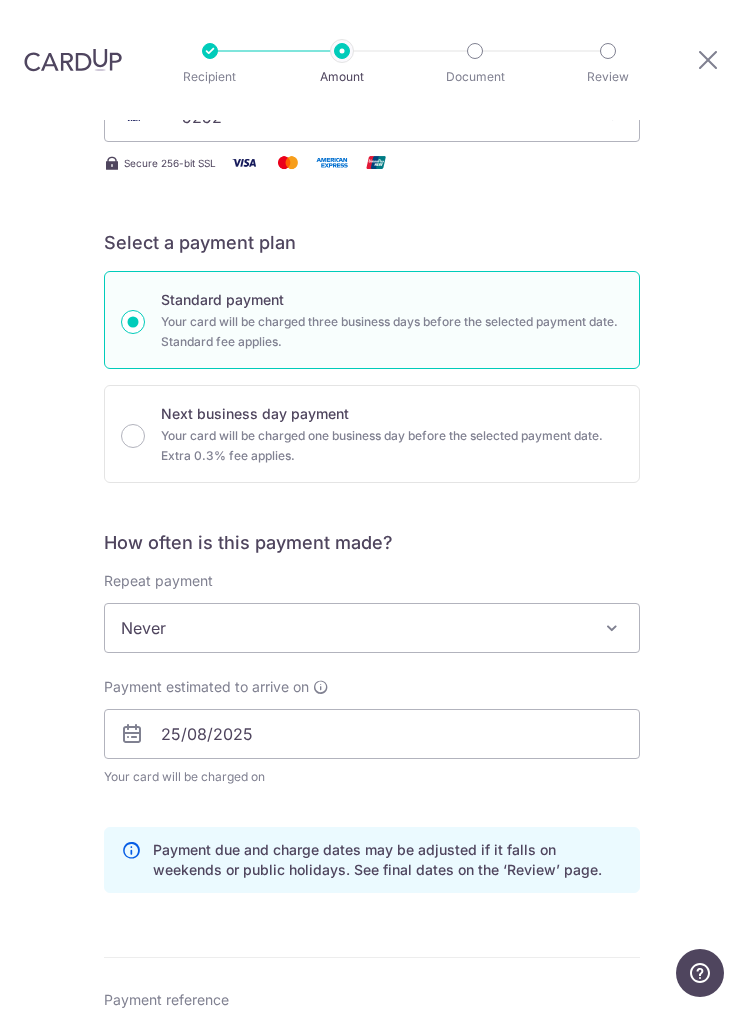 click on "Never" at bounding box center (372, 628) 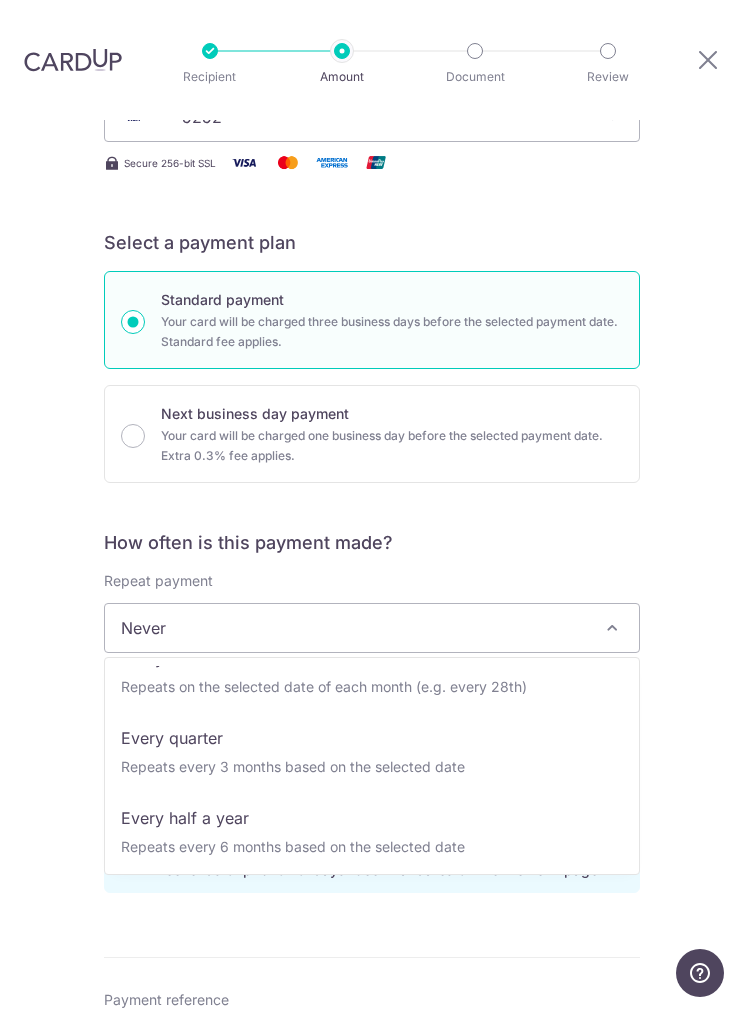 scroll, scrollTop: 197, scrollLeft: 0, axis: vertical 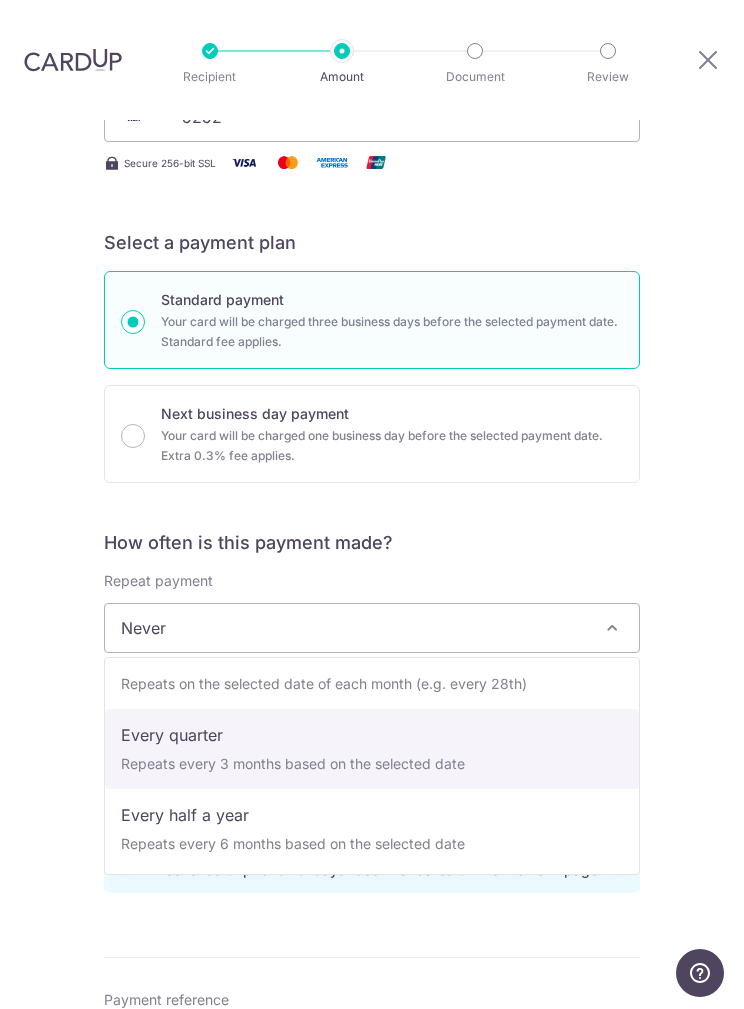 select on "4" 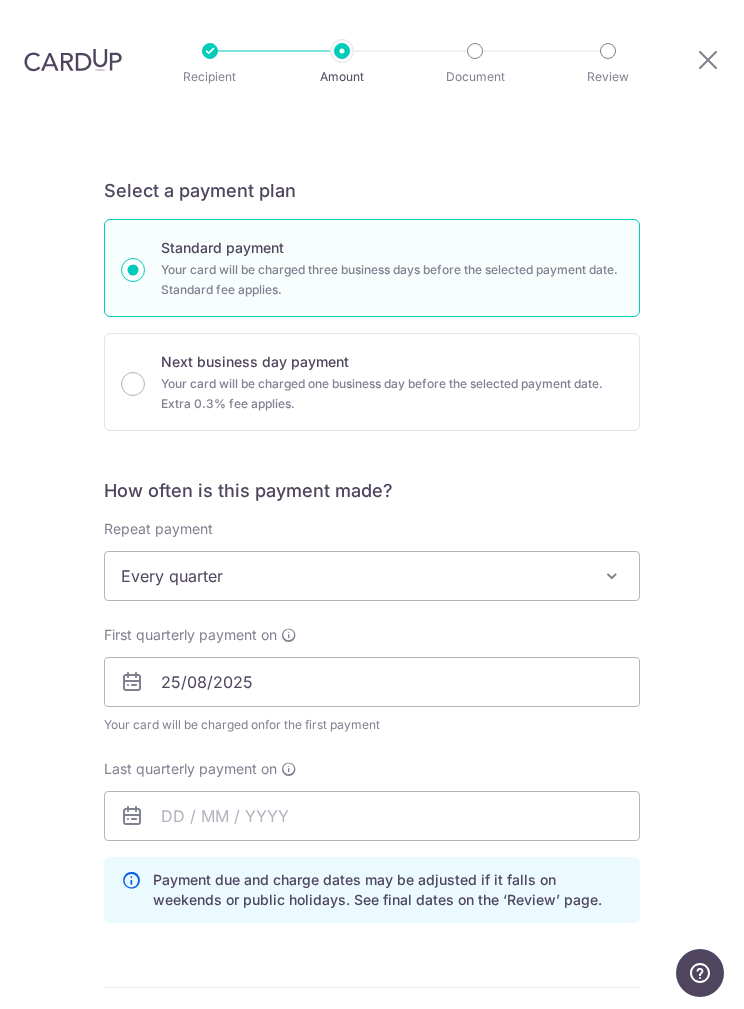 scroll, scrollTop: 379, scrollLeft: 0, axis: vertical 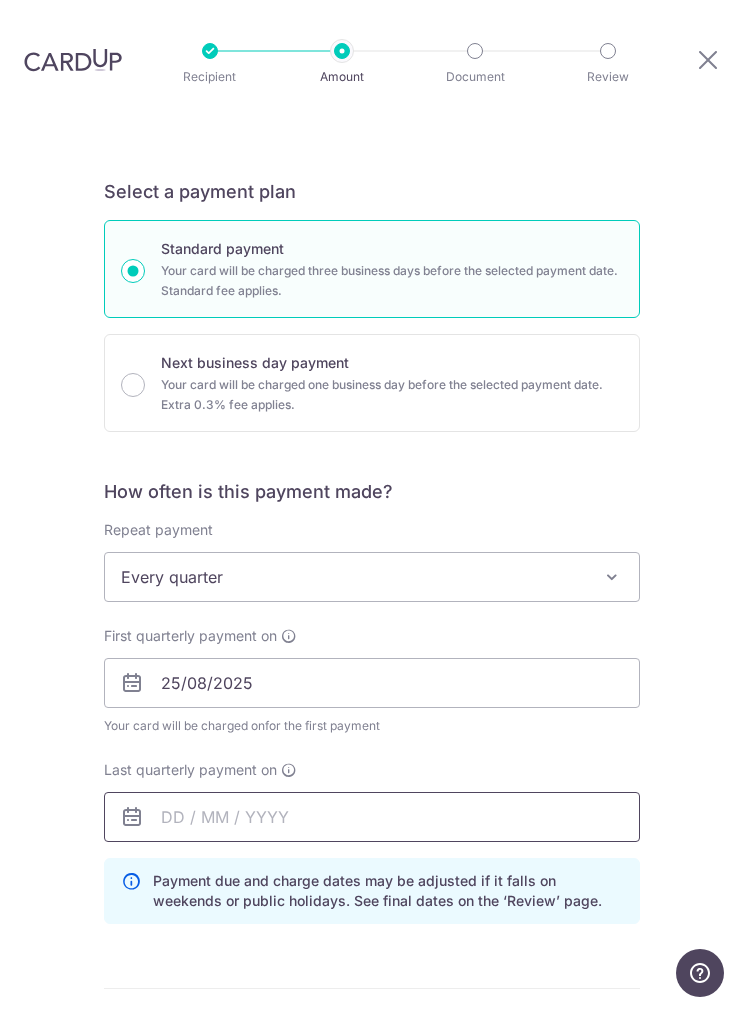 click at bounding box center (372, 817) 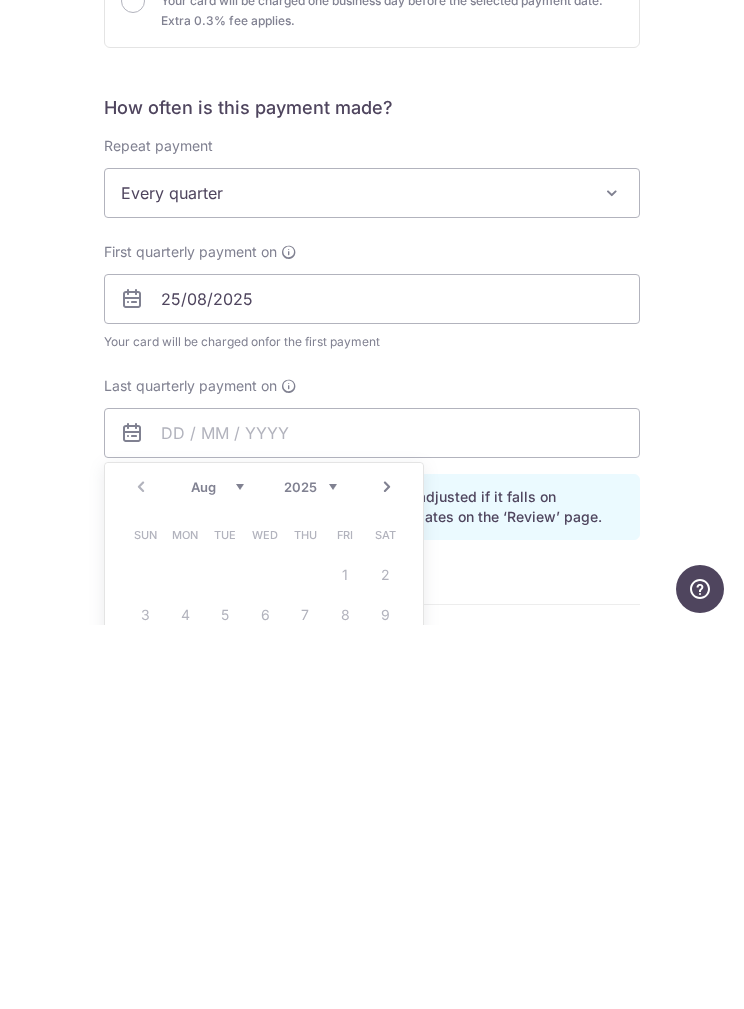 click on "Prev Next Aug Sep Oct Nov Dec 2025 2026 2027 2028 2029 2030 2031 2032 2033 2034 2035" at bounding box center [264, 871] 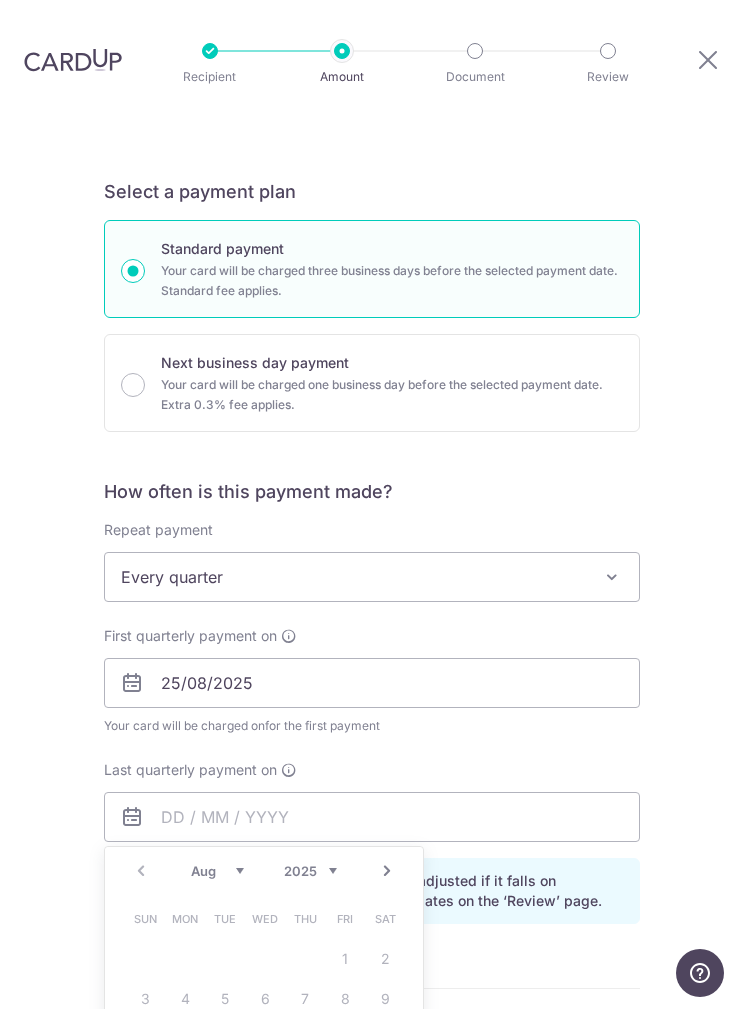 click on "Enter payment amount
SGD
1,436.84
1436.84
Select Card
**** 5252
Add credit card
Your Cards
**** 0673
**** 5252
Secure 256-bit SSL
Text
New card details
Card
Secure 256-bit SSL" at bounding box center [372, 789] 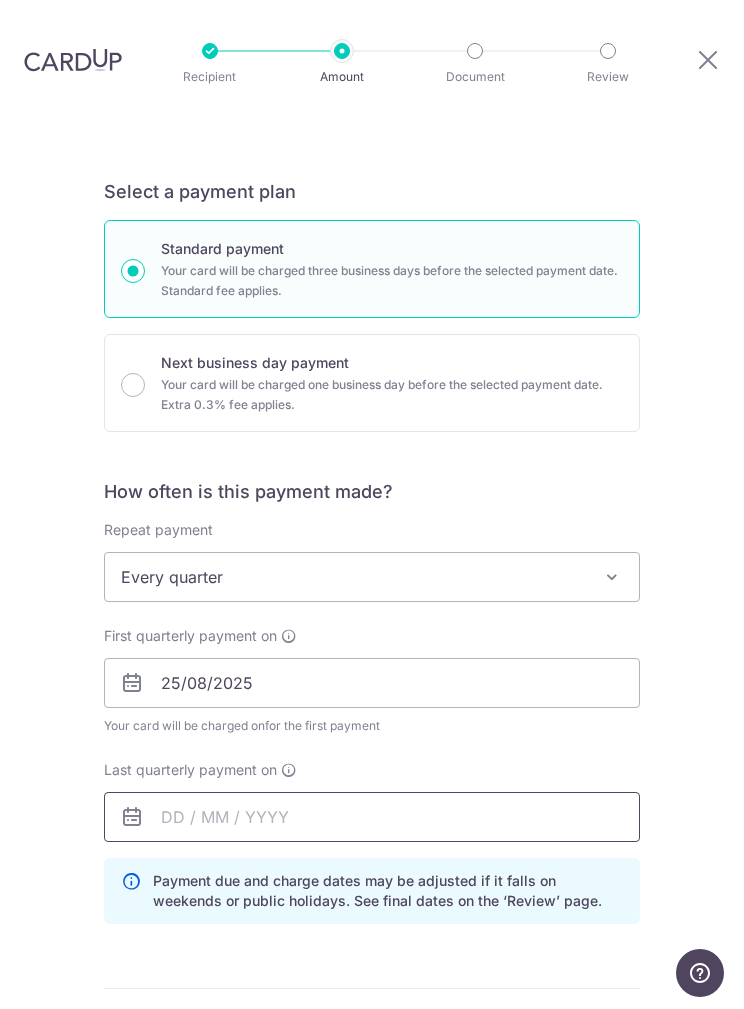 click at bounding box center [372, 817] 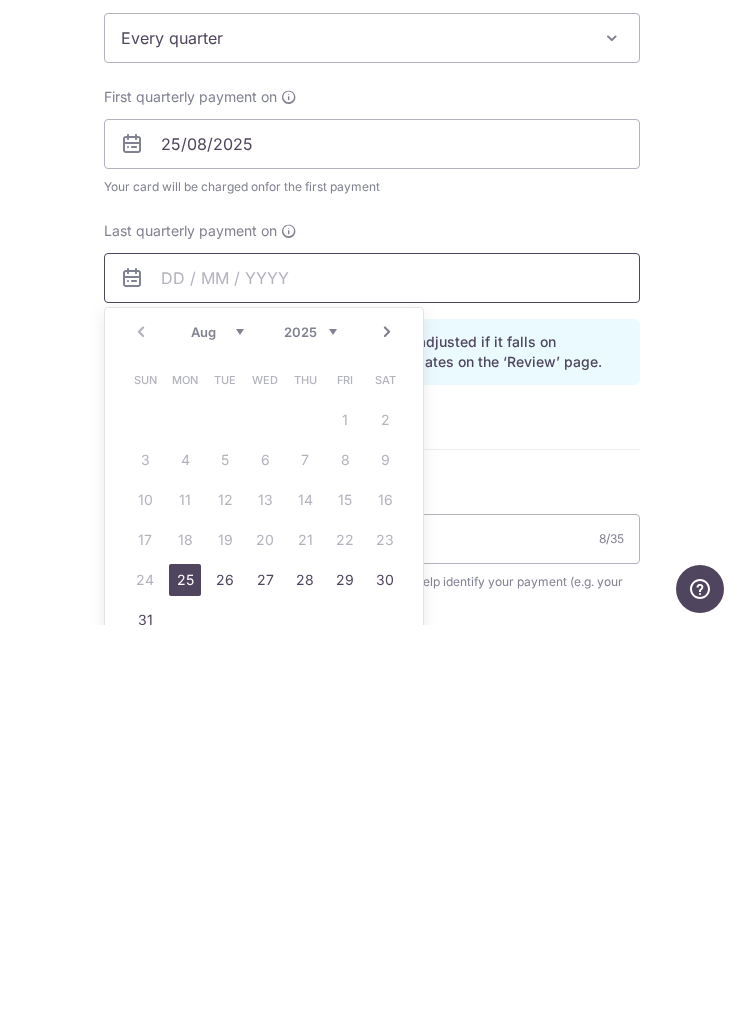 scroll, scrollTop: 535, scrollLeft: 0, axis: vertical 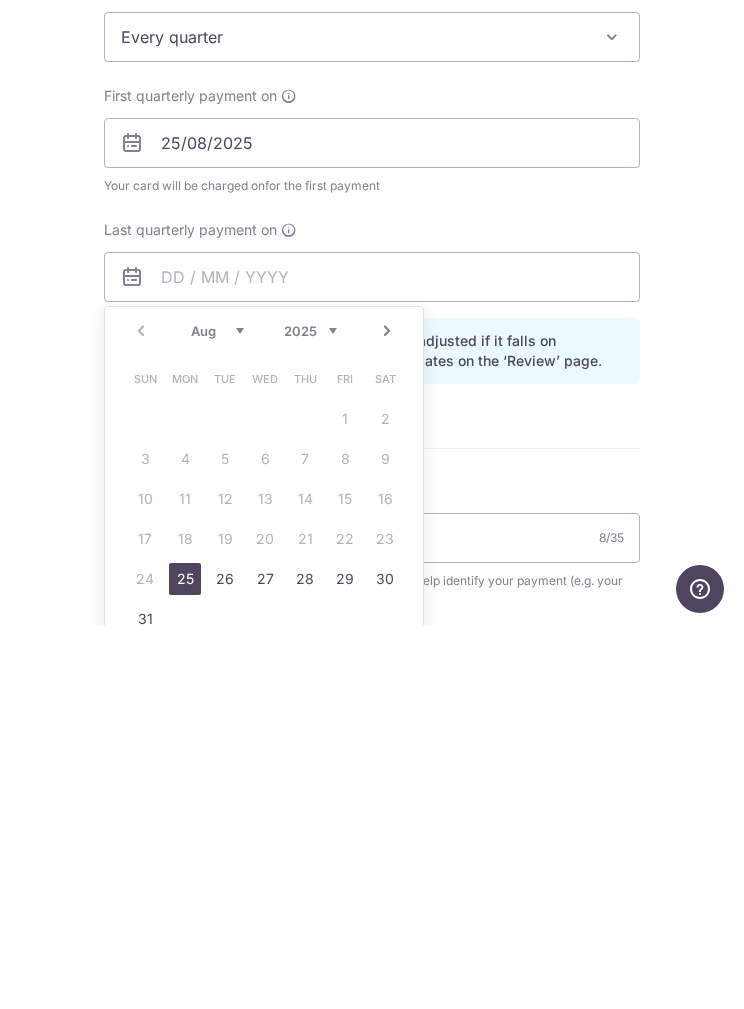 click on "Next" at bounding box center [387, 715] 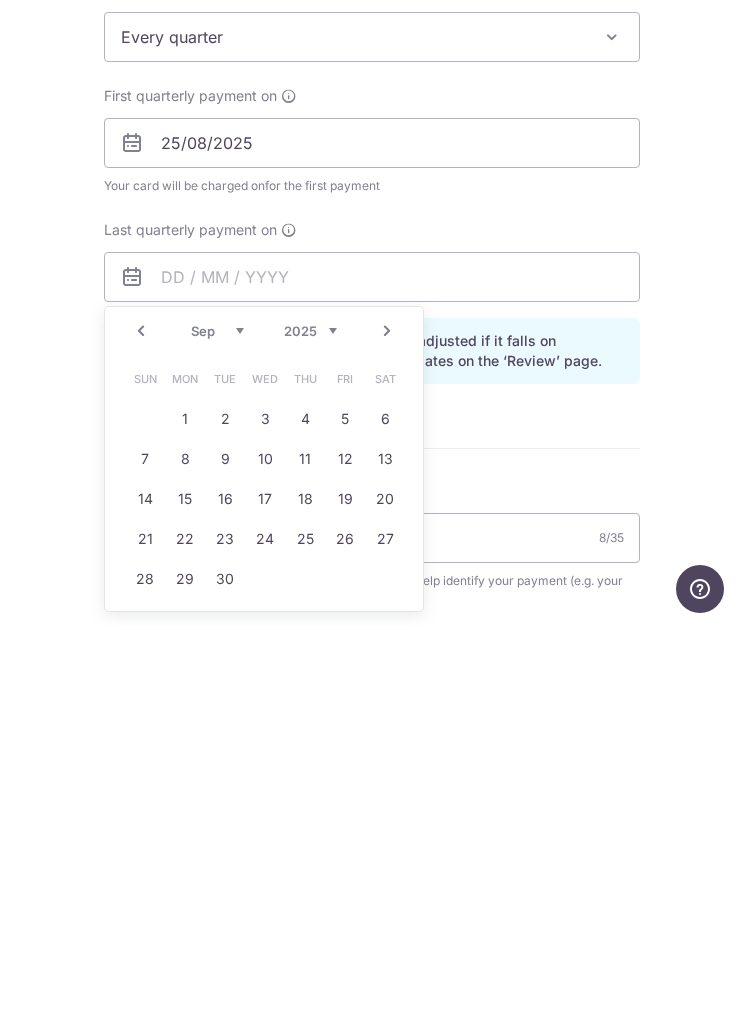 click on "Next" at bounding box center (387, 715) 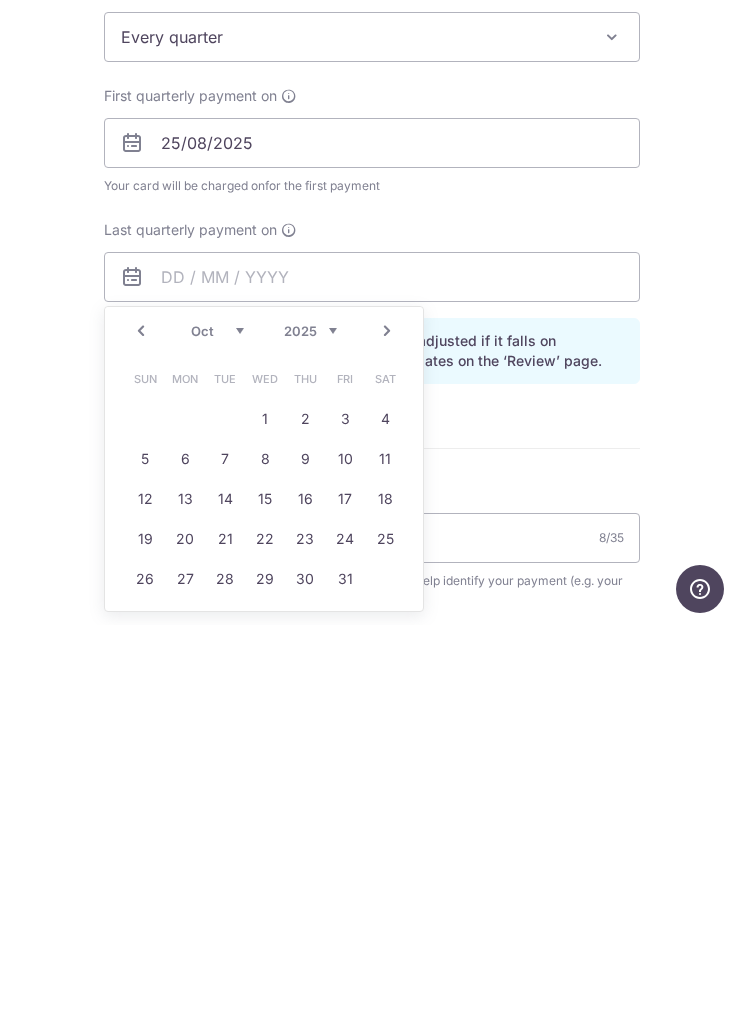 click on "Aug Sep Oct Nov Dec" at bounding box center [217, 715] 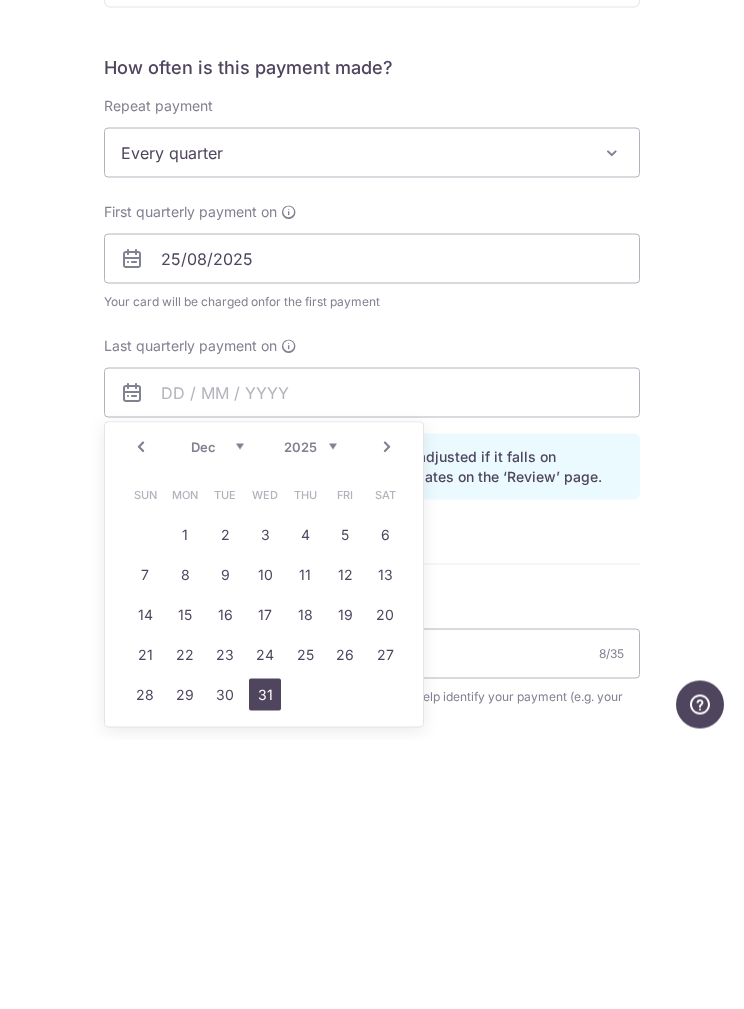 click on "31" at bounding box center (265, 963) 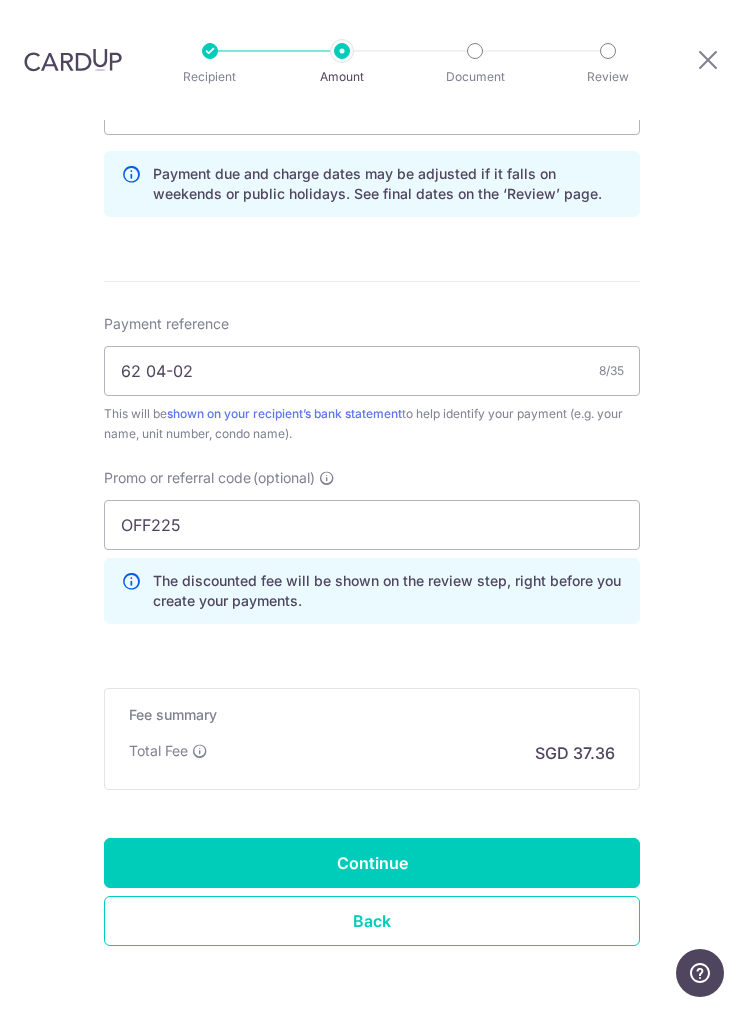 scroll, scrollTop: 1085, scrollLeft: 0, axis: vertical 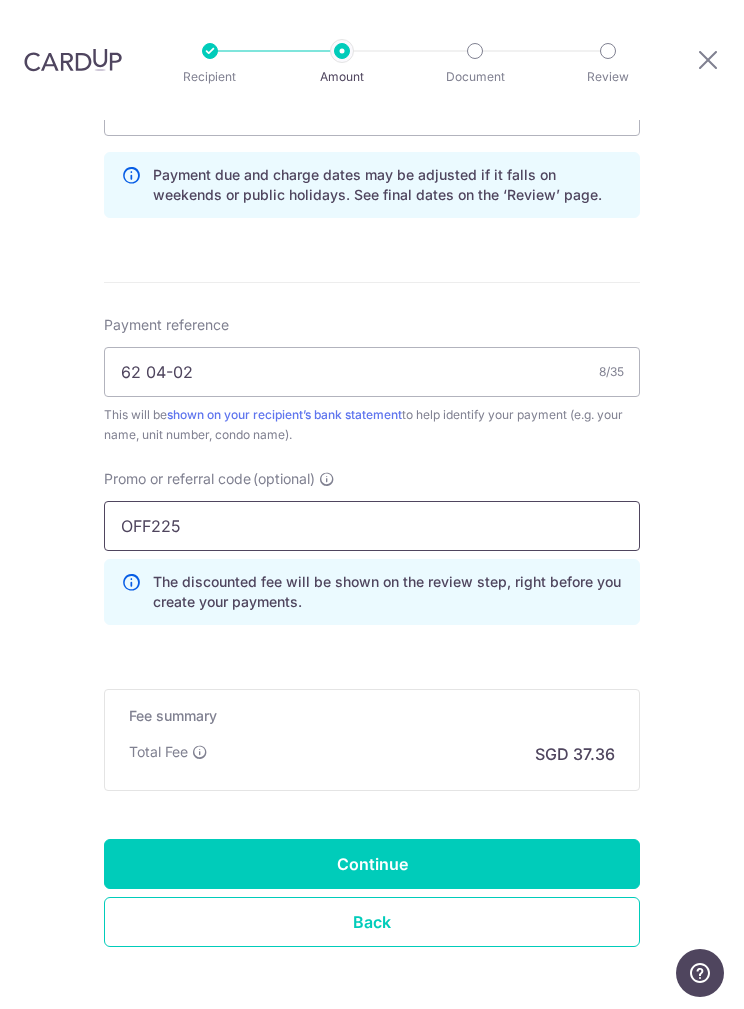 click on "OFF225" at bounding box center (372, 526) 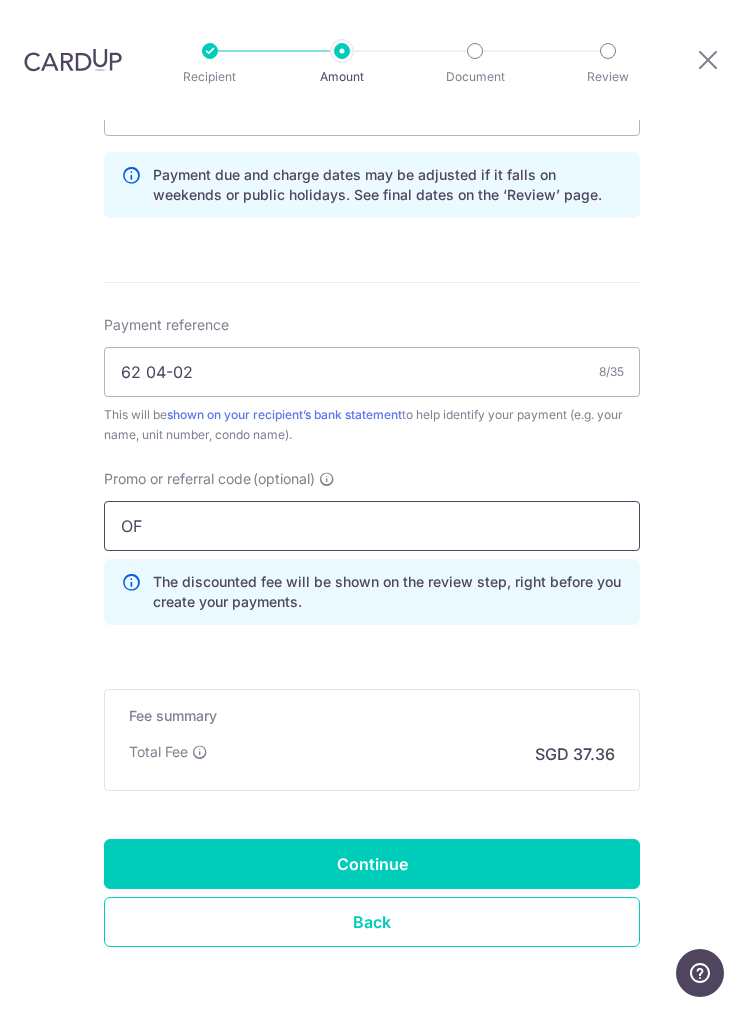 type on "O" 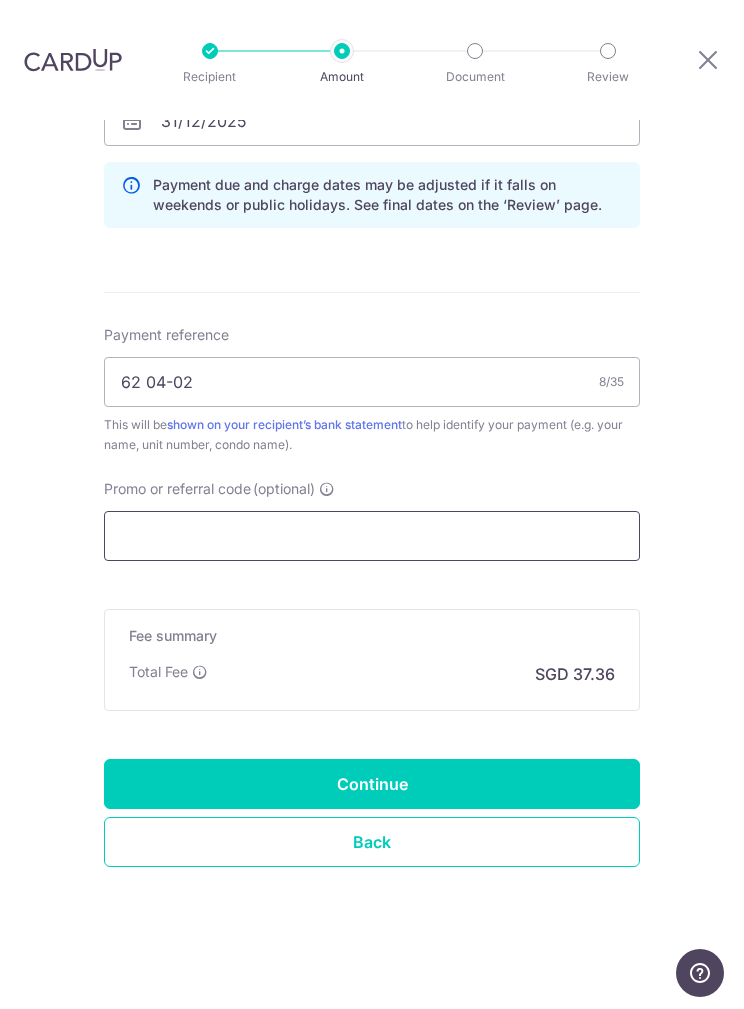 scroll, scrollTop: 995, scrollLeft: 0, axis: vertical 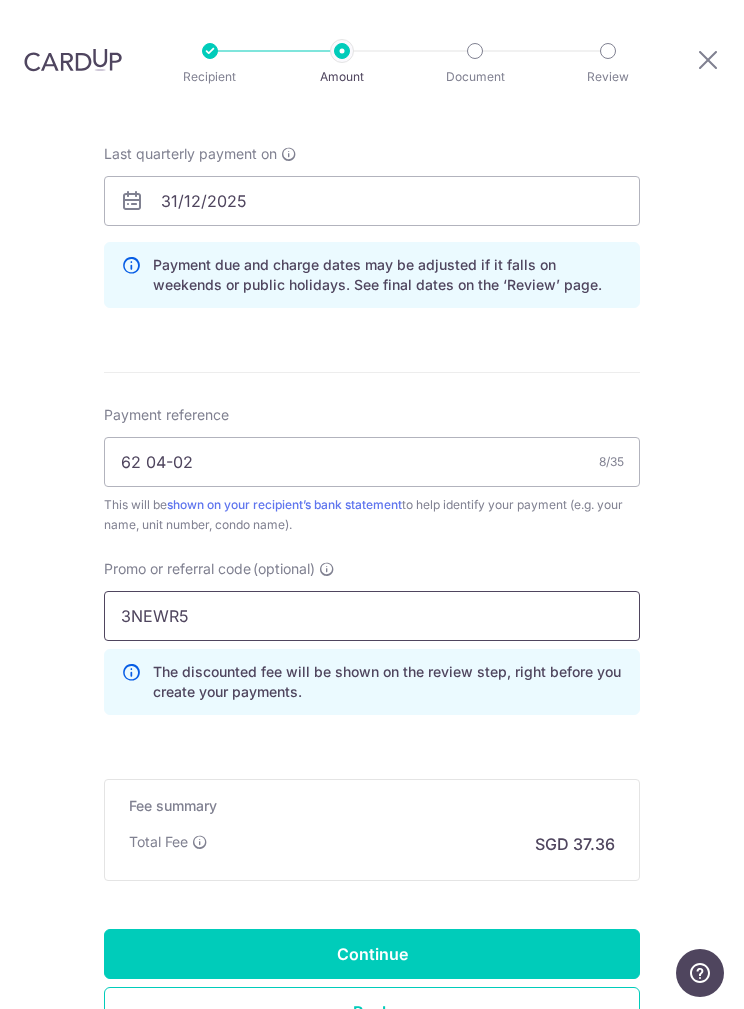 type on "3NEWR5" 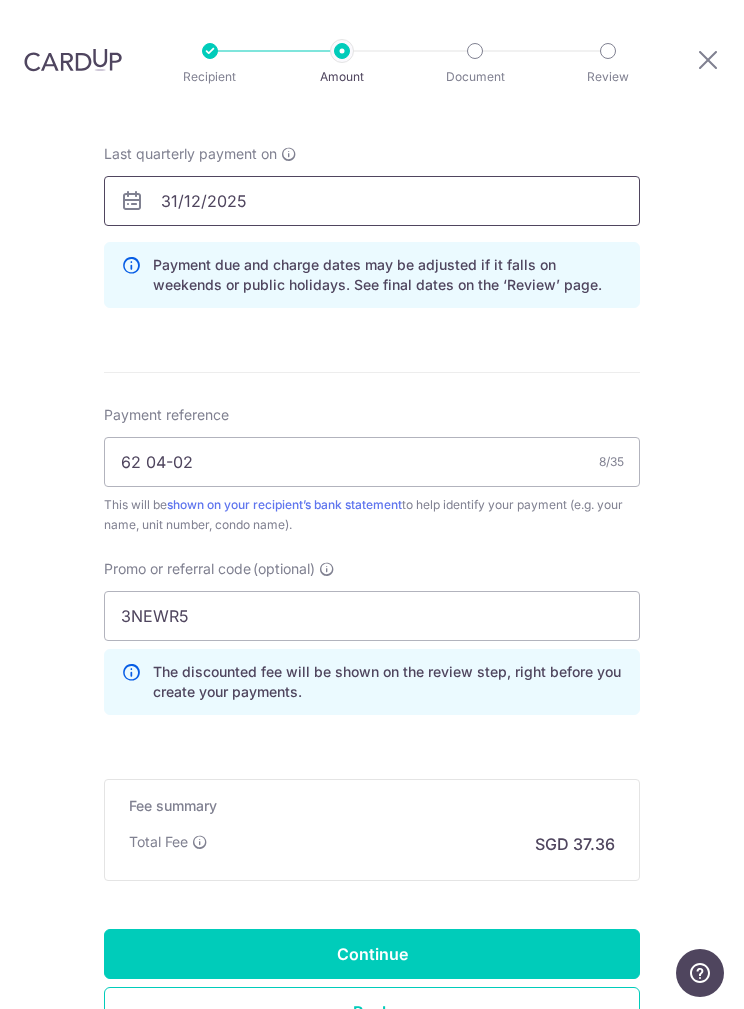 click on "31/12/2025" at bounding box center [372, 201] 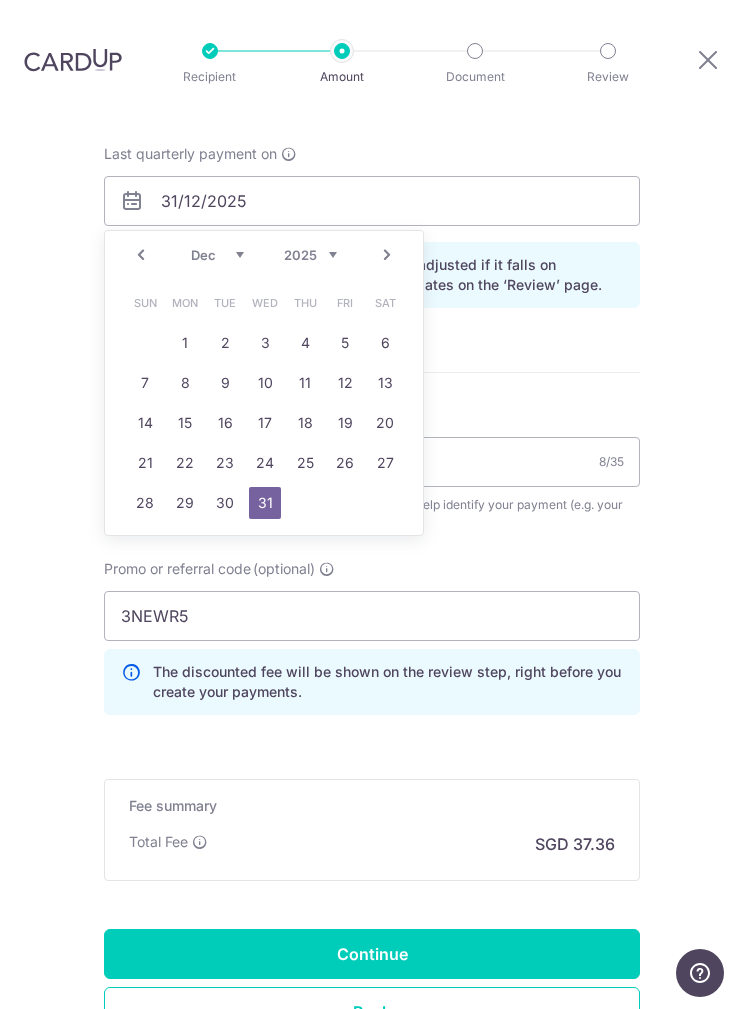 click on "Next" at bounding box center [387, 255] 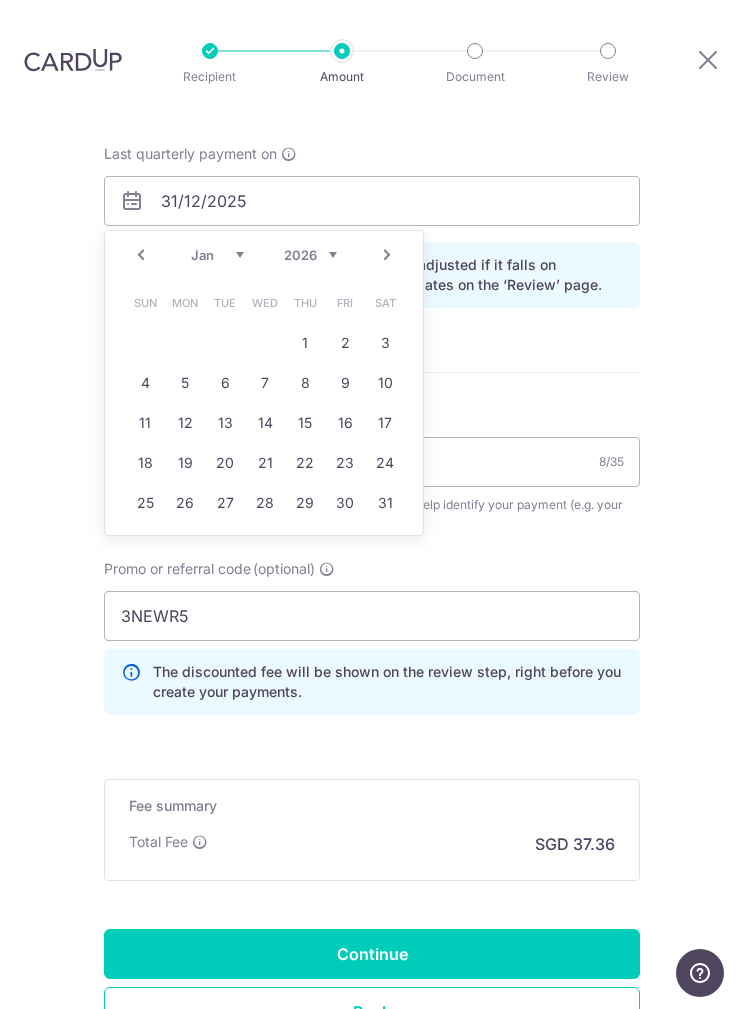 click on "Prev Next Jan Feb Mar Apr May Jun Jul Aug Sep Oct Nov Dec 2025 2026 2027 2028 2029 2030 2031 2032 2033 2034 2035" at bounding box center (264, 255) 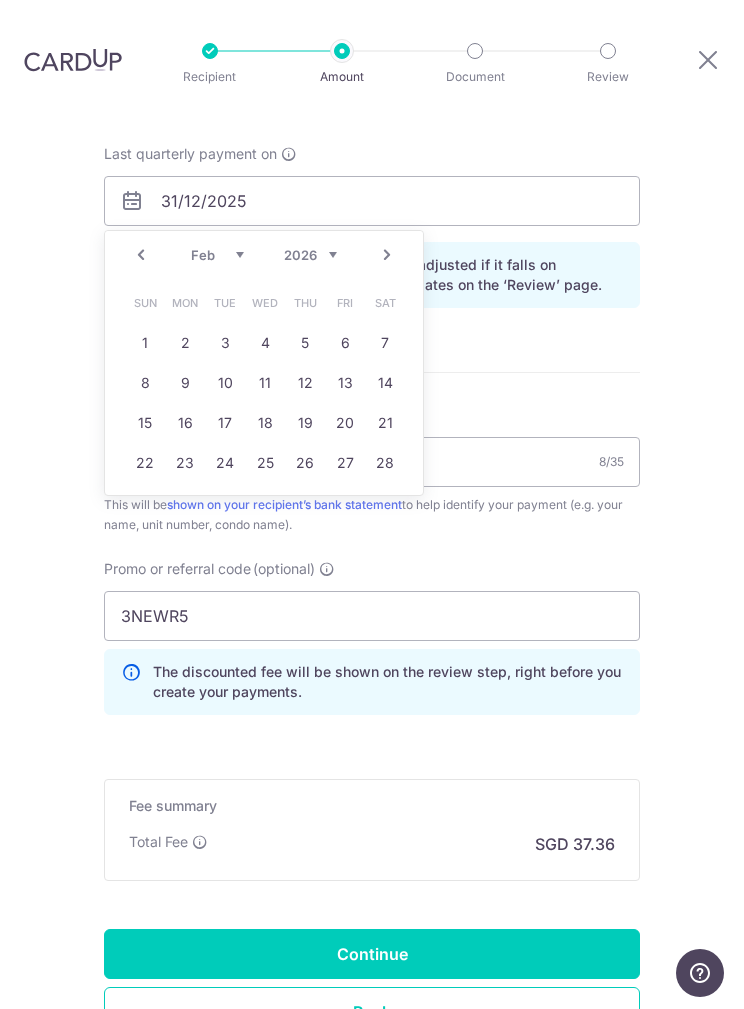 click on "Next" at bounding box center [387, 255] 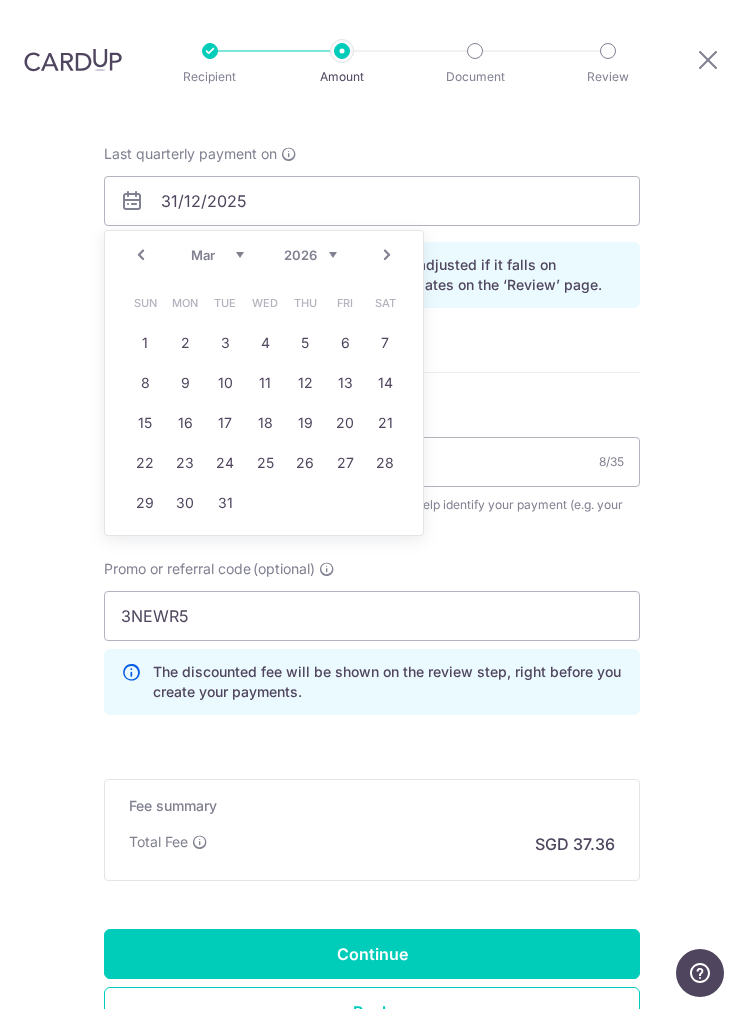 click on "Next" at bounding box center [387, 255] 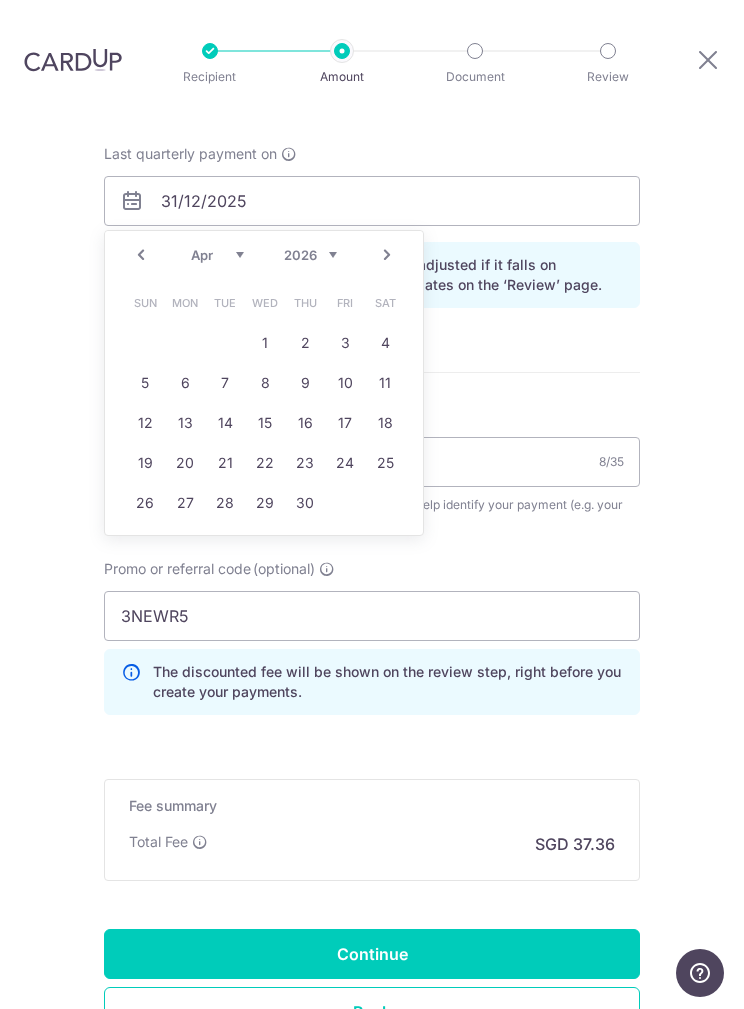click on "Next" at bounding box center (387, 255) 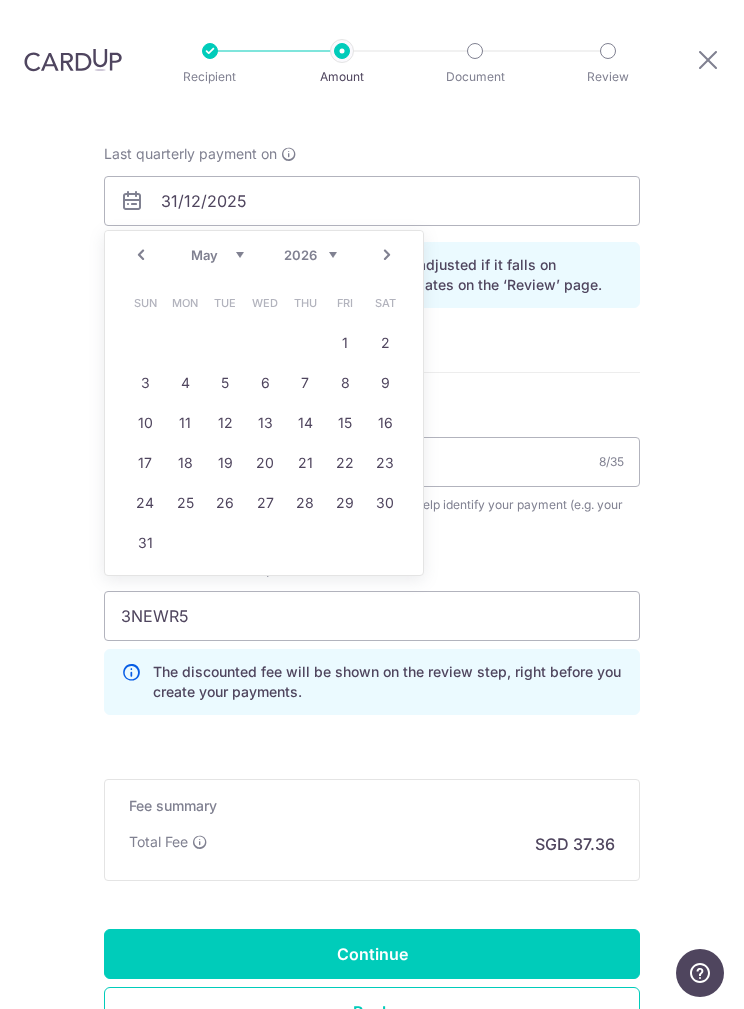 click on "Next" at bounding box center [387, 255] 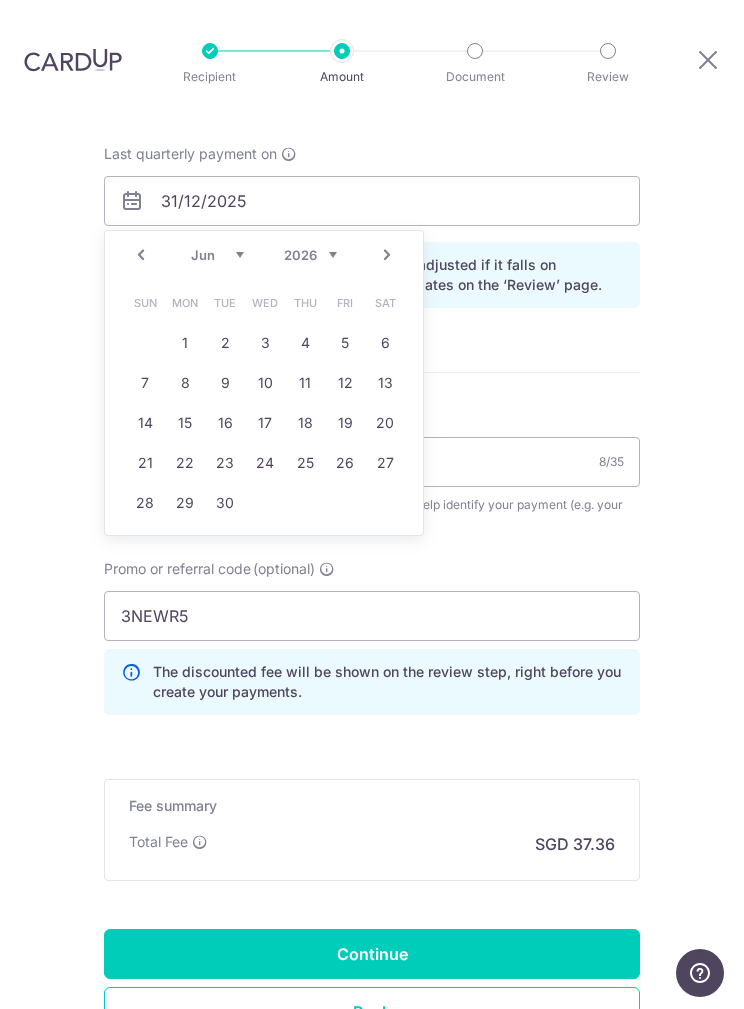 click on "30" at bounding box center (225, 503) 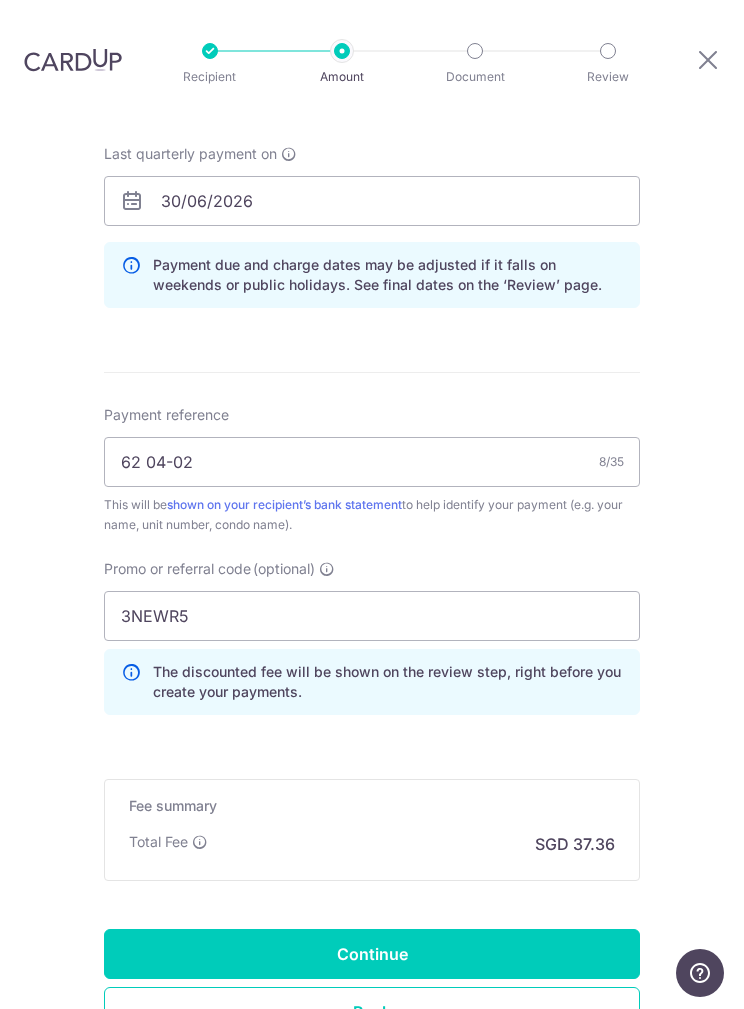 click on "Last quarterly payment on" at bounding box center [190, 154] 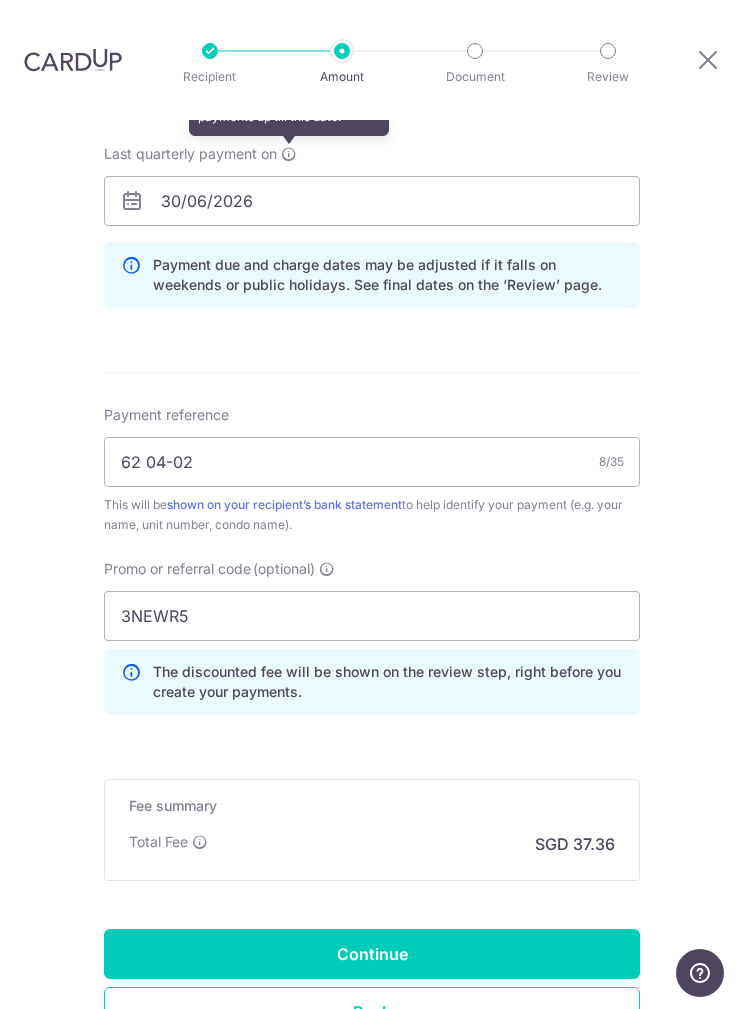click at bounding box center [289, 154] 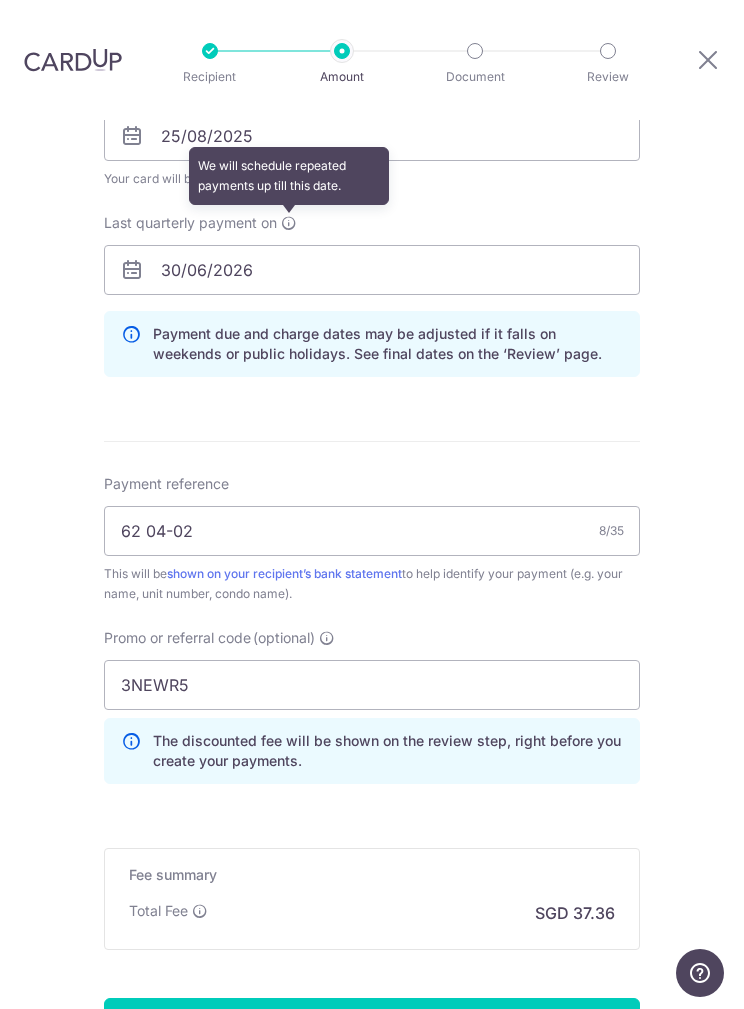 scroll, scrollTop: 1054, scrollLeft: 0, axis: vertical 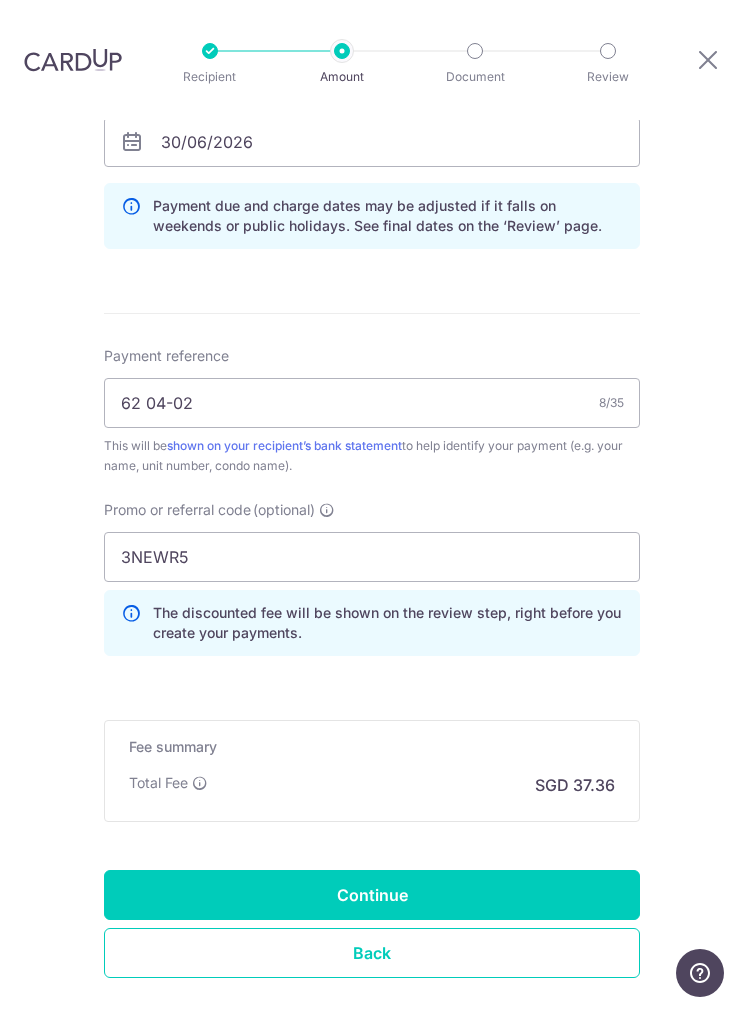 click on "Continue" at bounding box center (372, 895) 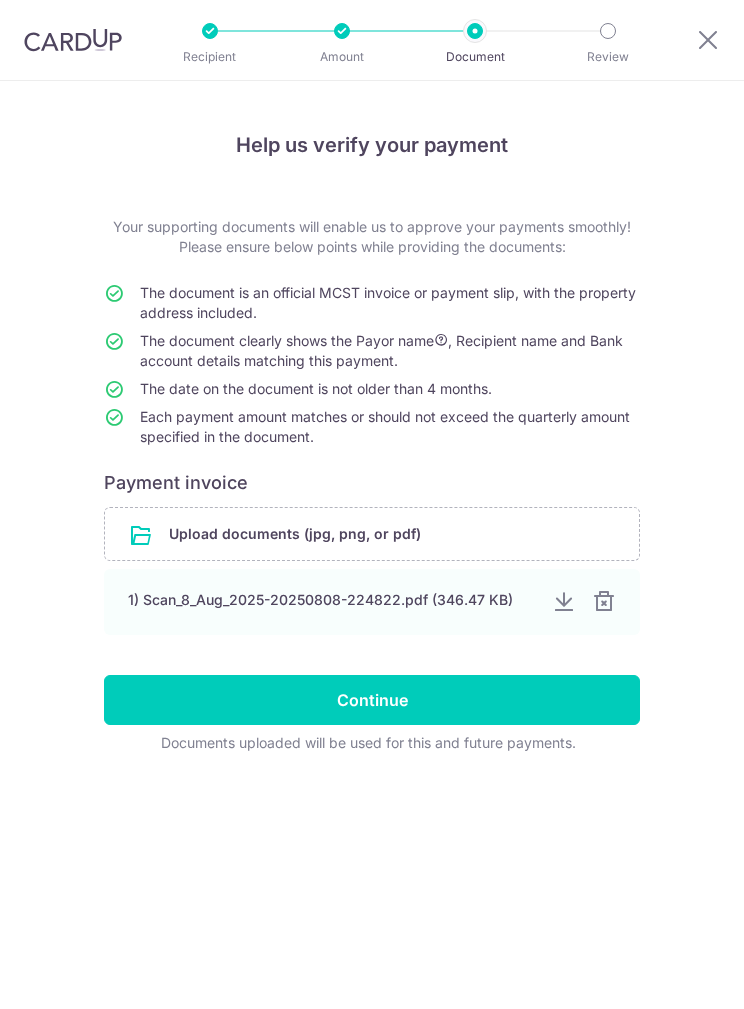 scroll, scrollTop: 0, scrollLeft: 0, axis: both 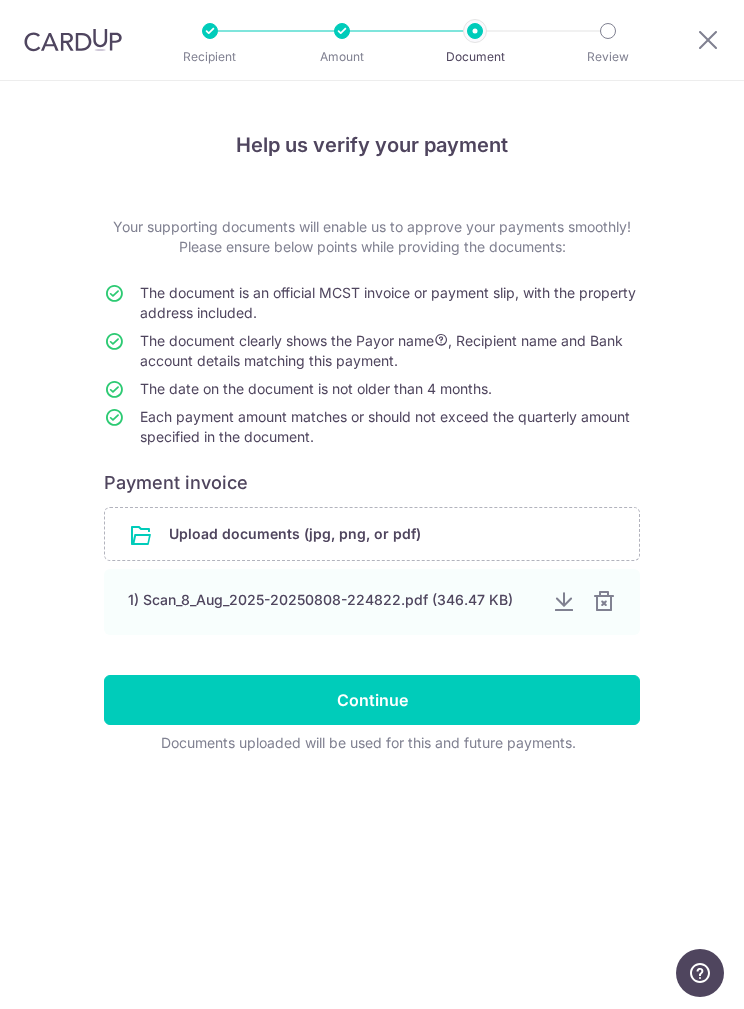 click on "Continue" at bounding box center (372, 700) 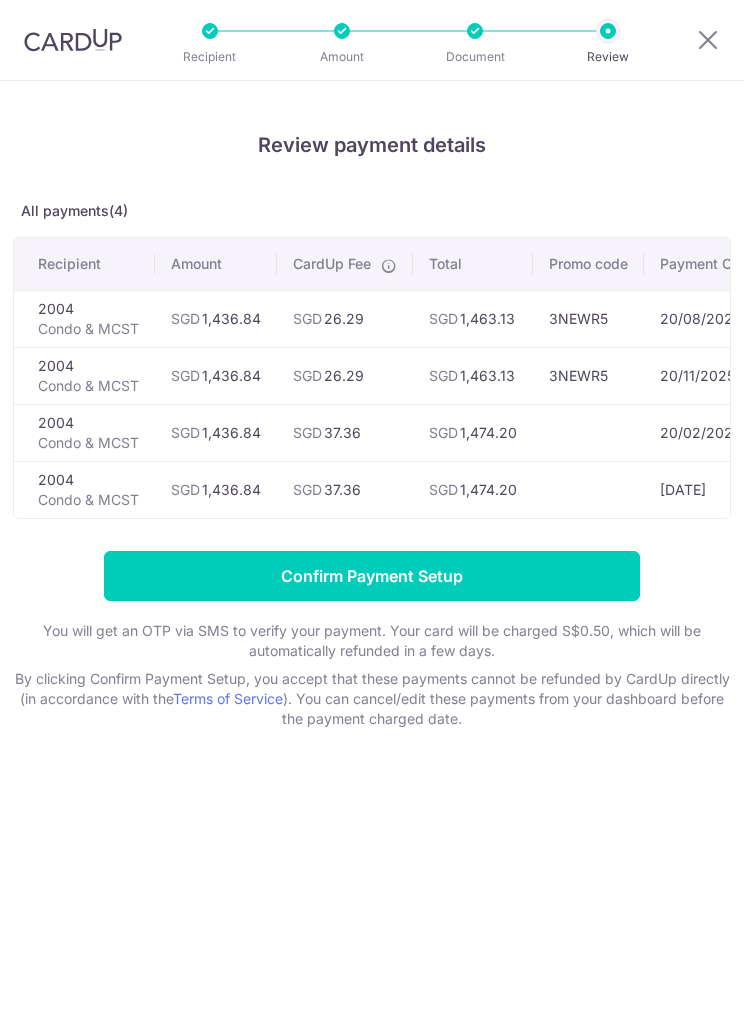 scroll, scrollTop: 0, scrollLeft: 0, axis: both 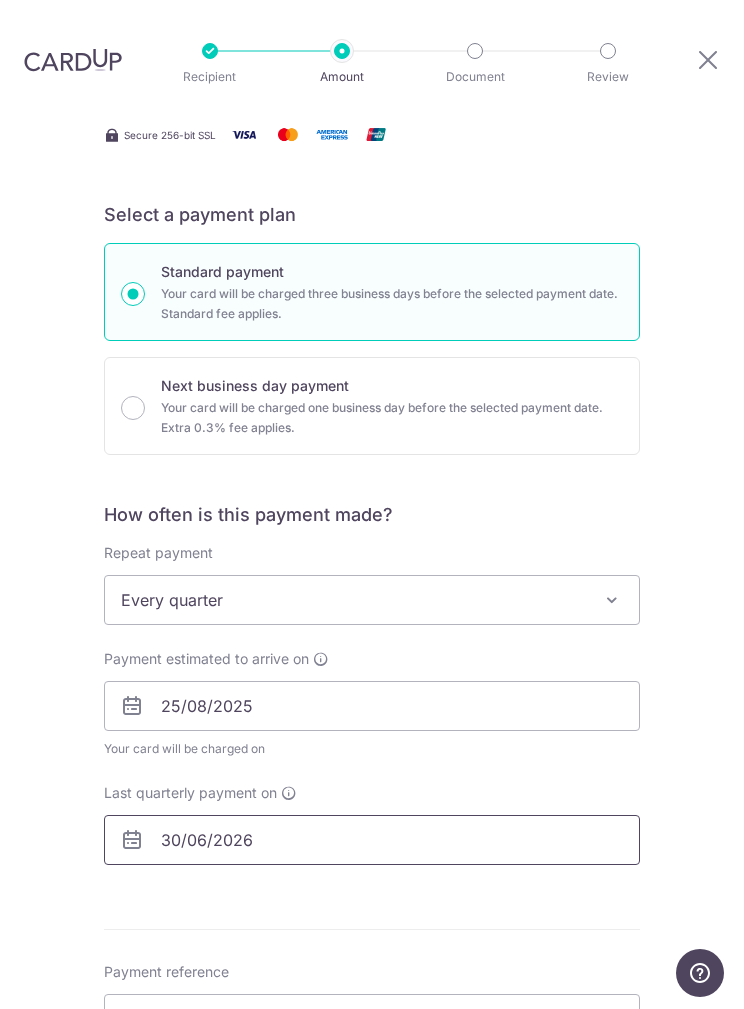 click on "30/06/2026" at bounding box center [372, 840] 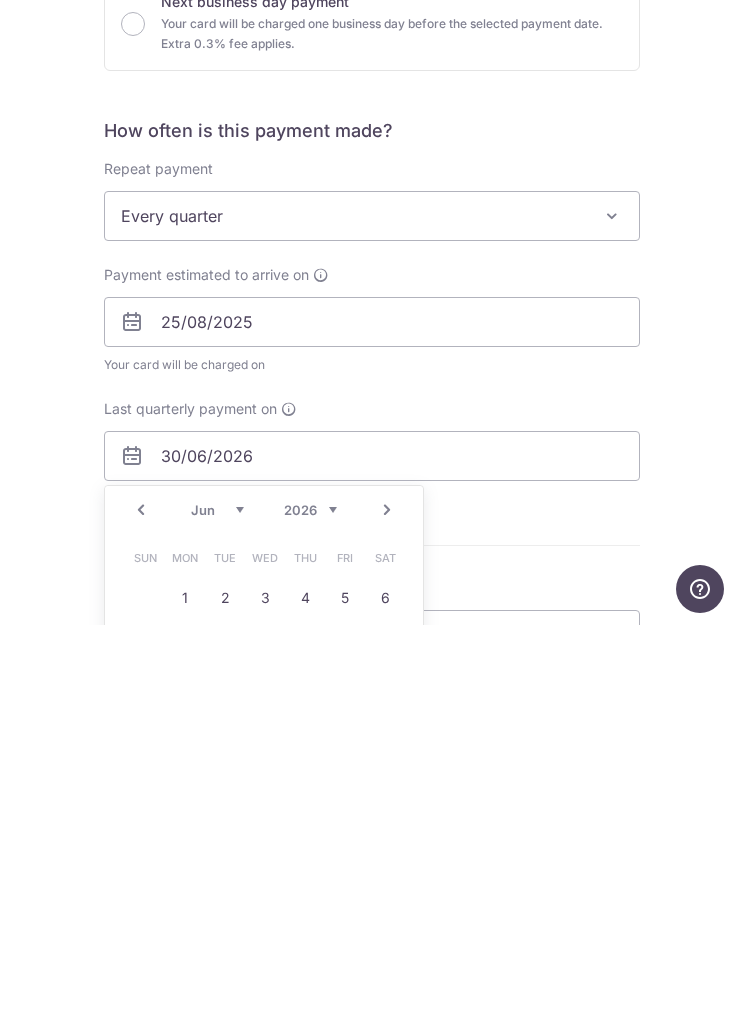 click on "2025 2026 2027 2028 2029 2030 2031 2032 2033 2034 2035" at bounding box center (310, 894) 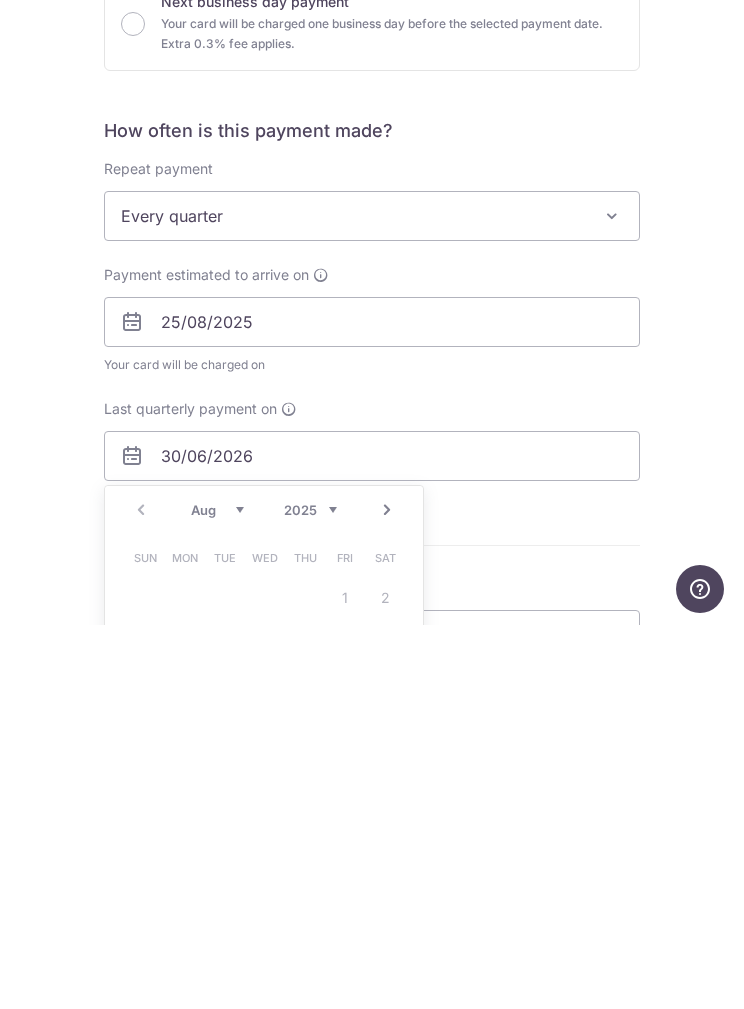 click on "Aug Sep Oct Nov Dec" at bounding box center [217, 894] 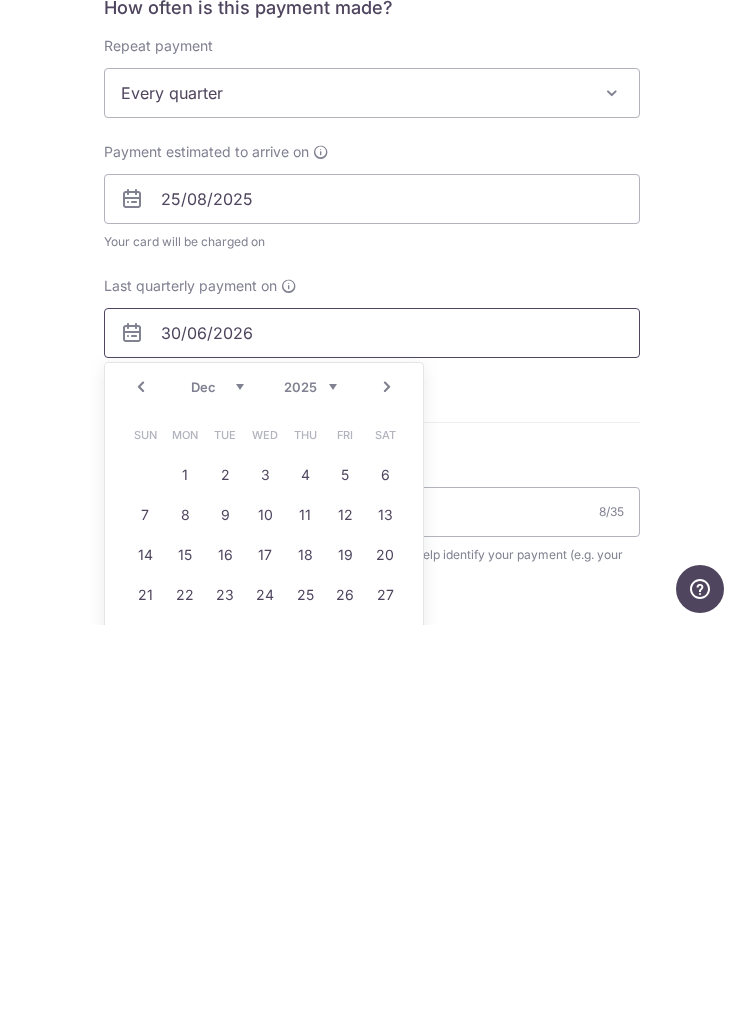 scroll, scrollTop: 480, scrollLeft: 0, axis: vertical 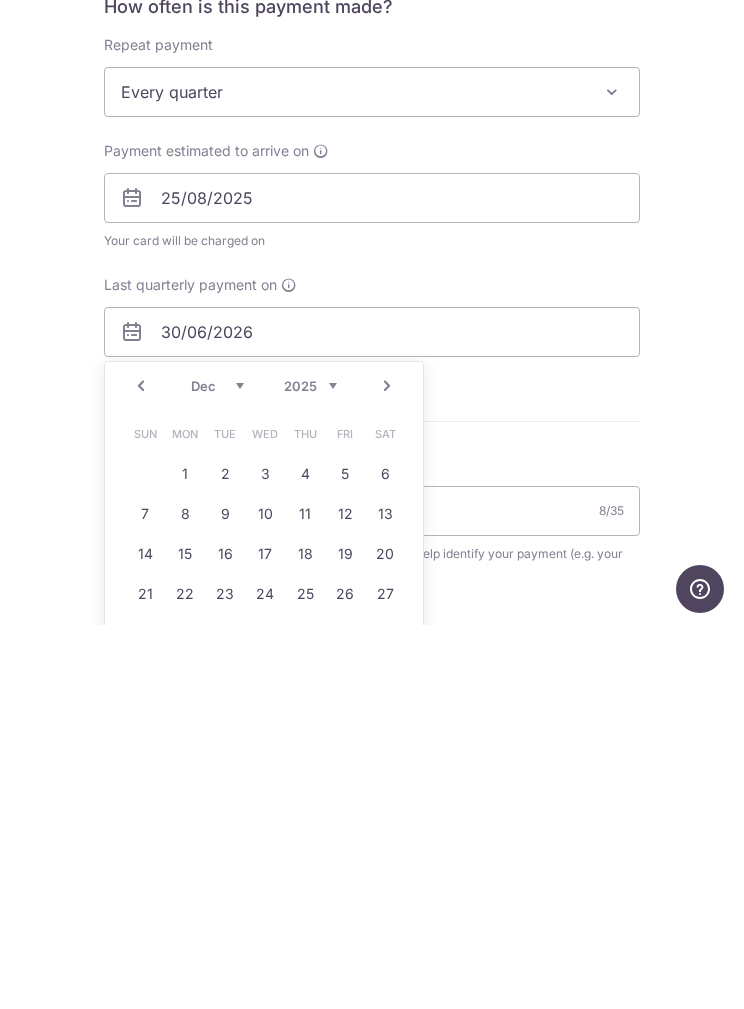click on "31" at bounding box center (265, 1018) 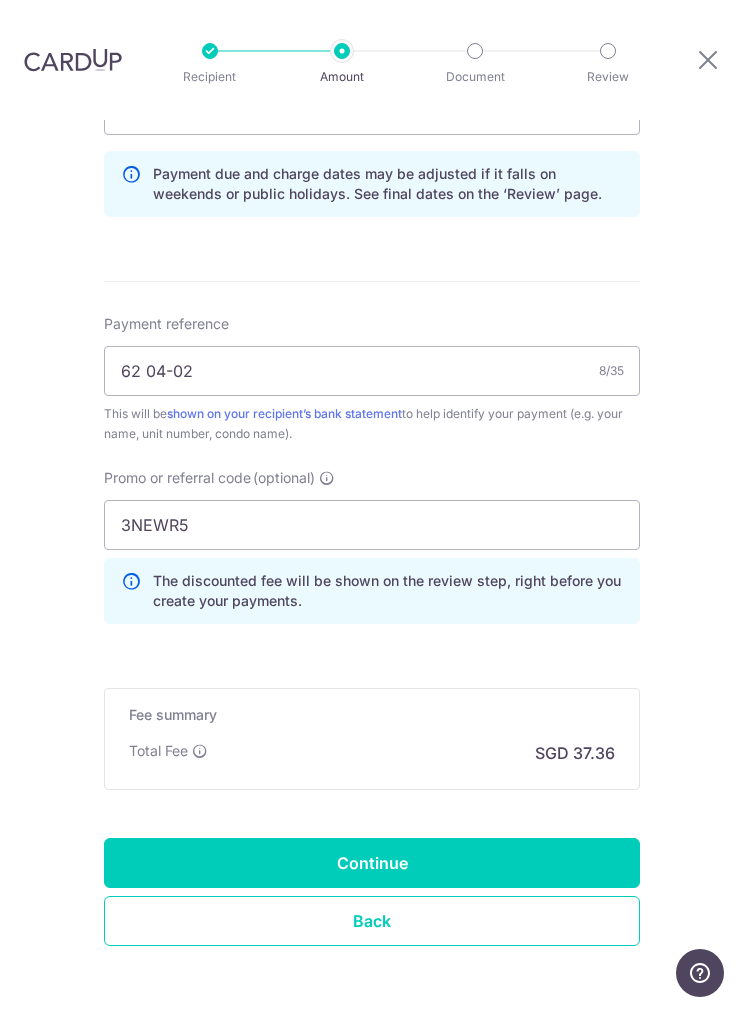 scroll, scrollTop: 1085, scrollLeft: 0, axis: vertical 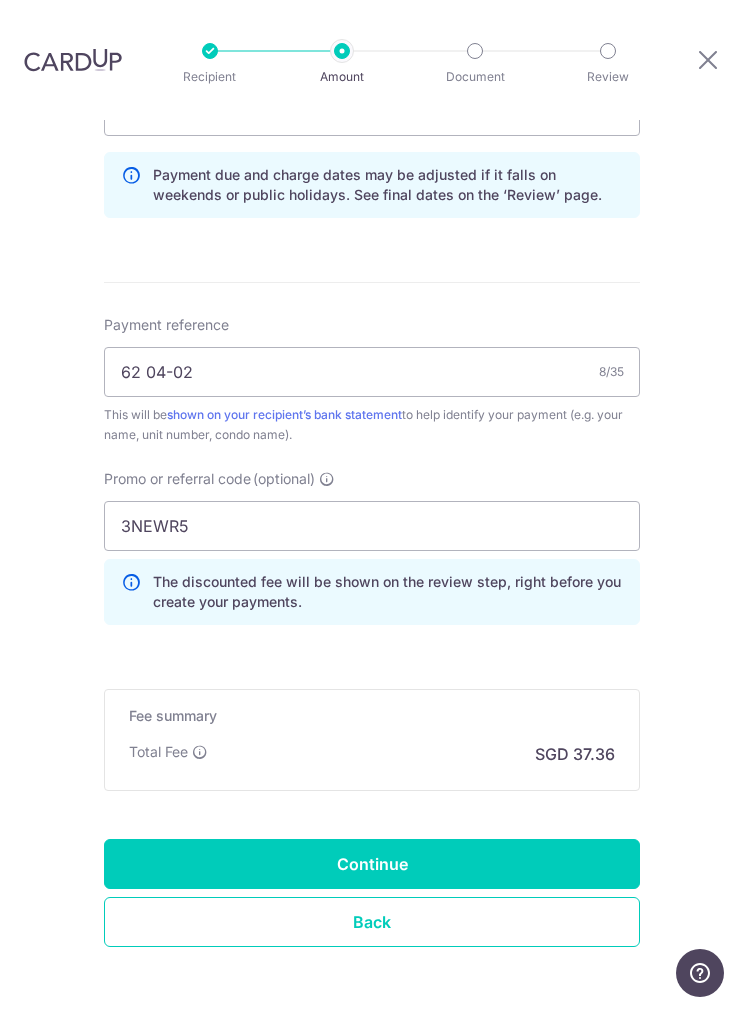 click on "Continue" at bounding box center (372, 864) 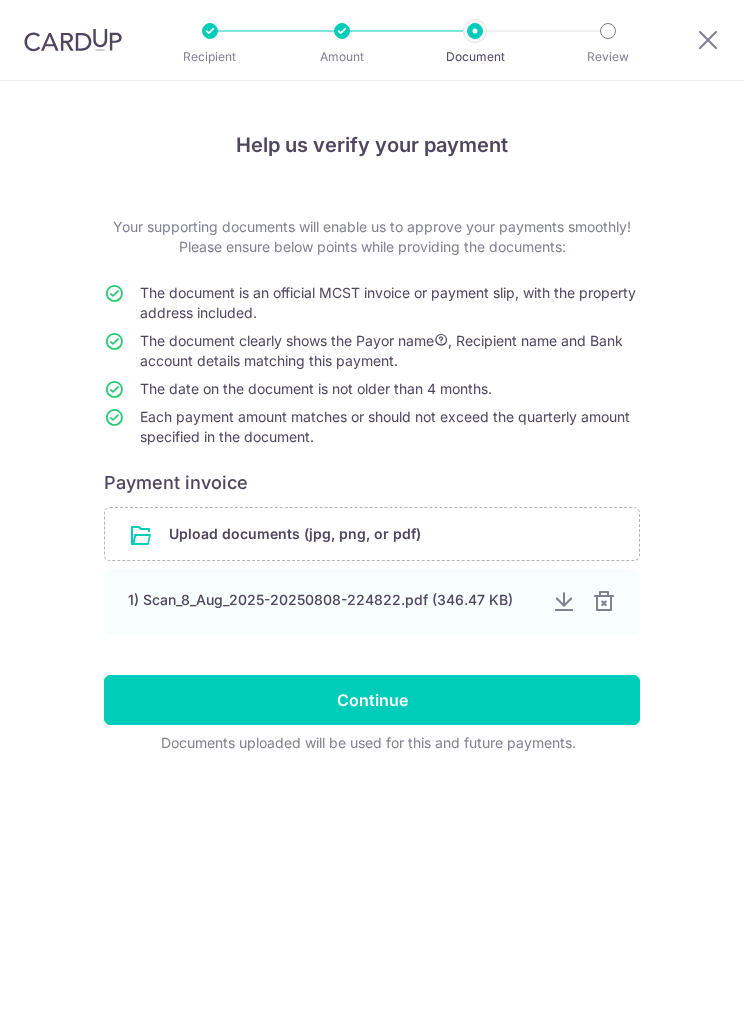 scroll, scrollTop: 0, scrollLeft: 0, axis: both 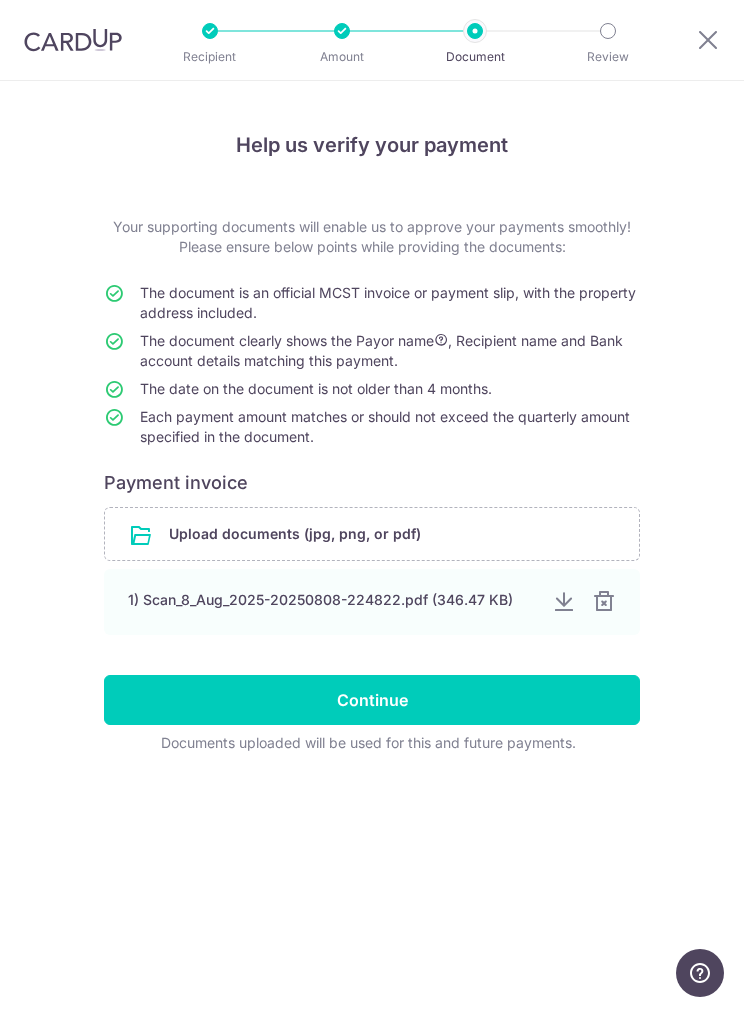 click on "Continue" at bounding box center (372, 700) 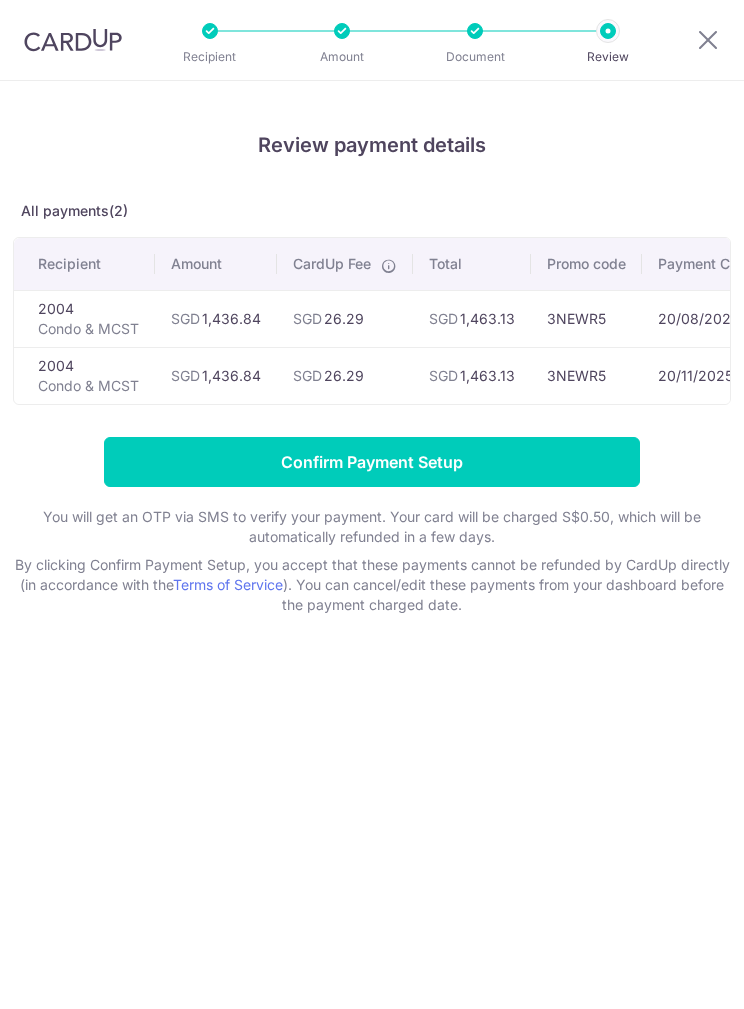 scroll, scrollTop: 0, scrollLeft: 0, axis: both 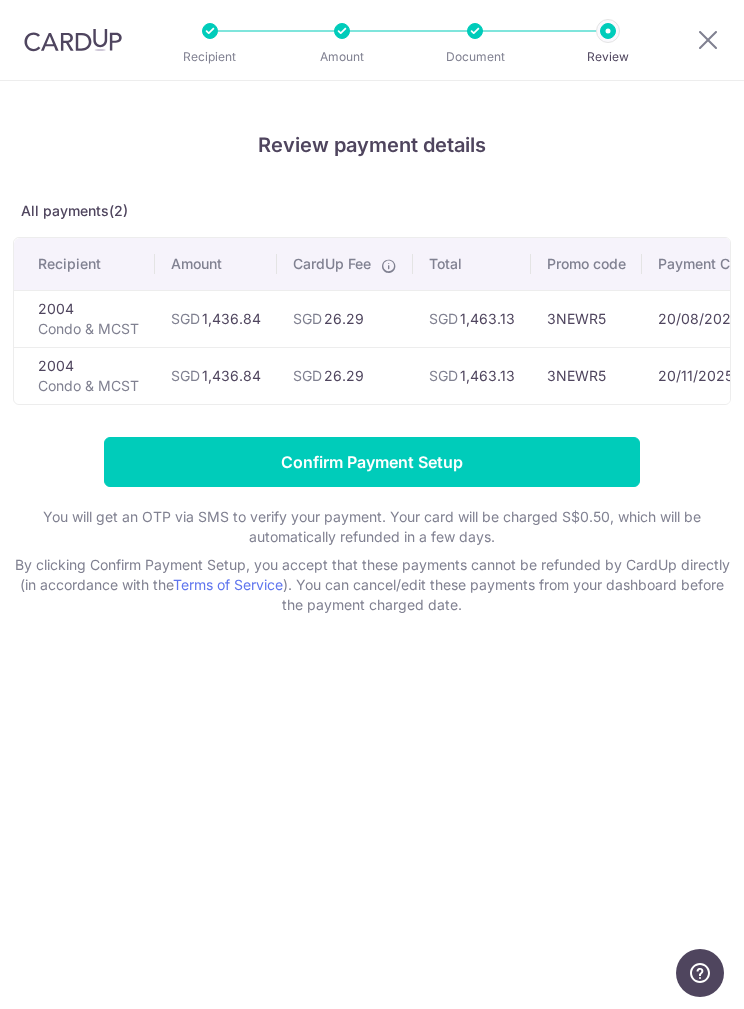 click on "Confirm Payment Setup" at bounding box center [372, 462] 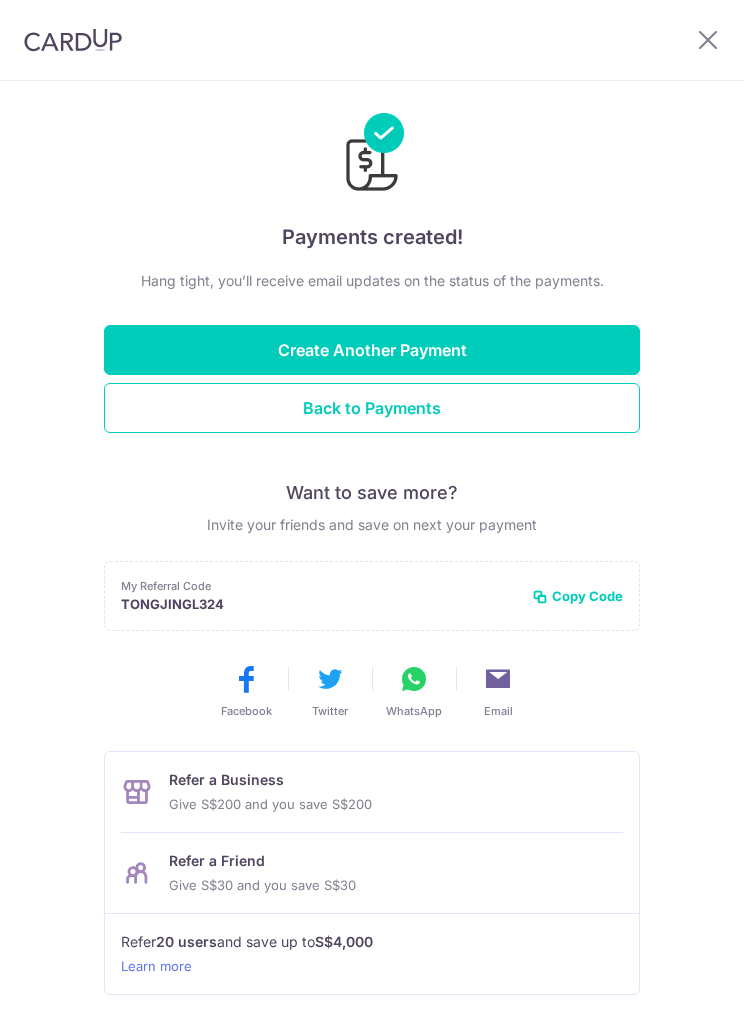 scroll, scrollTop: 0, scrollLeft: 0, axis: both 